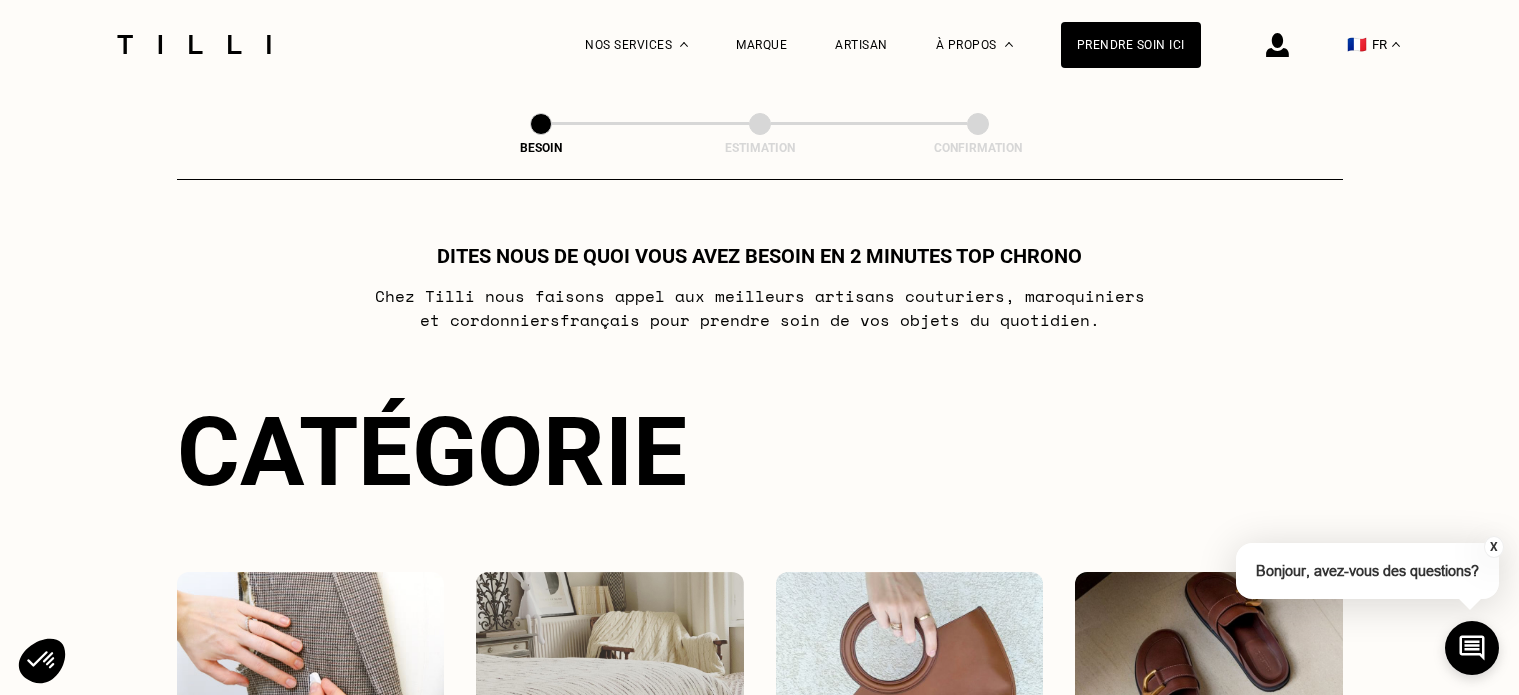 select on "FR" 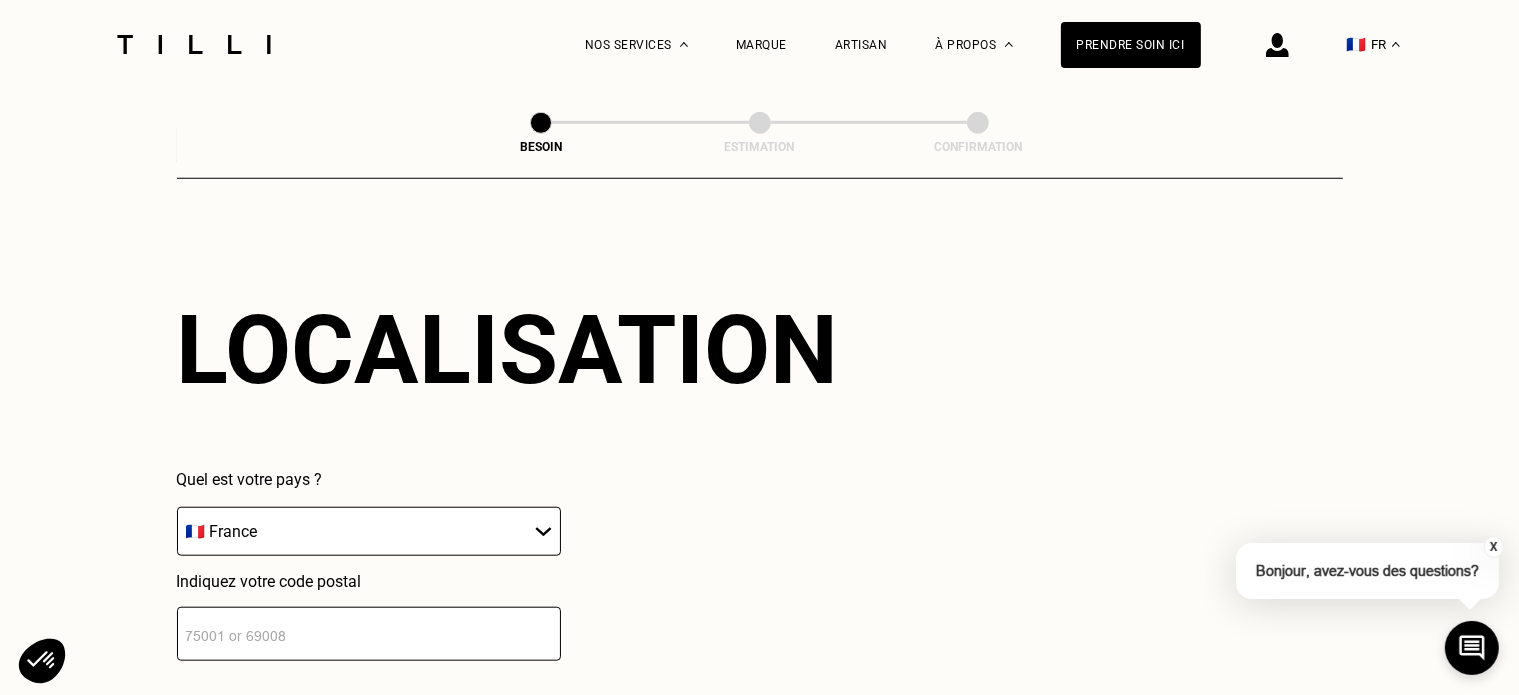 scroll, scrollTop: 1738, scrollLeft: 0, axis: vertical 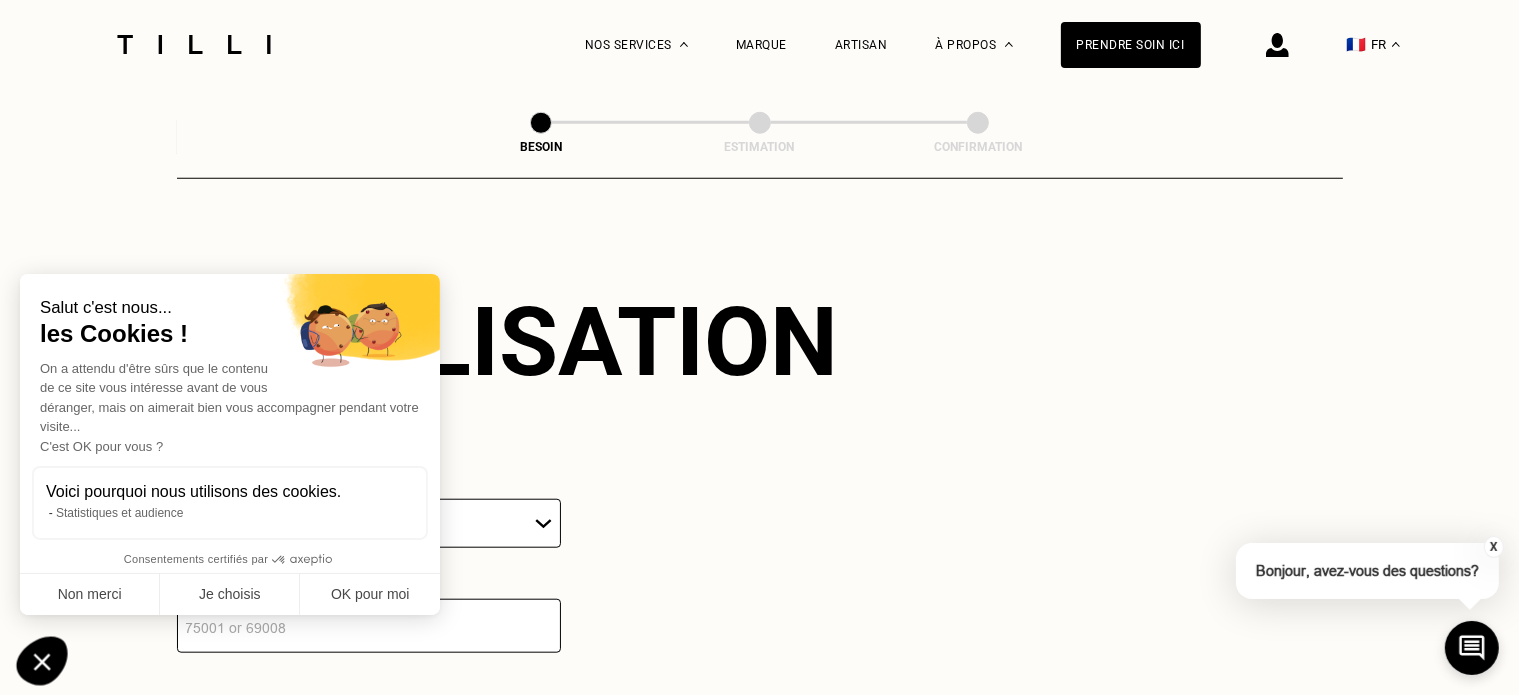click 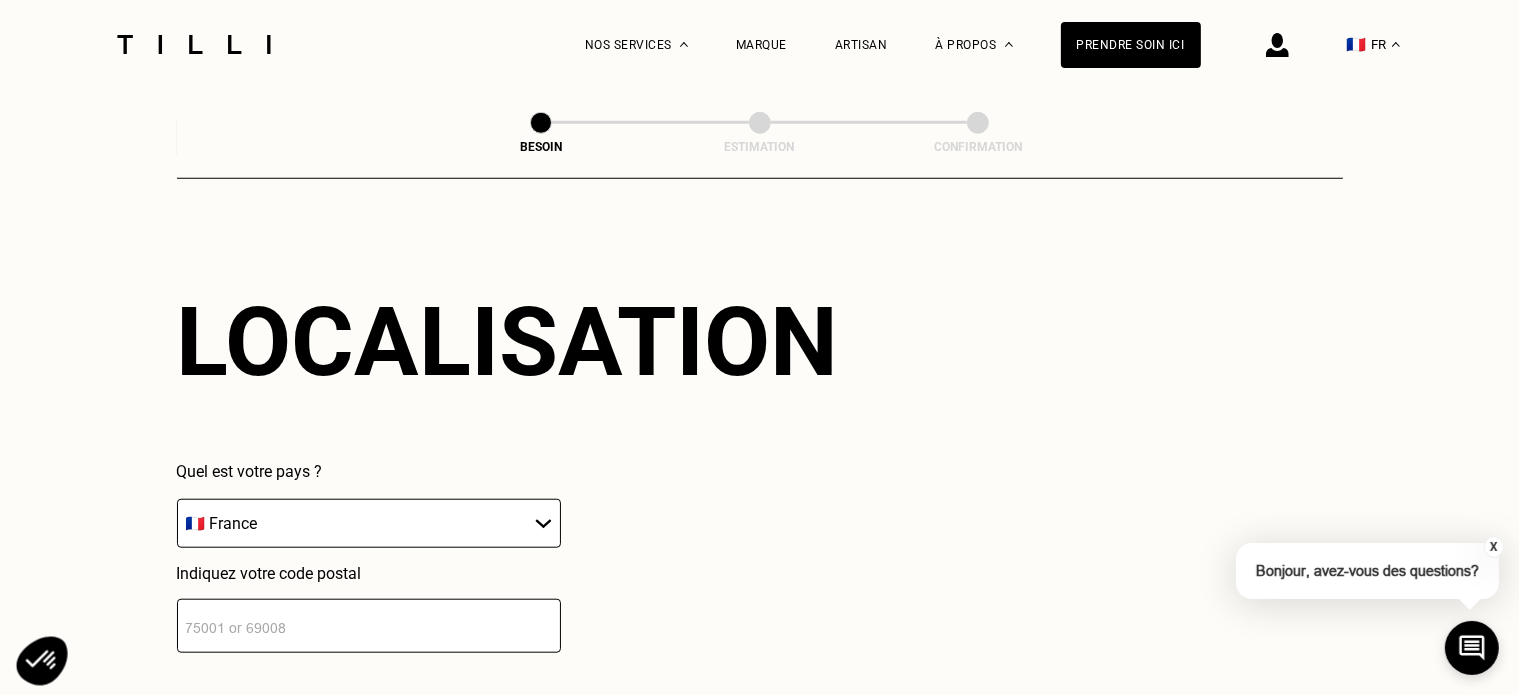 click at bounding box center (369, 626) 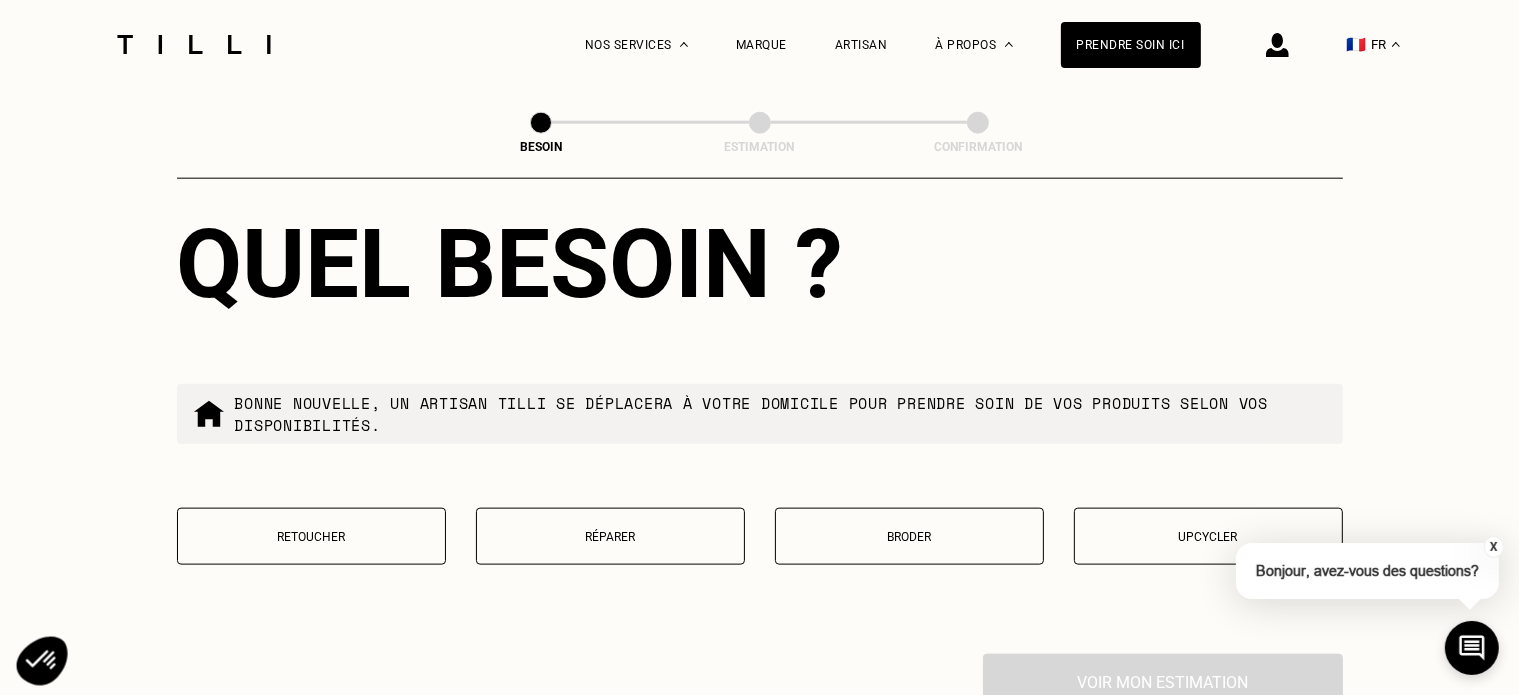 scroll, scrollTop: 2315, scrollLeft: 0, axis: vertical 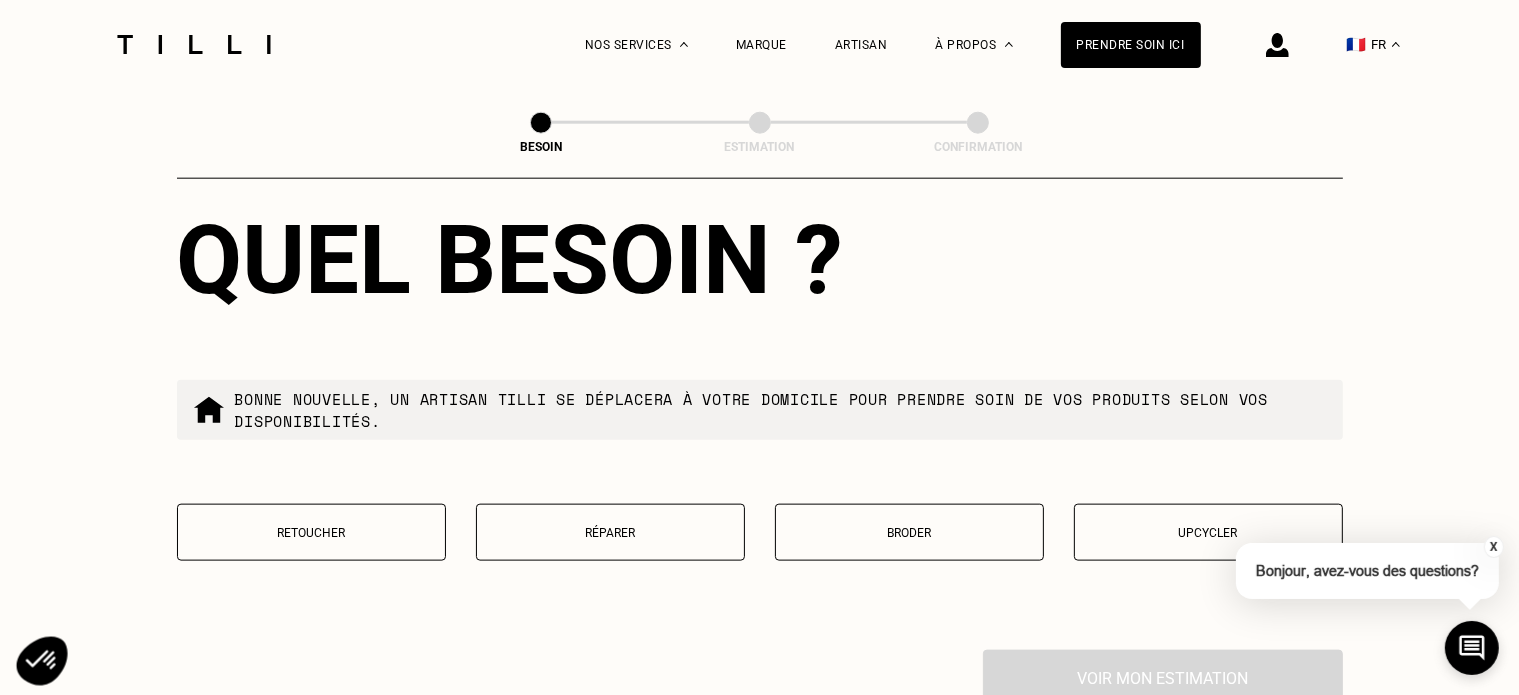 type on "[POSTAL_CODE]" 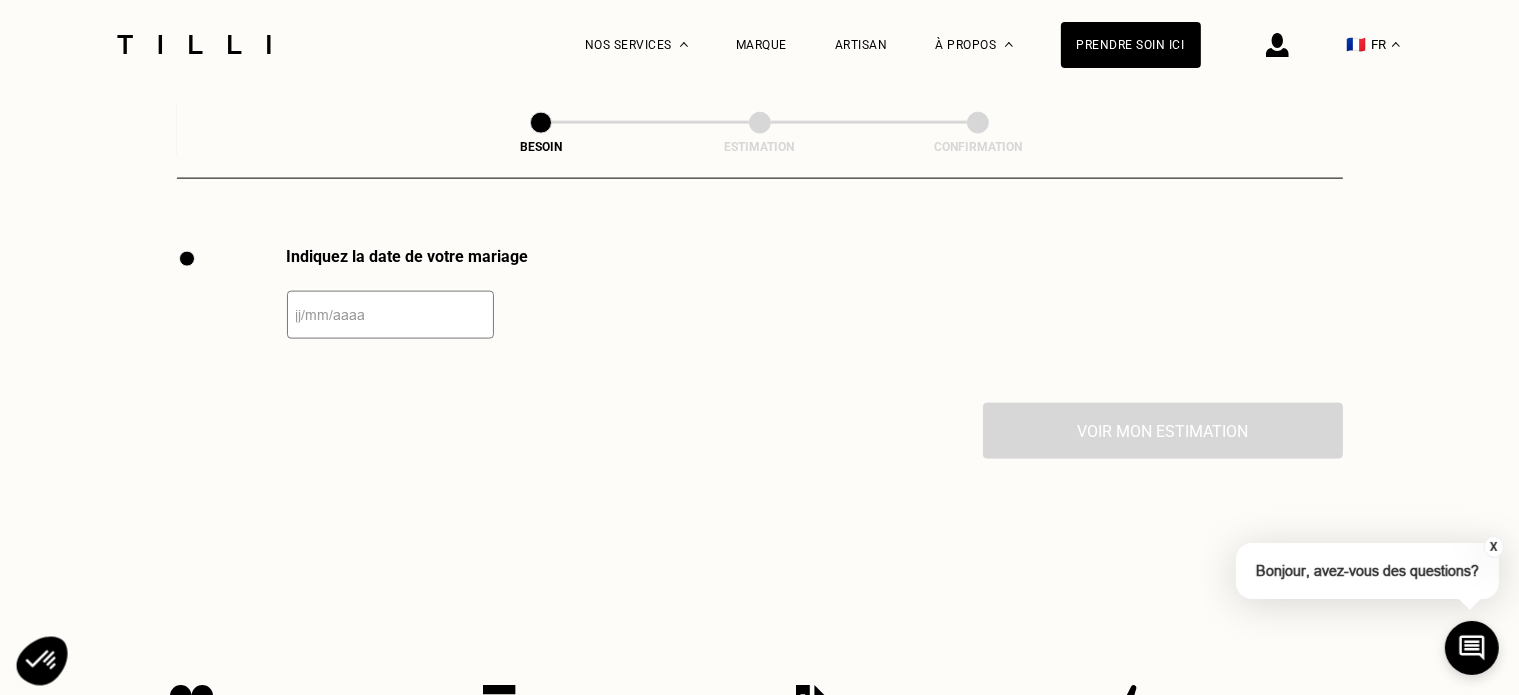 scroll, scrollTop: 2749, scrollLeft: 0, axis: vertical 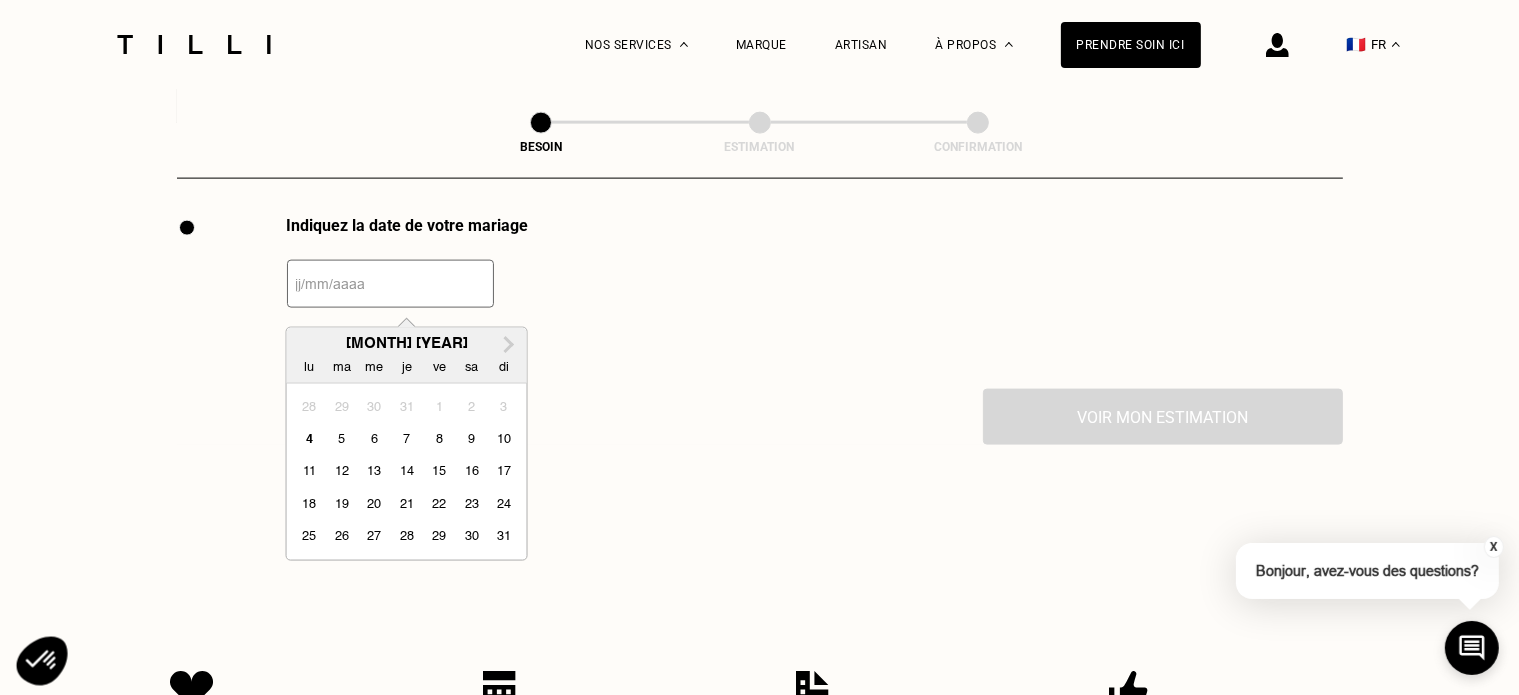 click at bounding box center [390, 284] 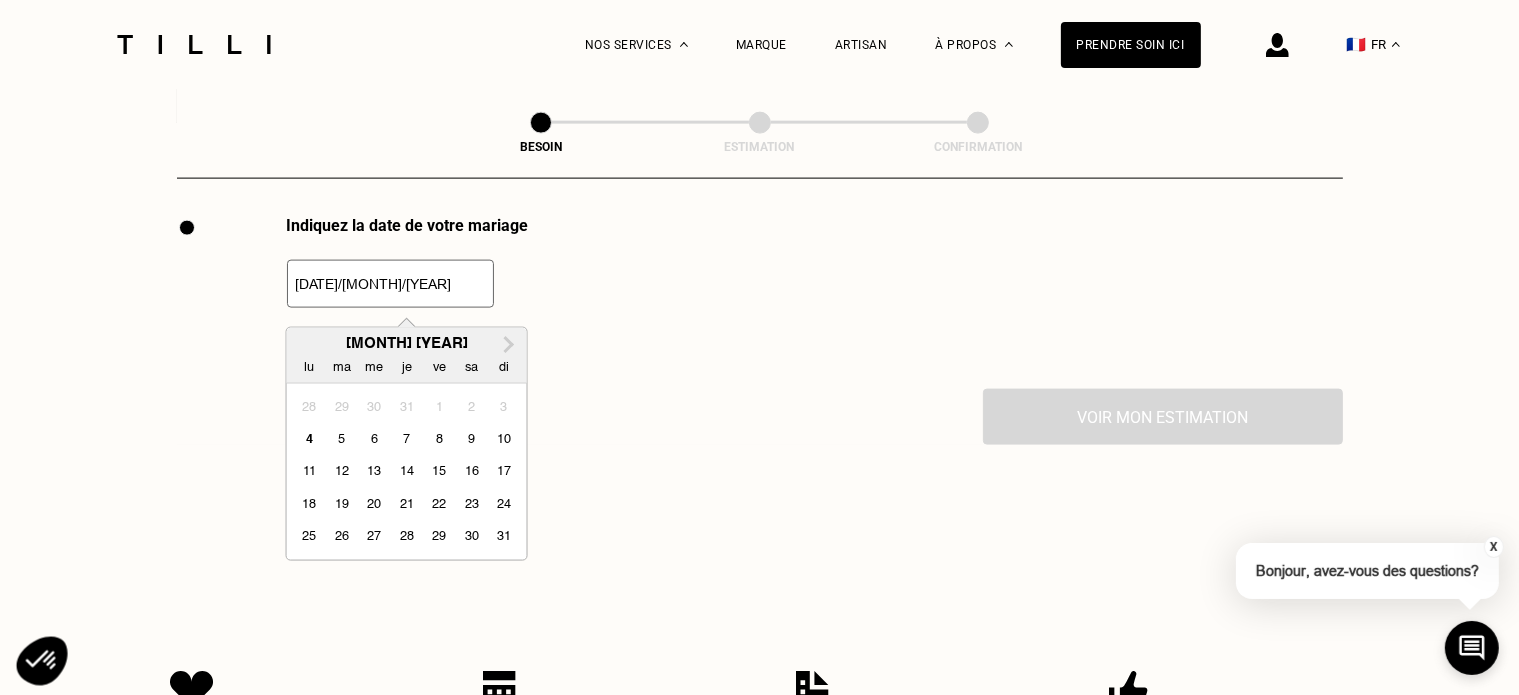 type on "[DATE]" 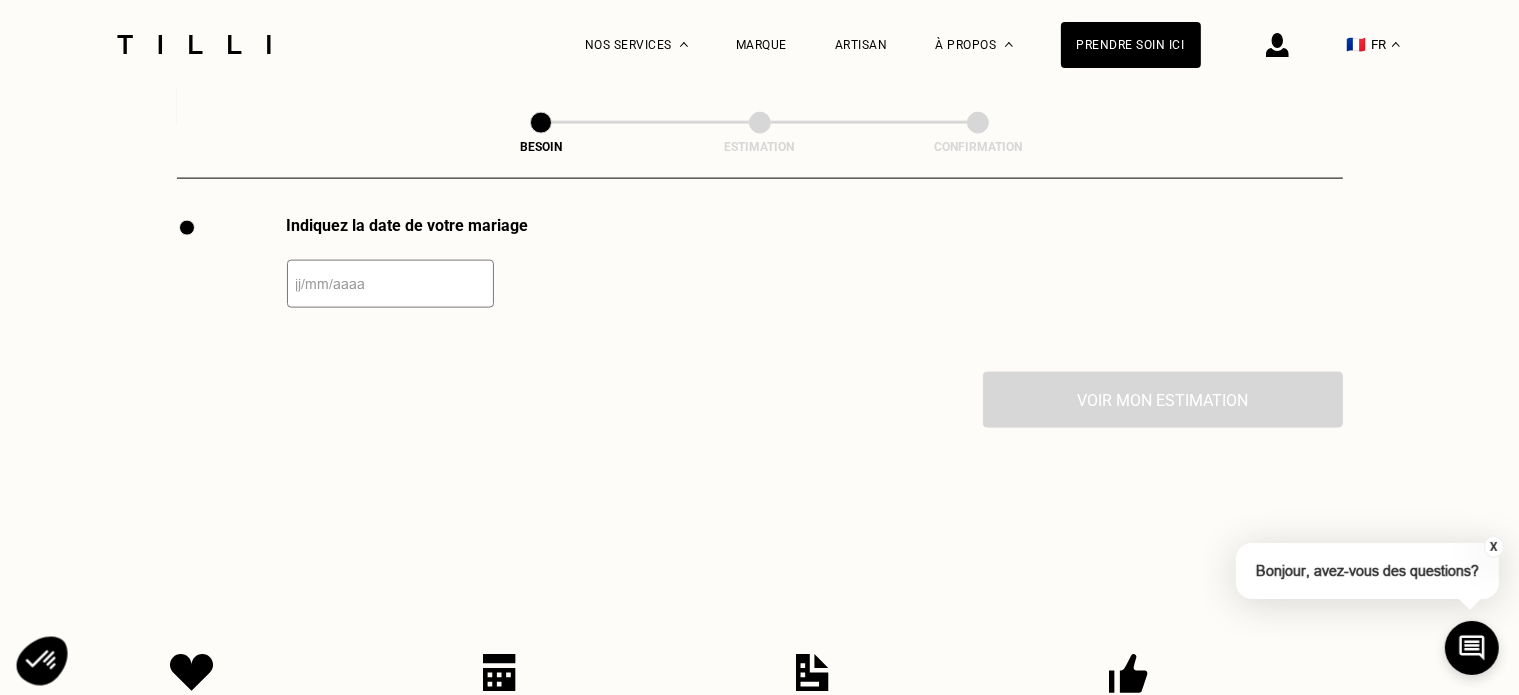 click on "Indiquez la date de votre mariage" at bounding box center (760, 294) 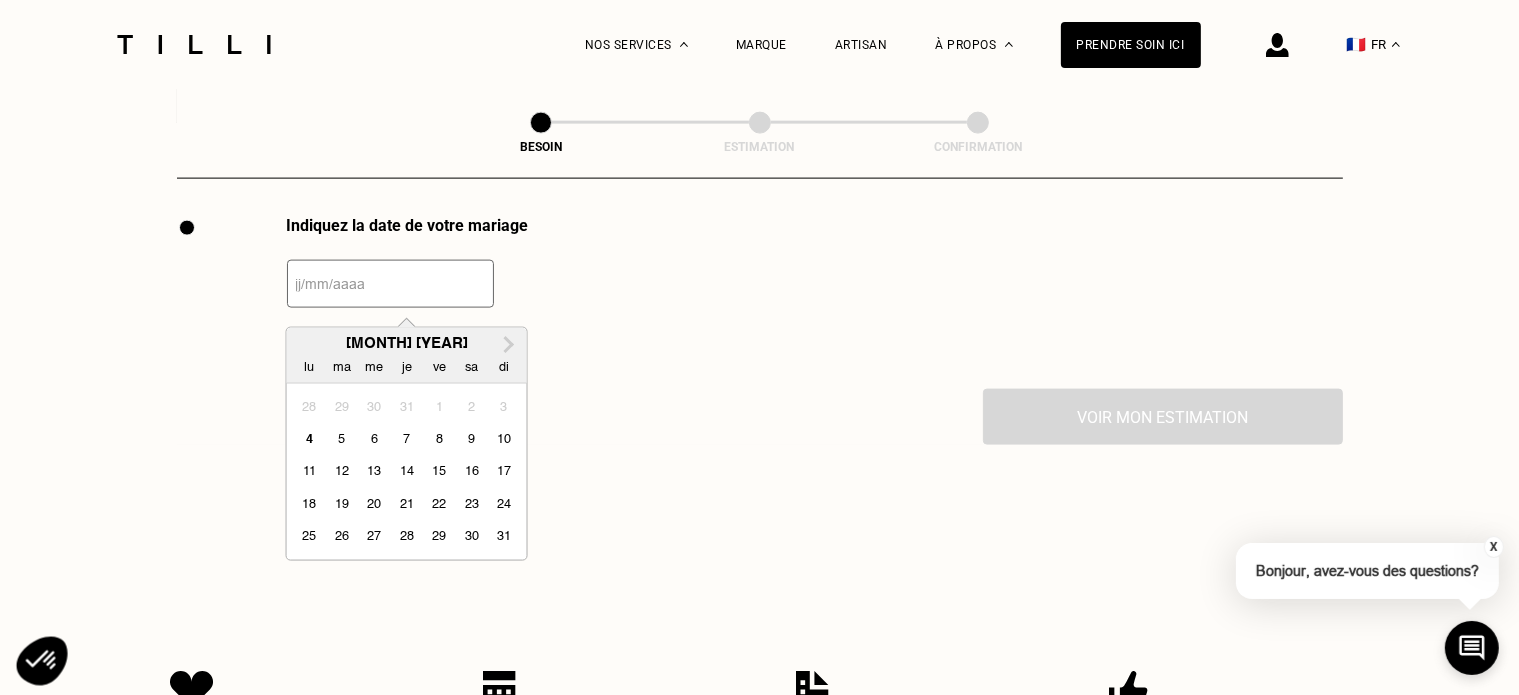 click at bounding box center (390, 284) 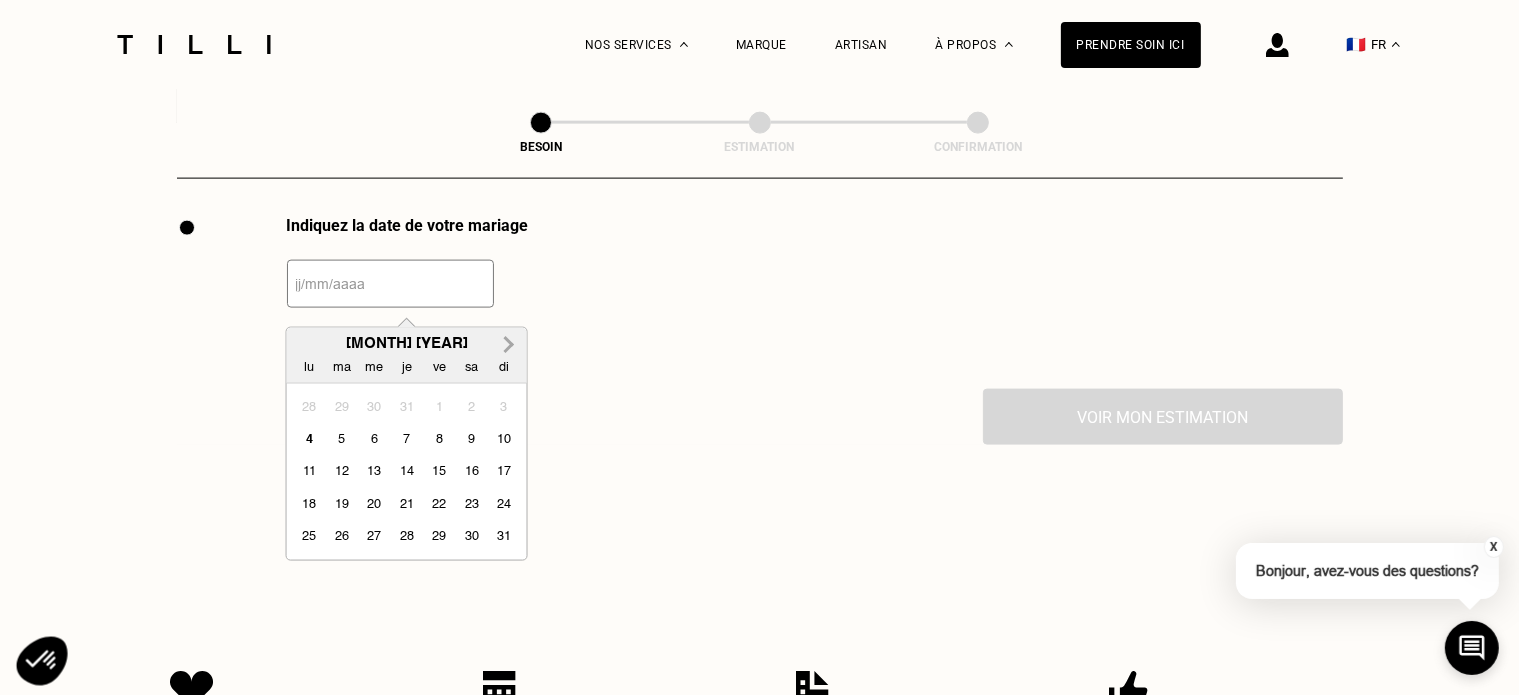 click on "Next Month" at bounding box center (509, 346) 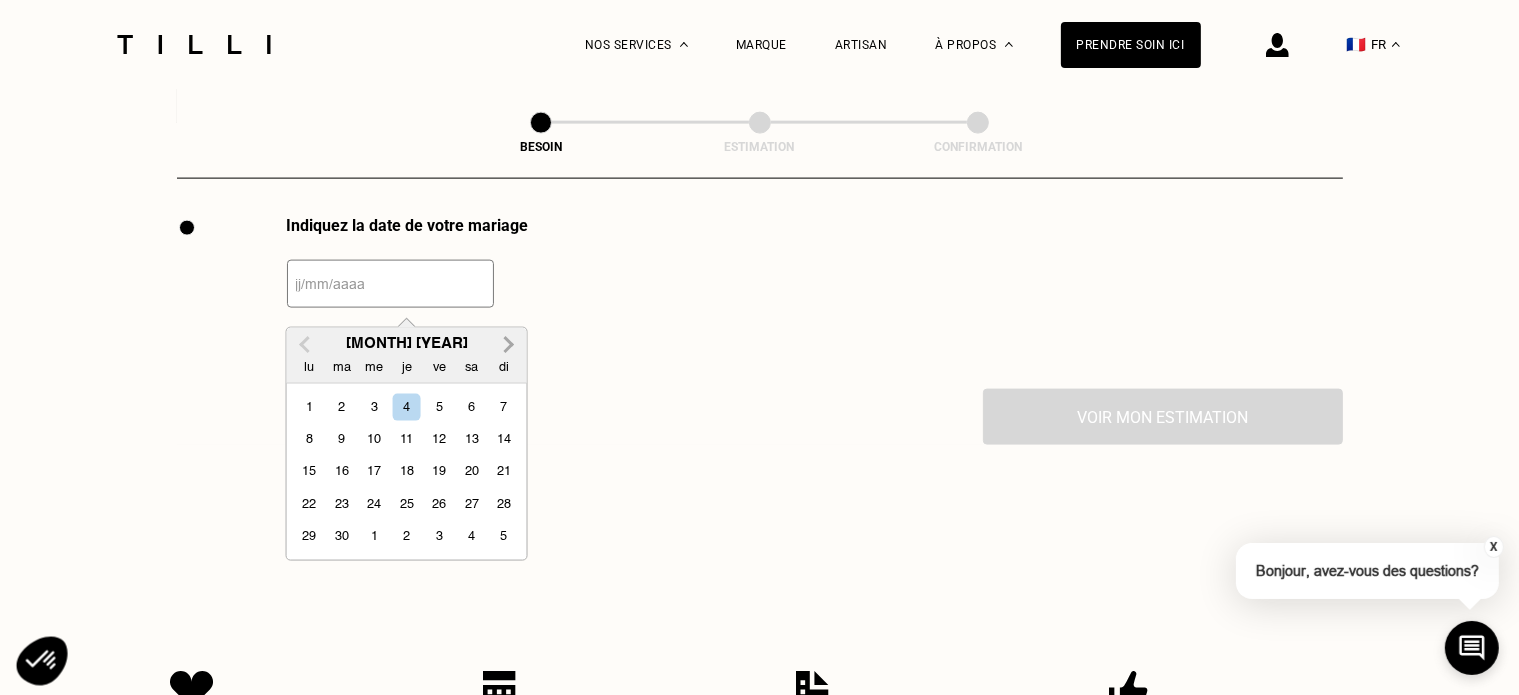 click on "Next Month" at bounding box center [509, 346] 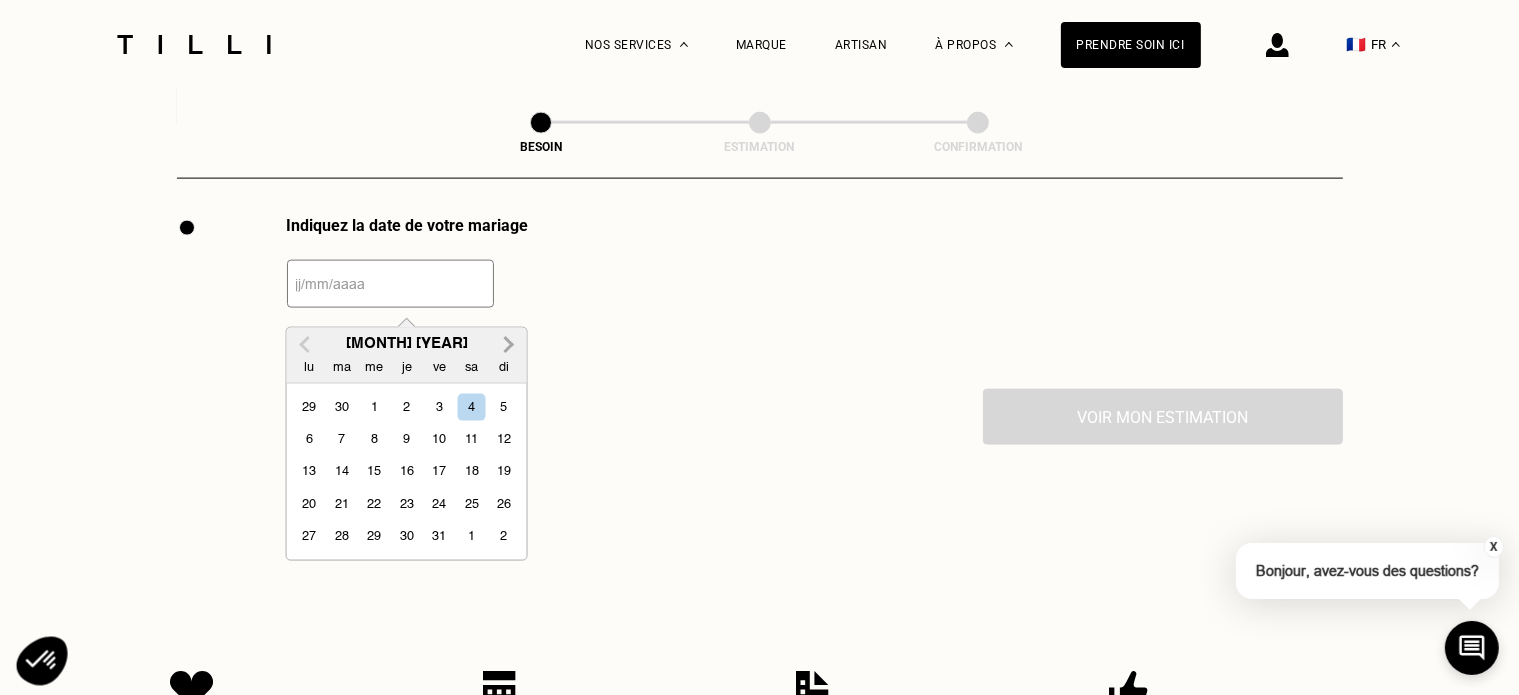 click on "Next Month" at bounding box center (509, 346) 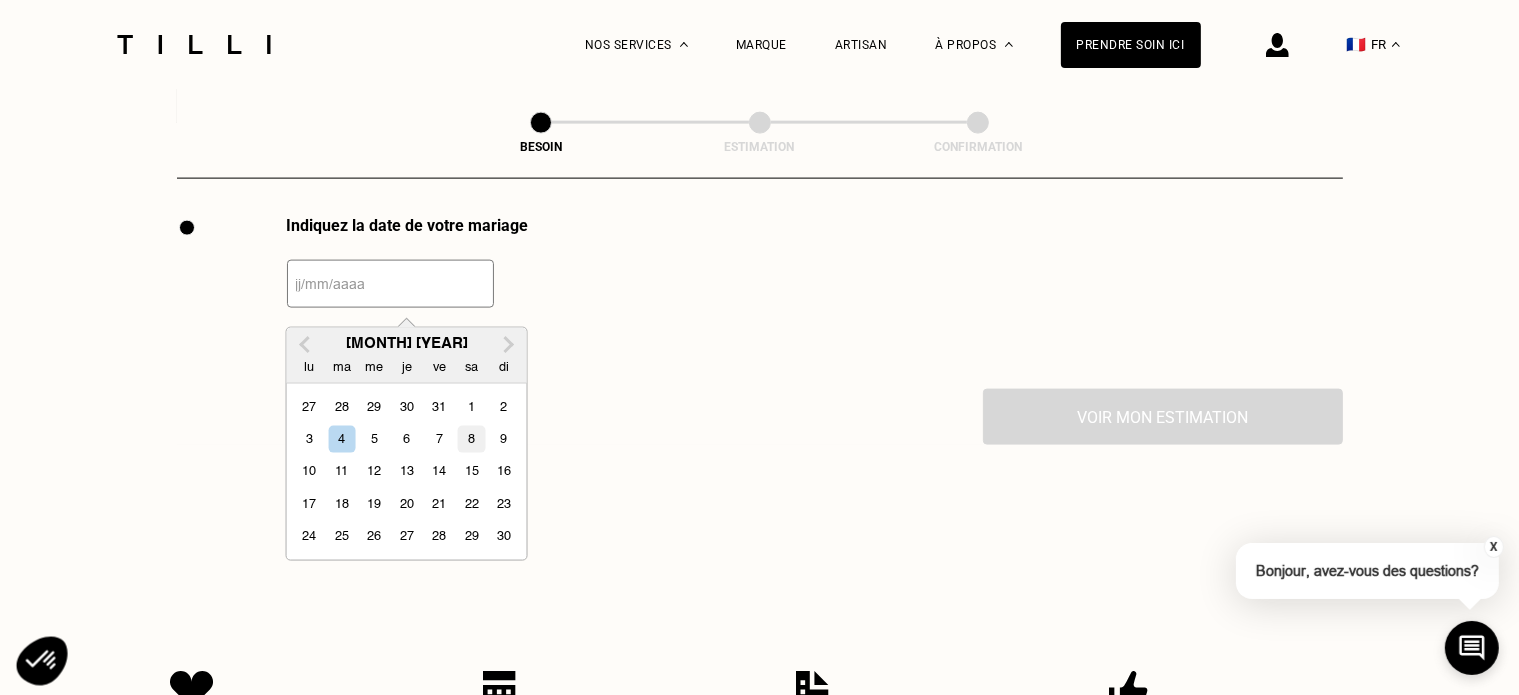 click on "8" at bounding box center [471, 439] 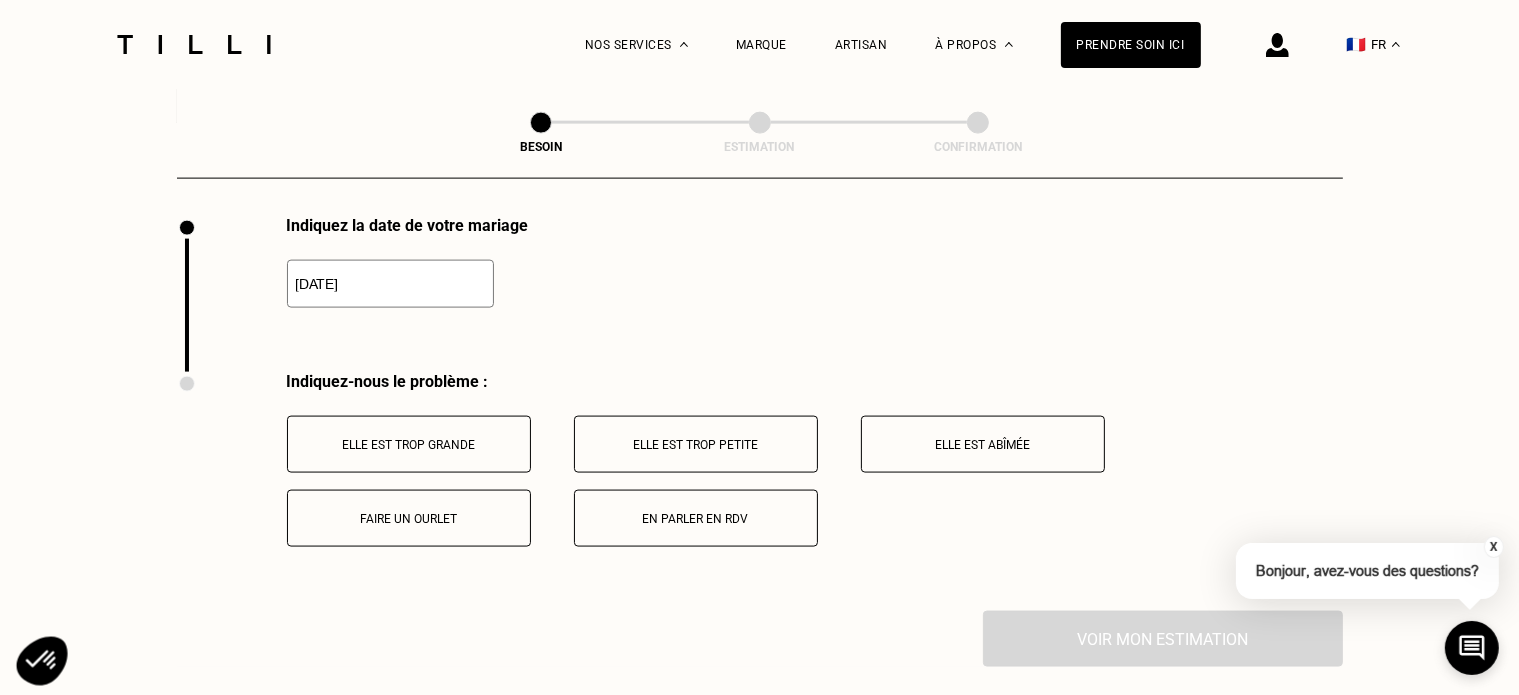 click on "Faire un ourlet" at bounding box center [409, 519] 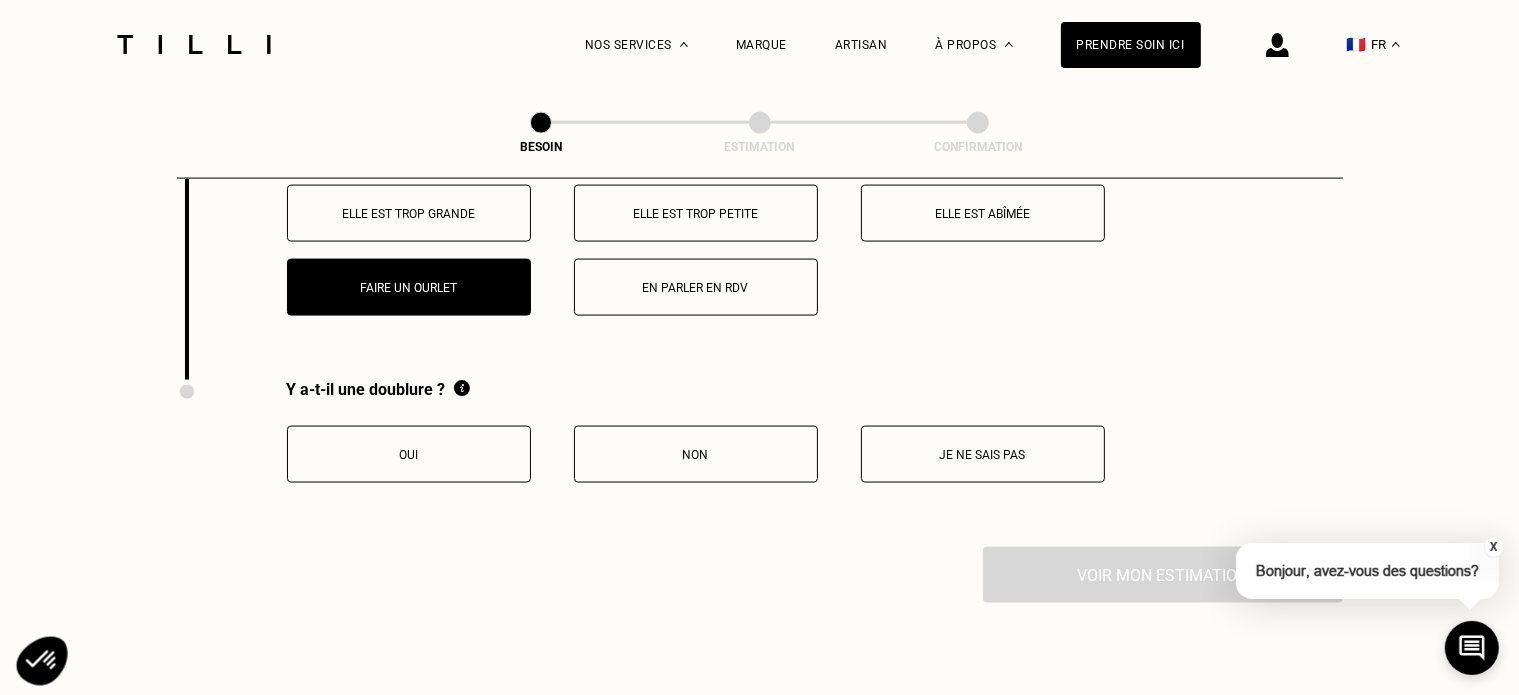 scroll, scrollTop: 2978, scrollLeft: 0, axis: vertical 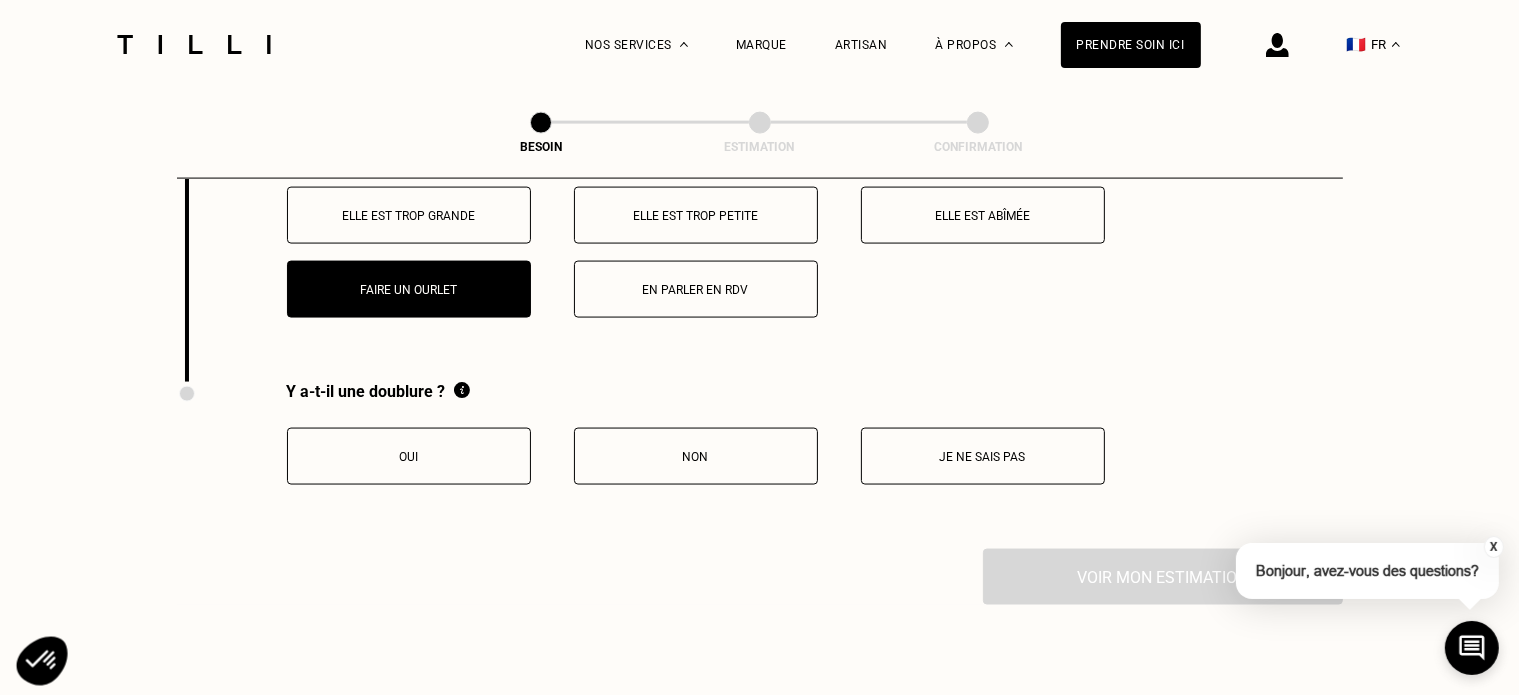 click on "En parler en RDV" at bounding box center (696, 290) 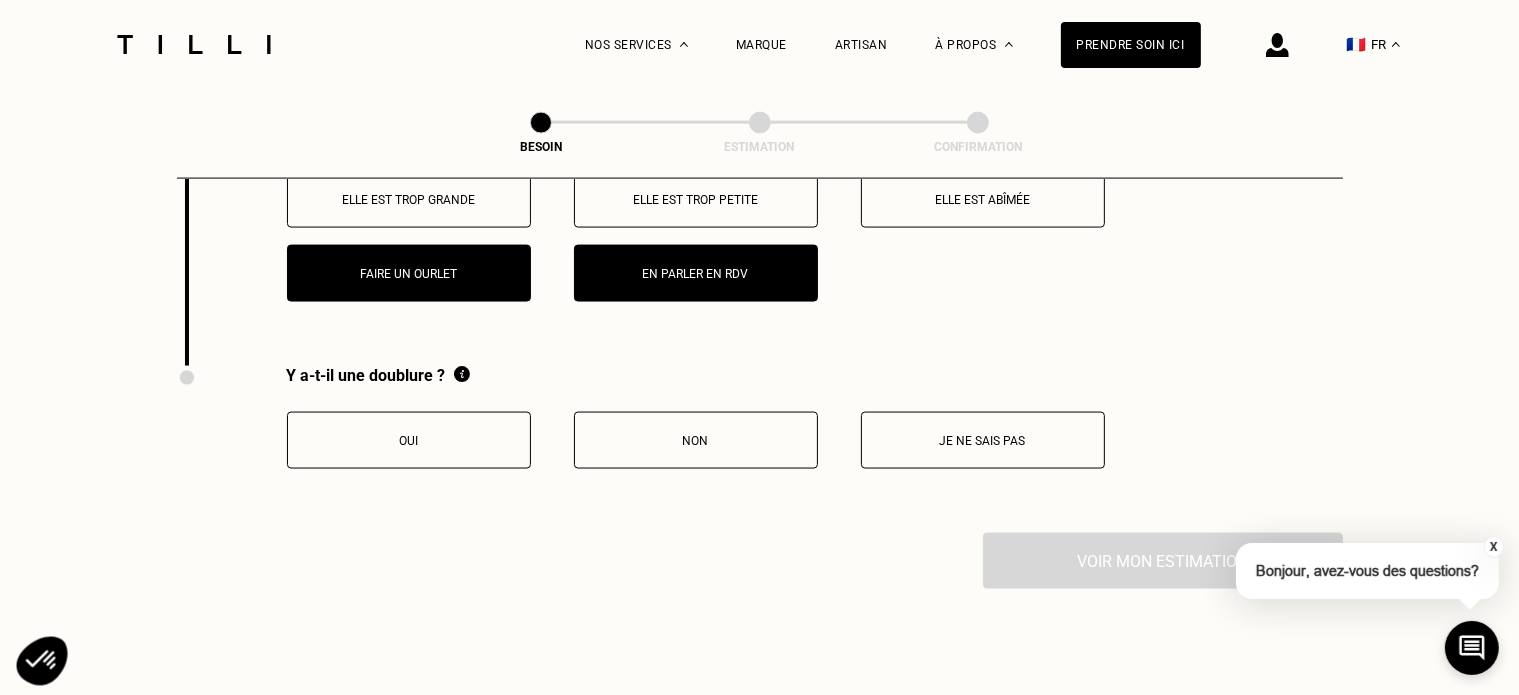 scroll, scrollTop: 2991, scrollLeft: 0, axis: vertical 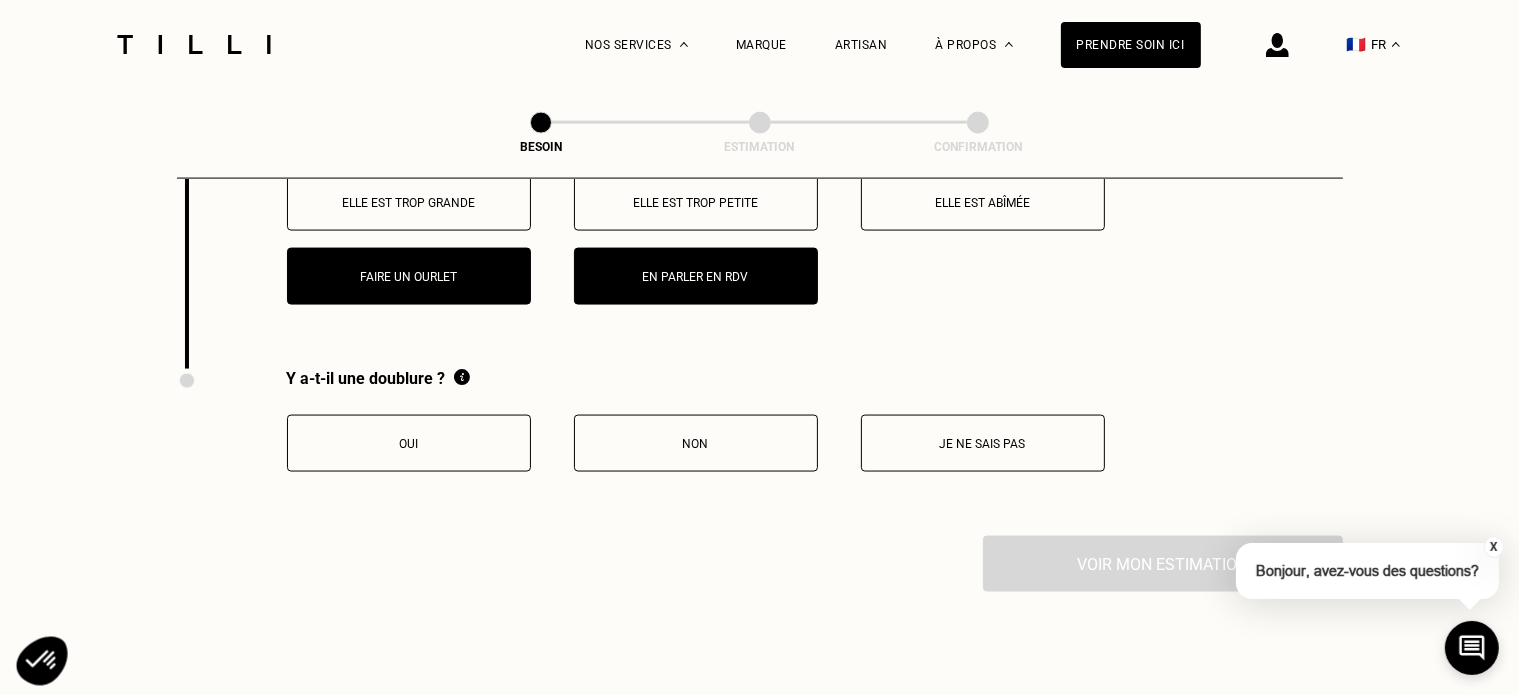 click on "Non" at bounding box center (696, 444) 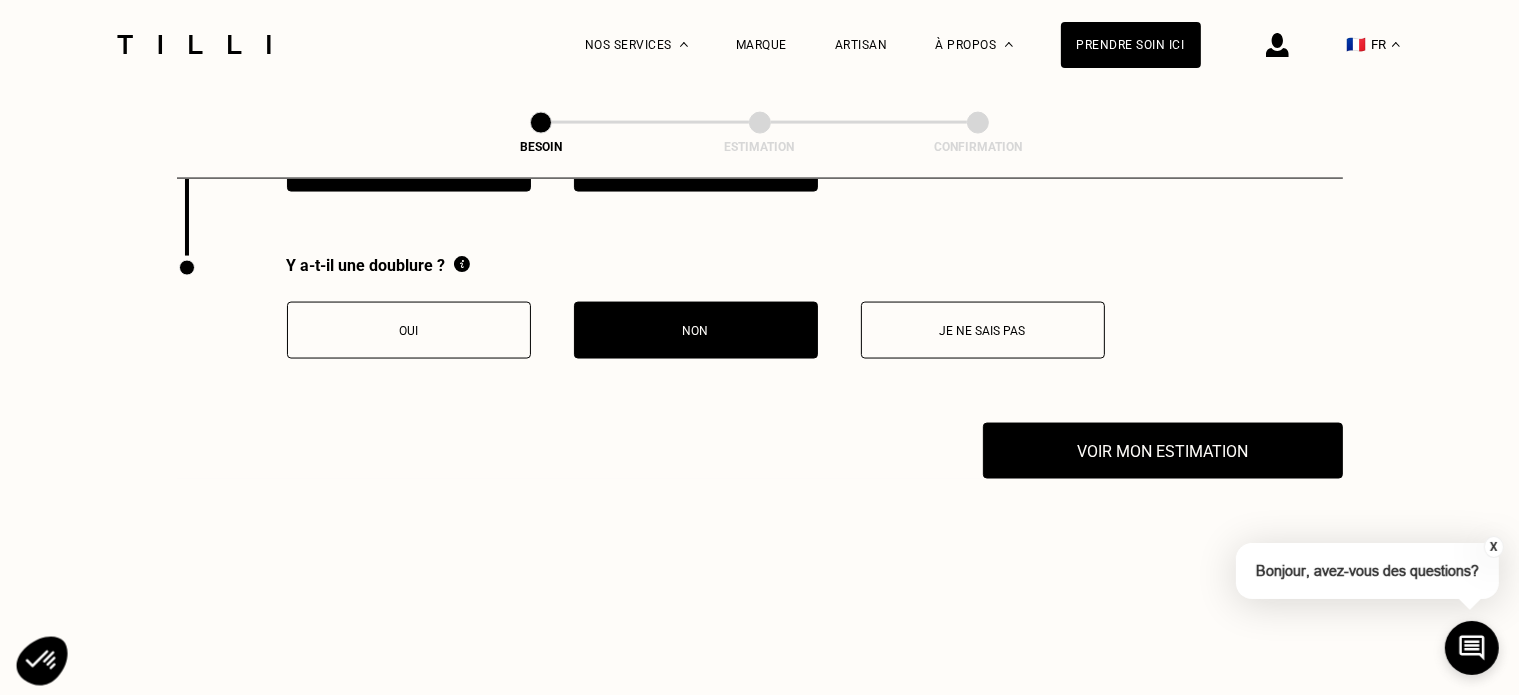 scroll, scrollTop: 3107, scrollLeft: 0, axis: vertical 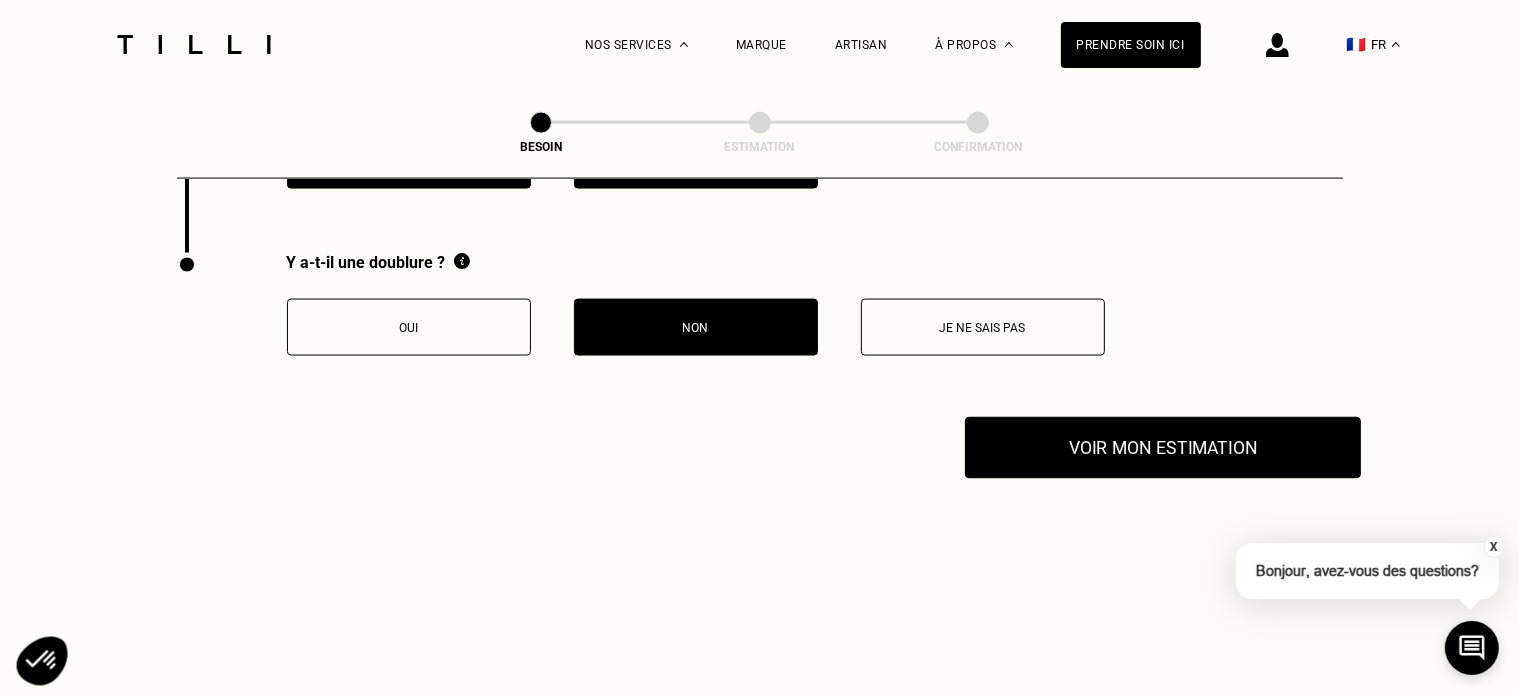 click on "Voir mon estimation" at bounding box center [1163, 448] 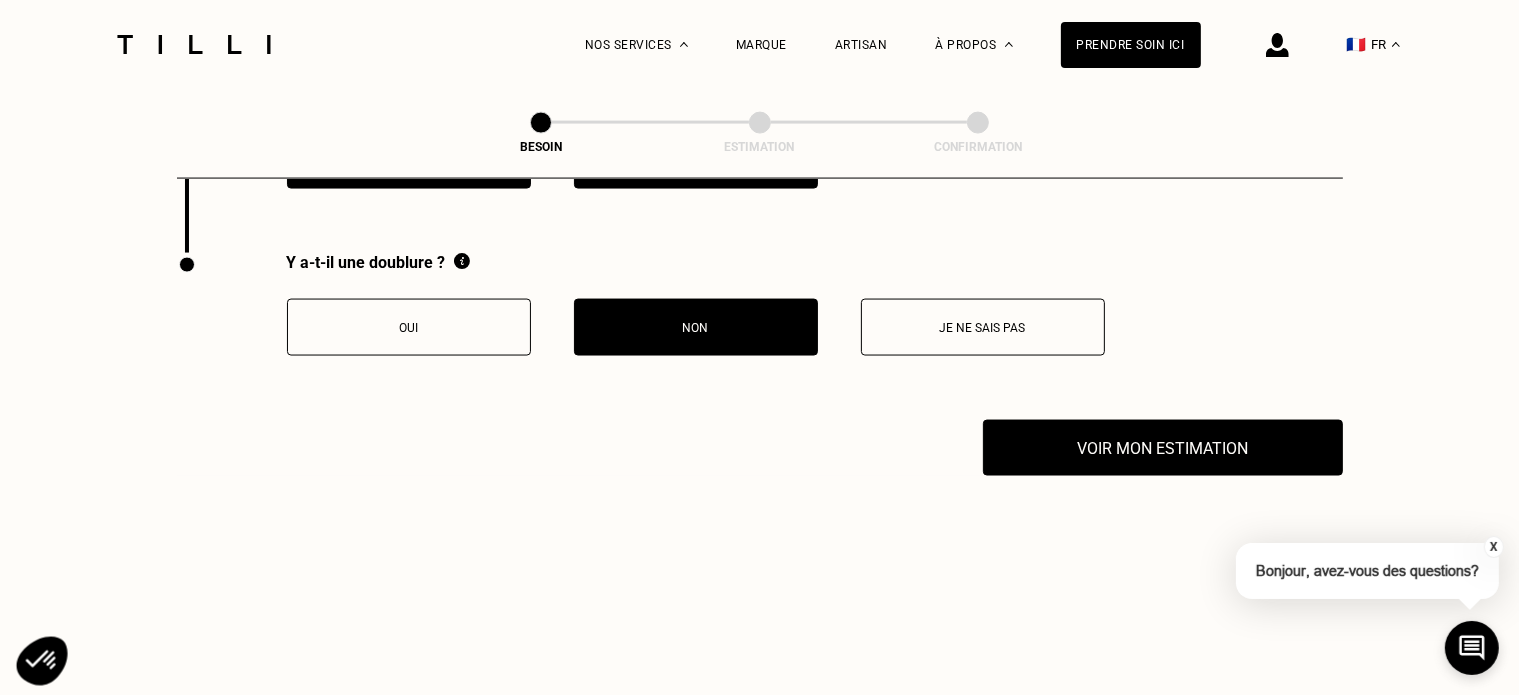 click on "X" at bounding box center (1494, 547) 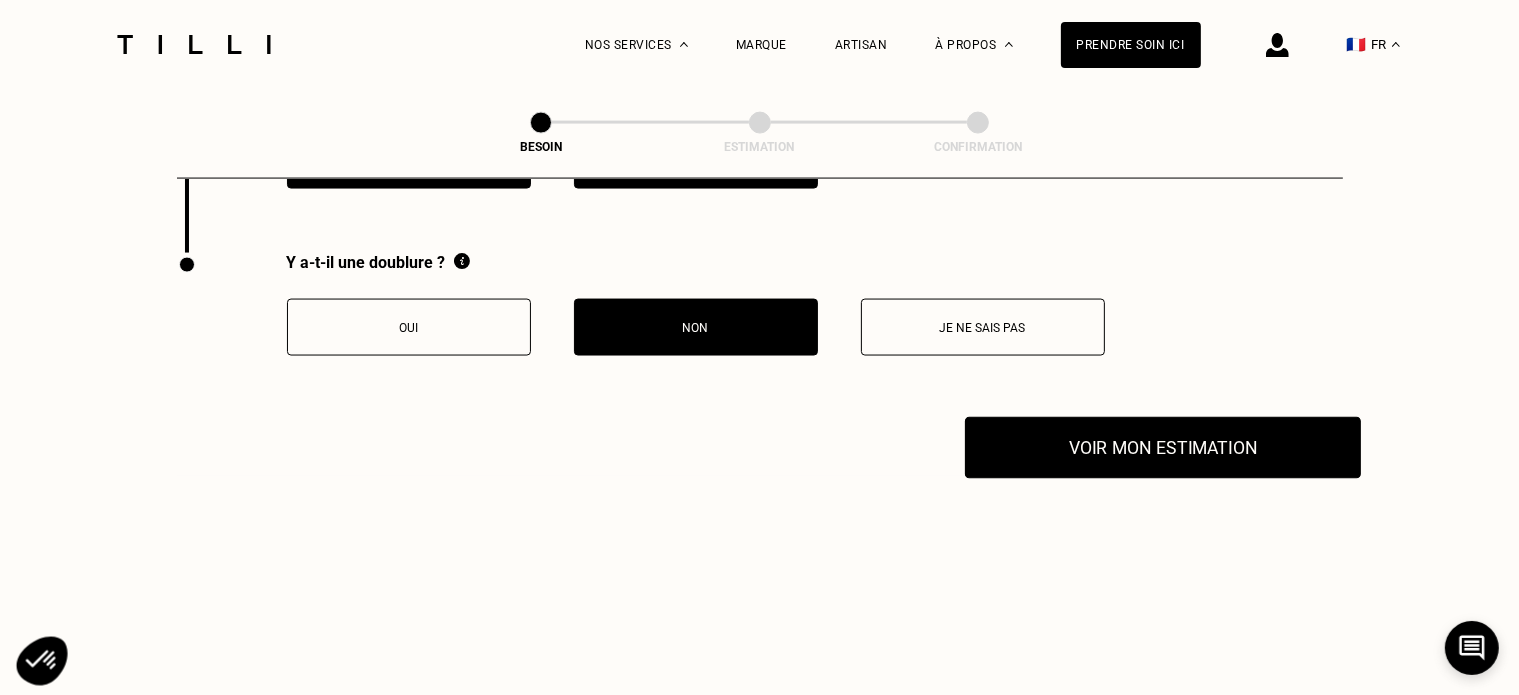 click on "Voir mon estimation" at bounding box center (1163, 448) 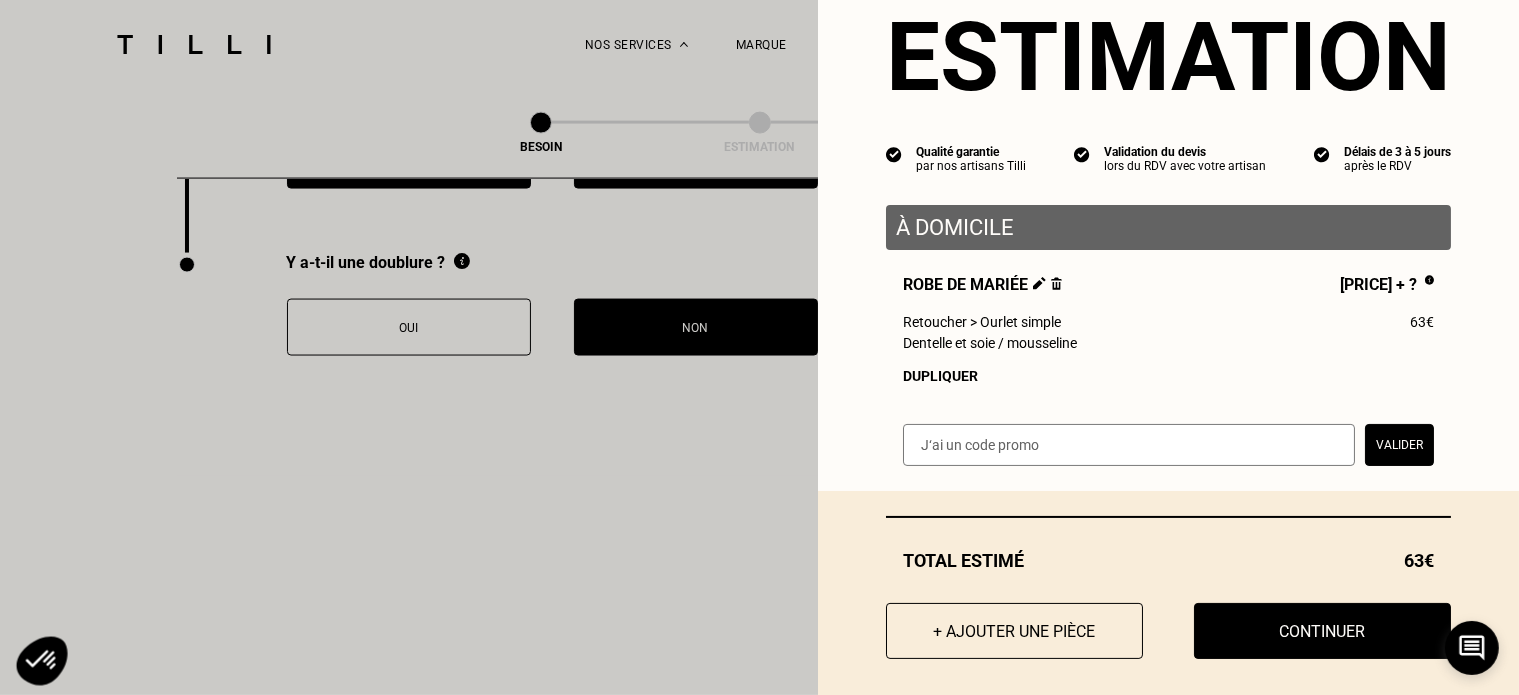 scroll, scrollTop: 84, scrollLeft: 0, axis: vertical 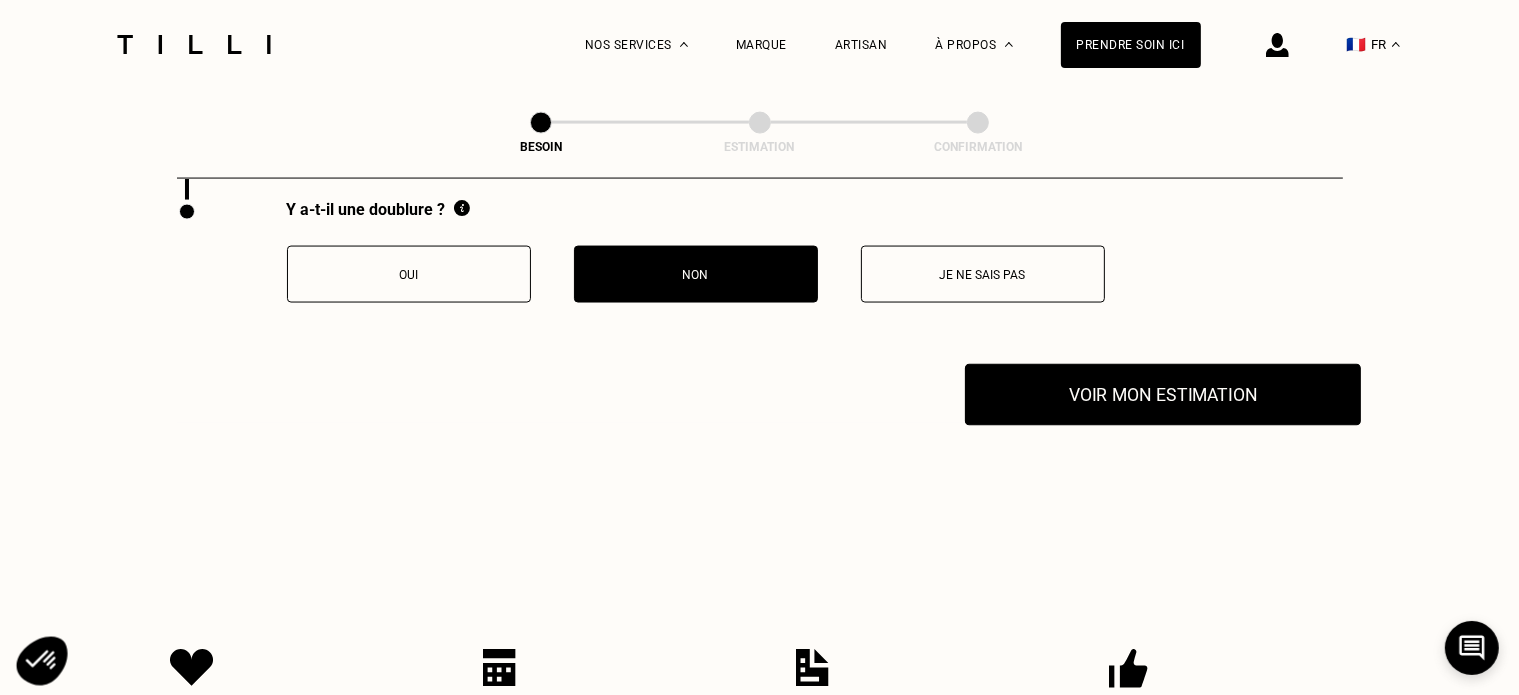 click on "Voir mon estimation" at bounding box center (1163, 395) 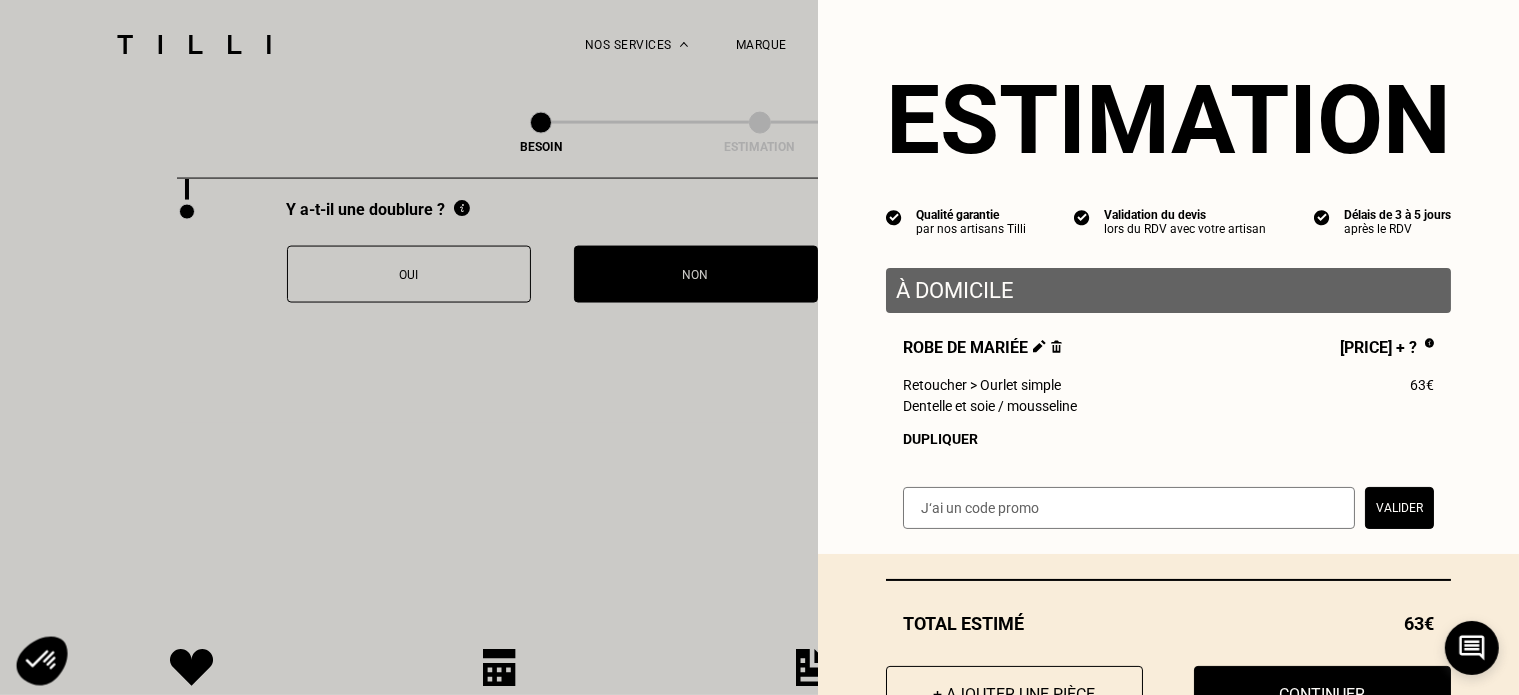 scroll, scrollTop: 84, scrollLeft: 0, axis: vertical 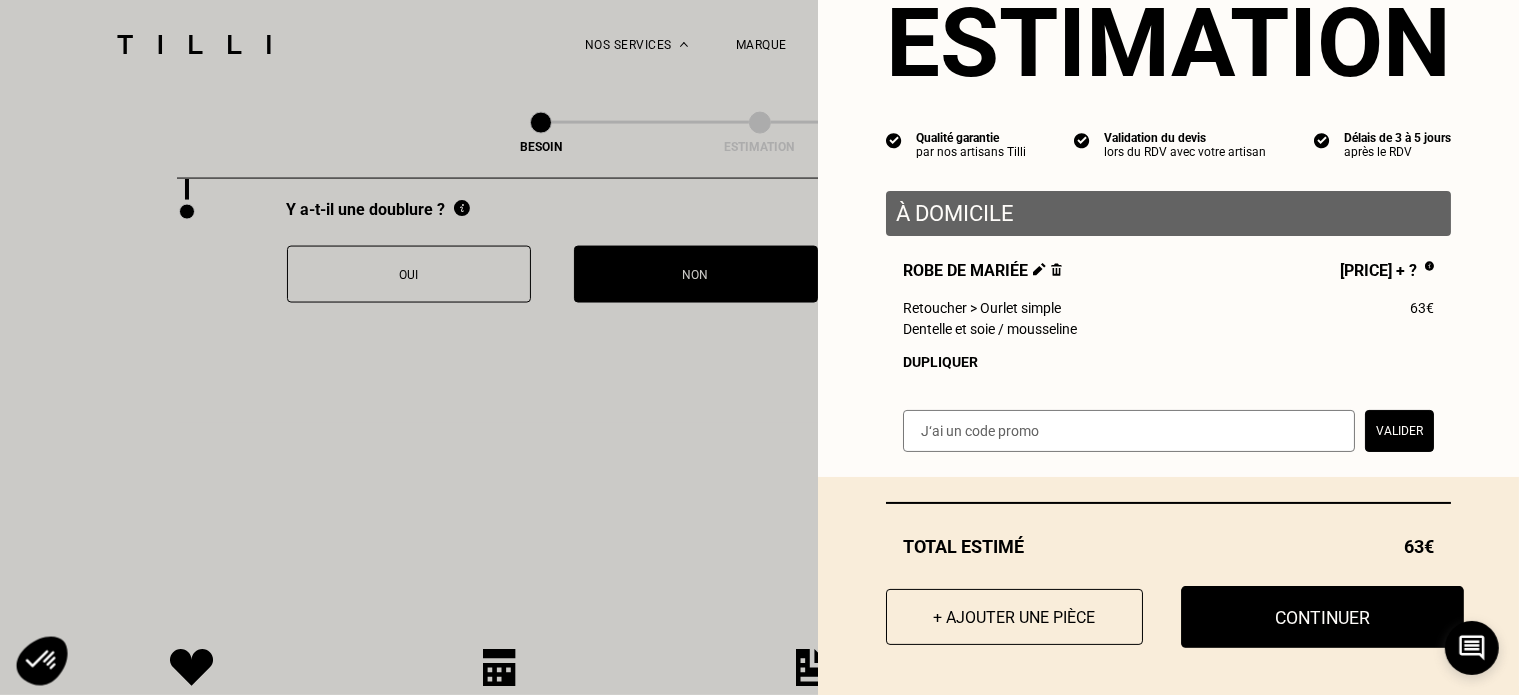 click on "Continuer" at bounding box center [1322, 617] 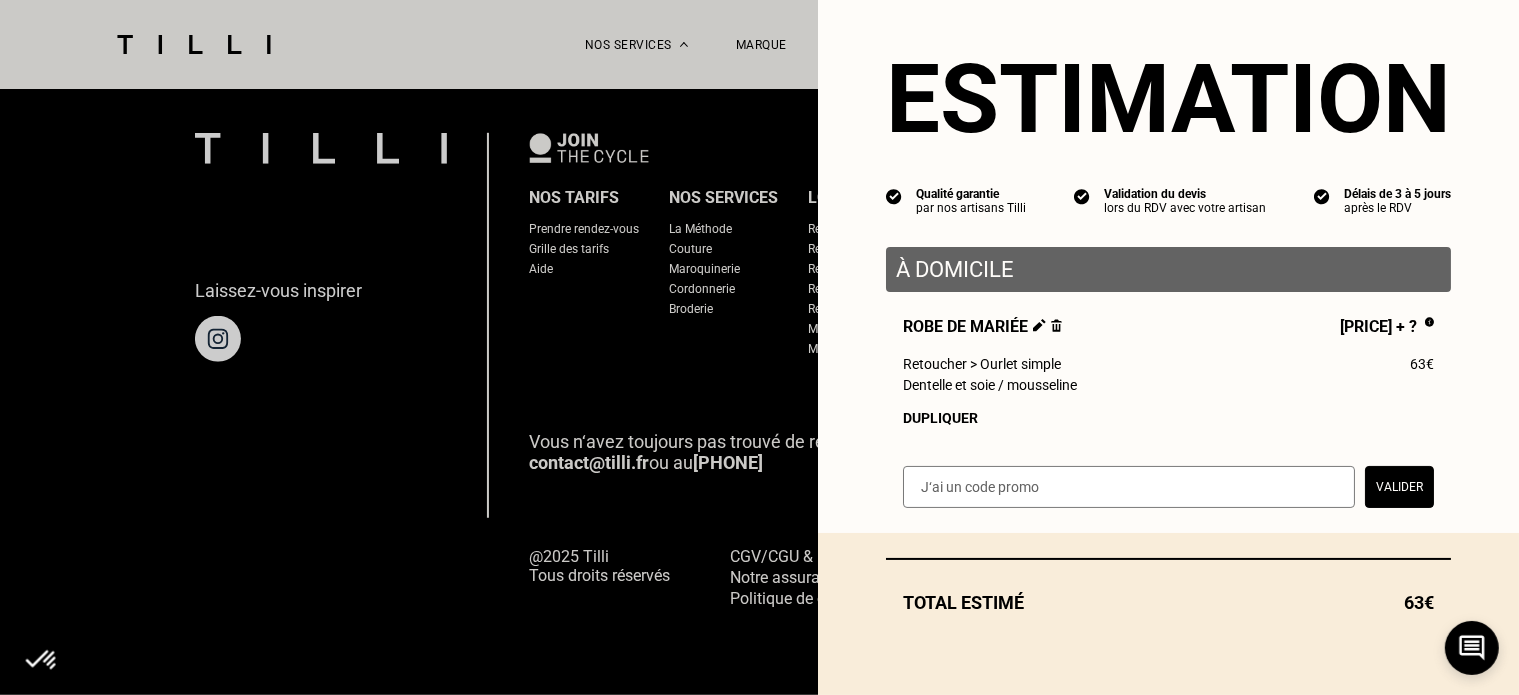scroll, scrollTop: 1328, scrollLeft: 0, axis: vertical 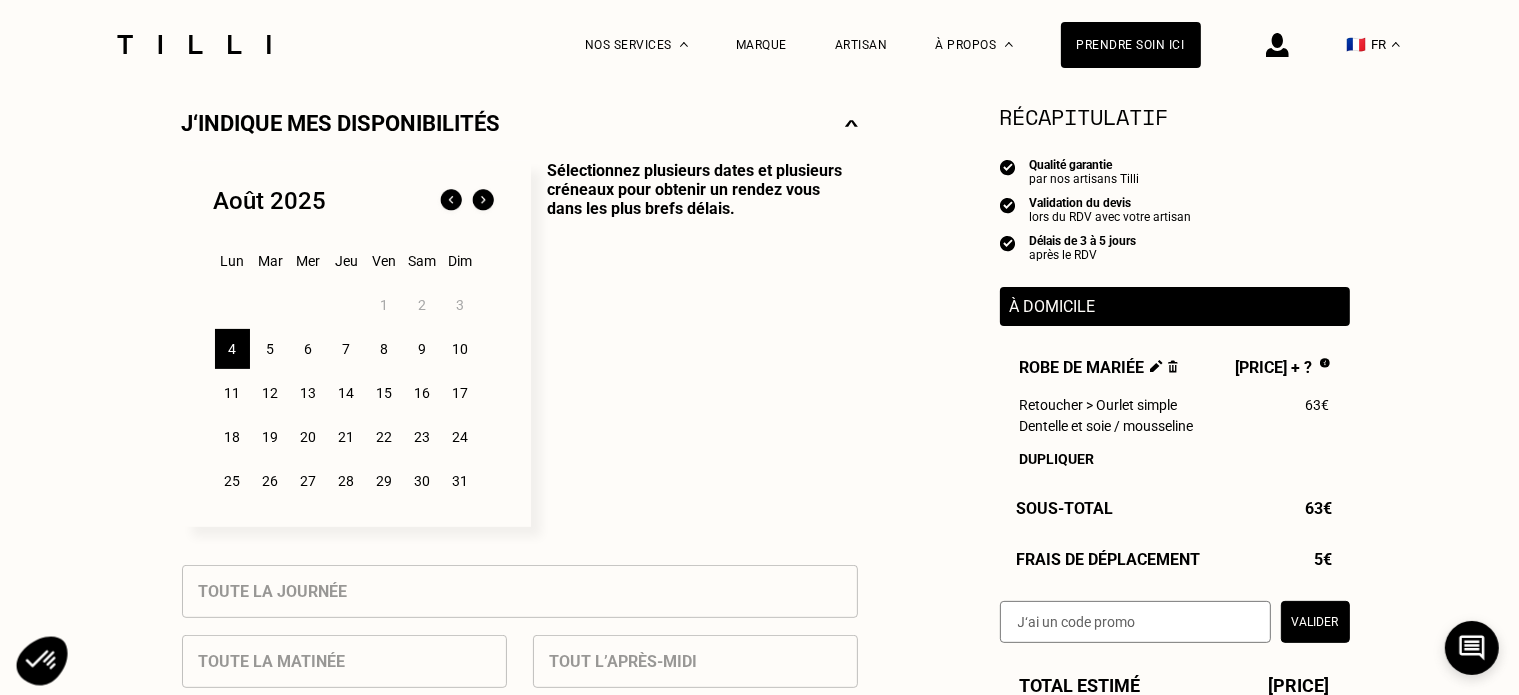 click on "8" at bounding box center (384, 349) 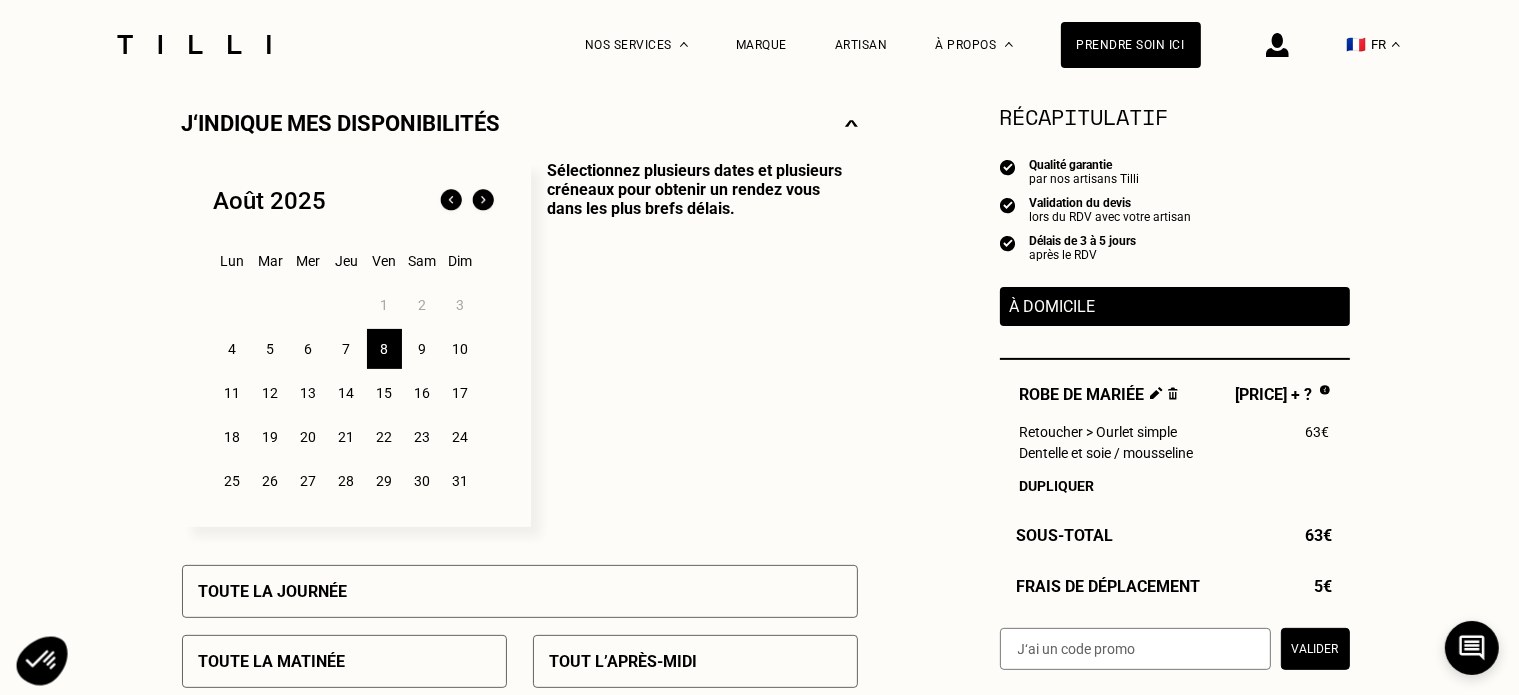 click on "11" at bounding box center [232, 393] 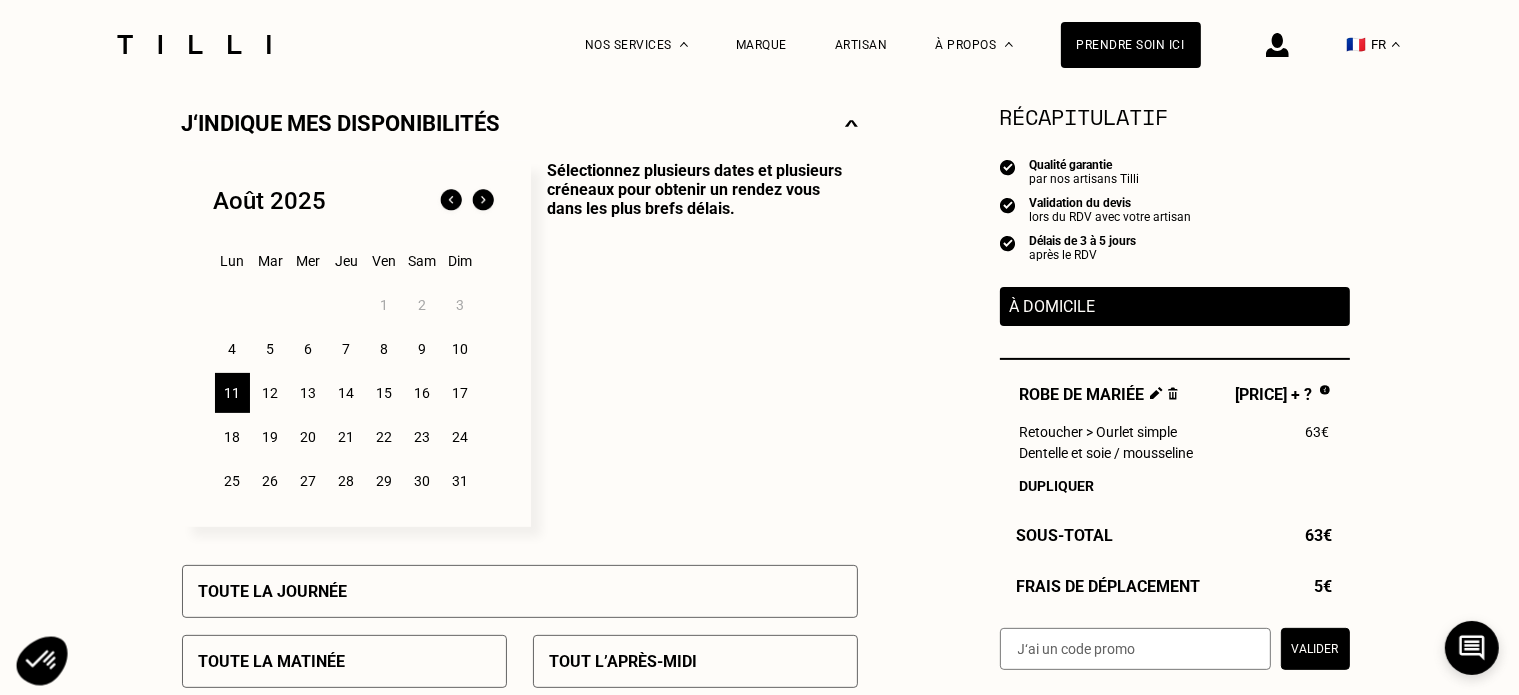 click on "8" at bounding box center [384, 349] 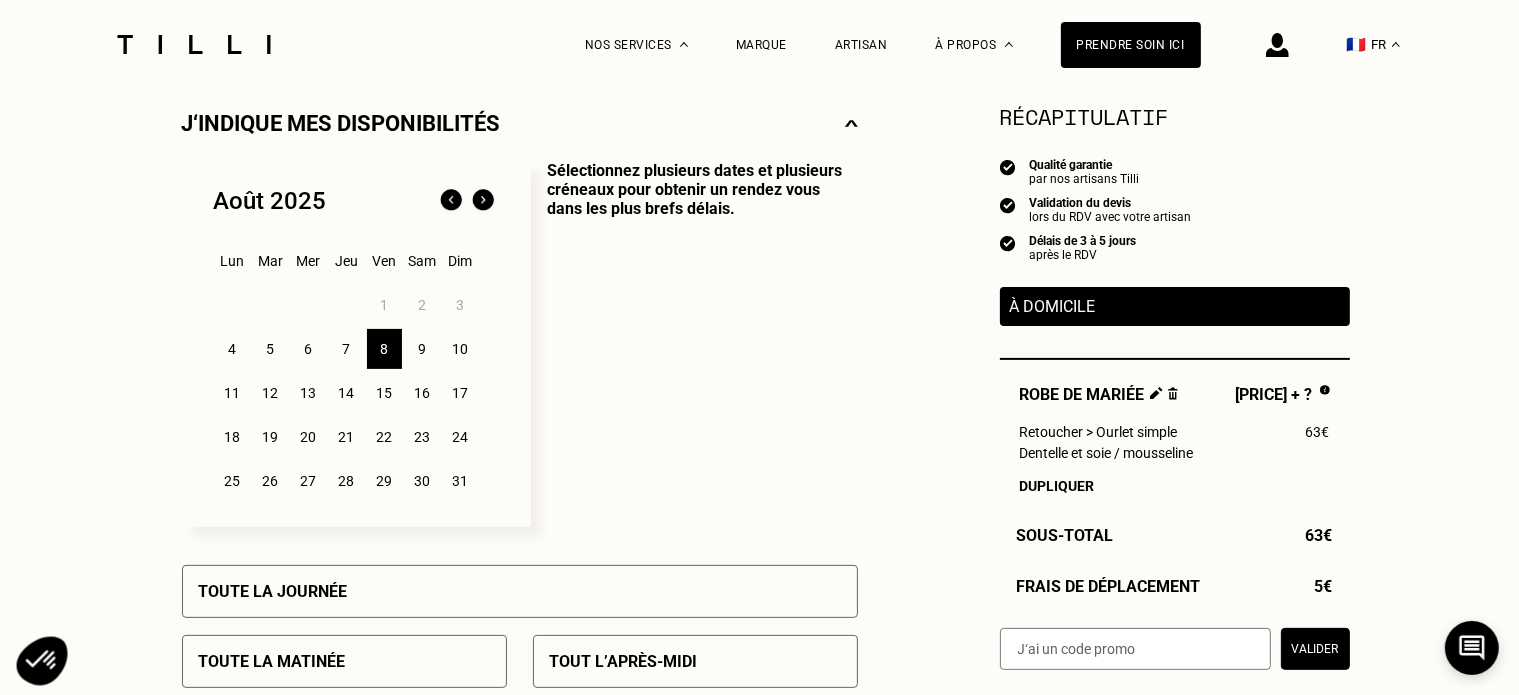 click on "Toute la journée" at bounding box center (520, 591) 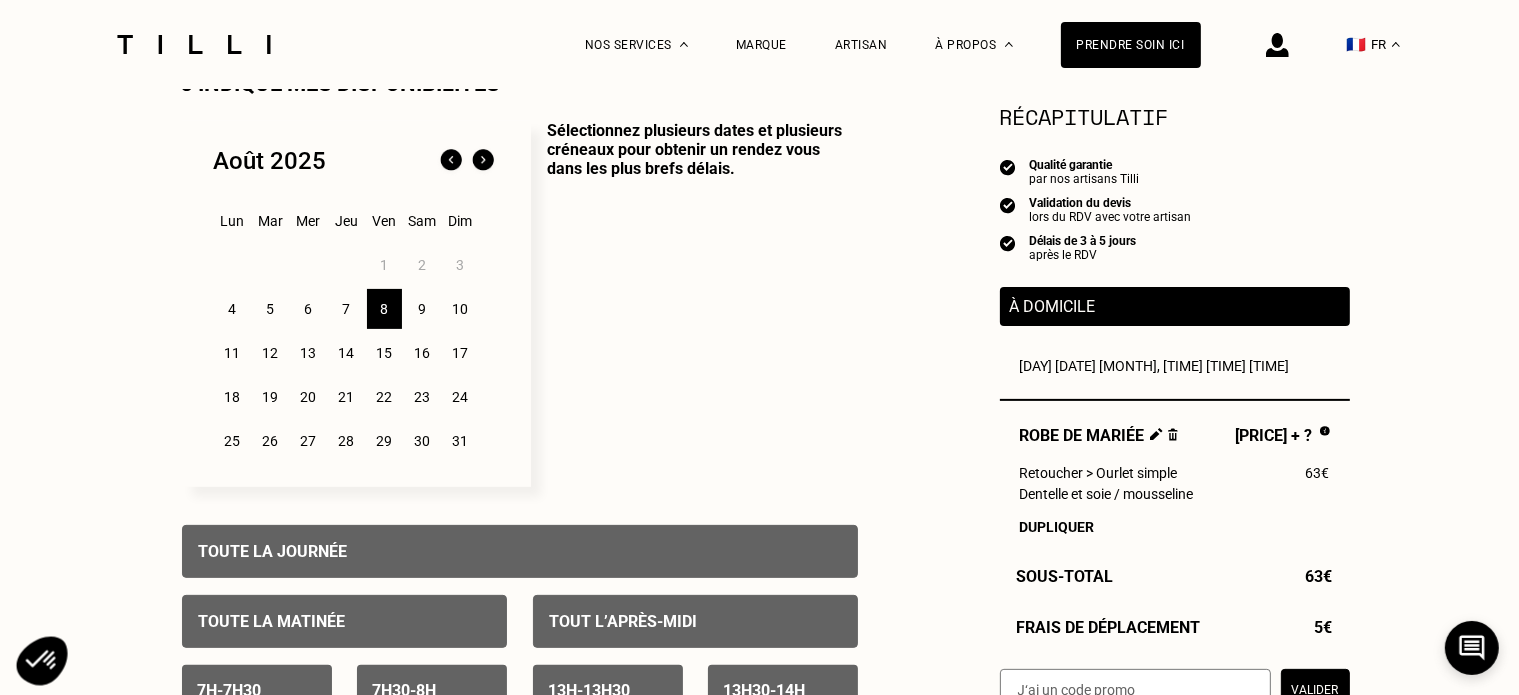 scroll, scrollTop: 492, scrollLeft: 0, axis: vertical 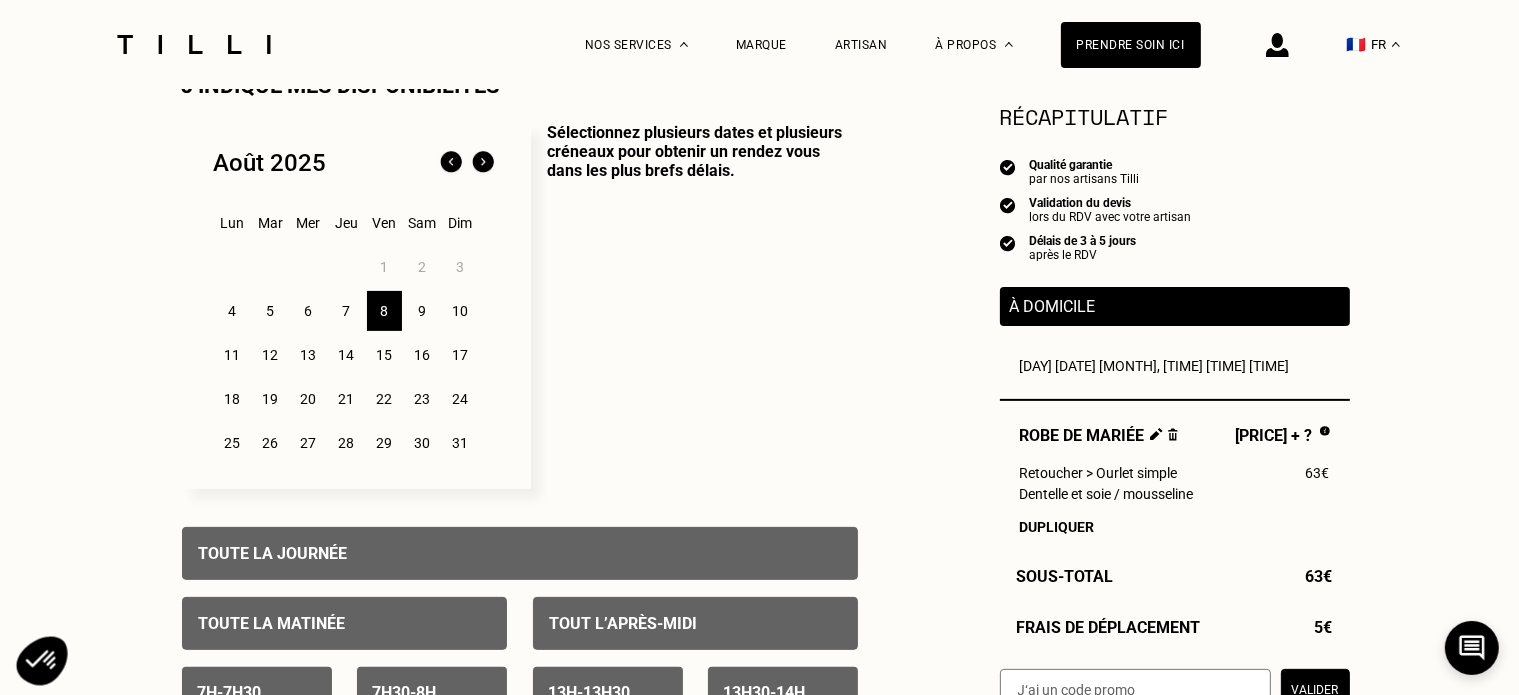 click on "11" at bounding box center [232, 355] 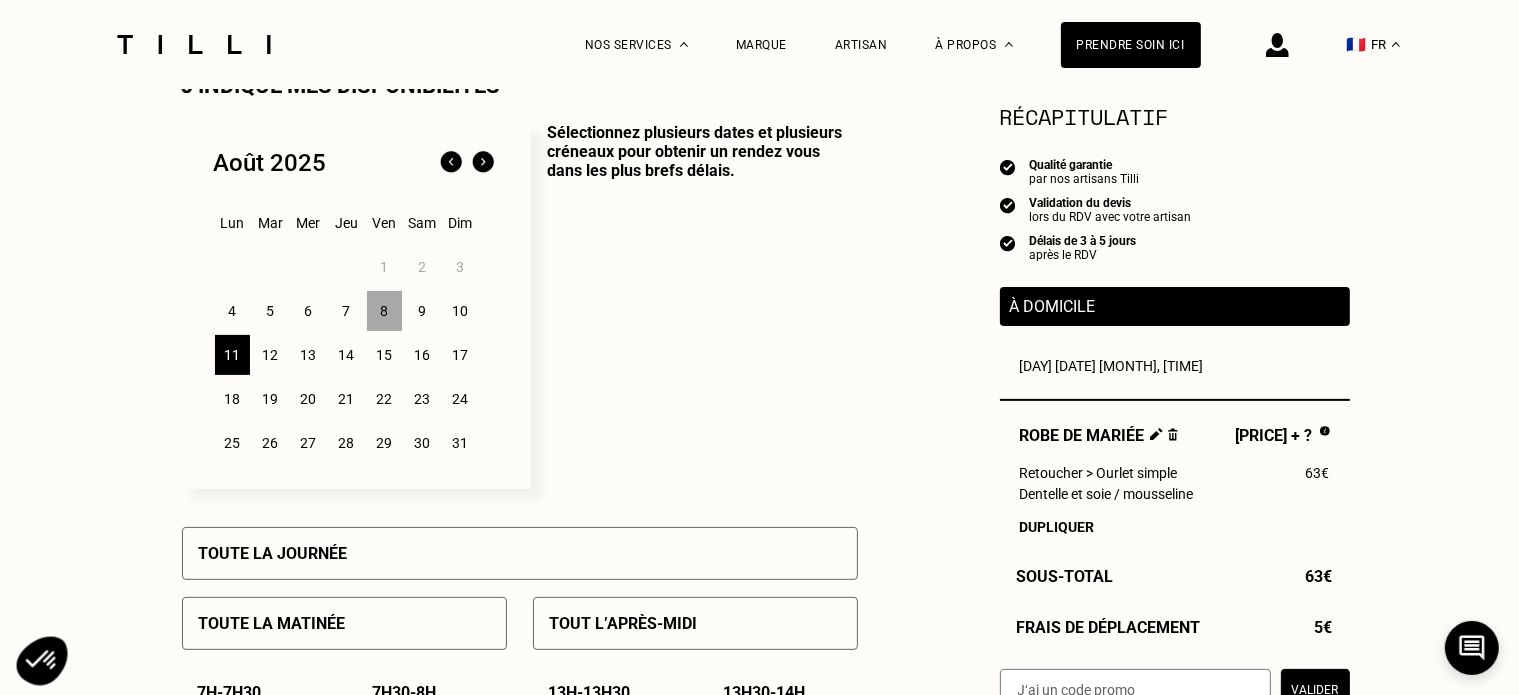 click on "Toute la journée" at bounding box center [520, 553] 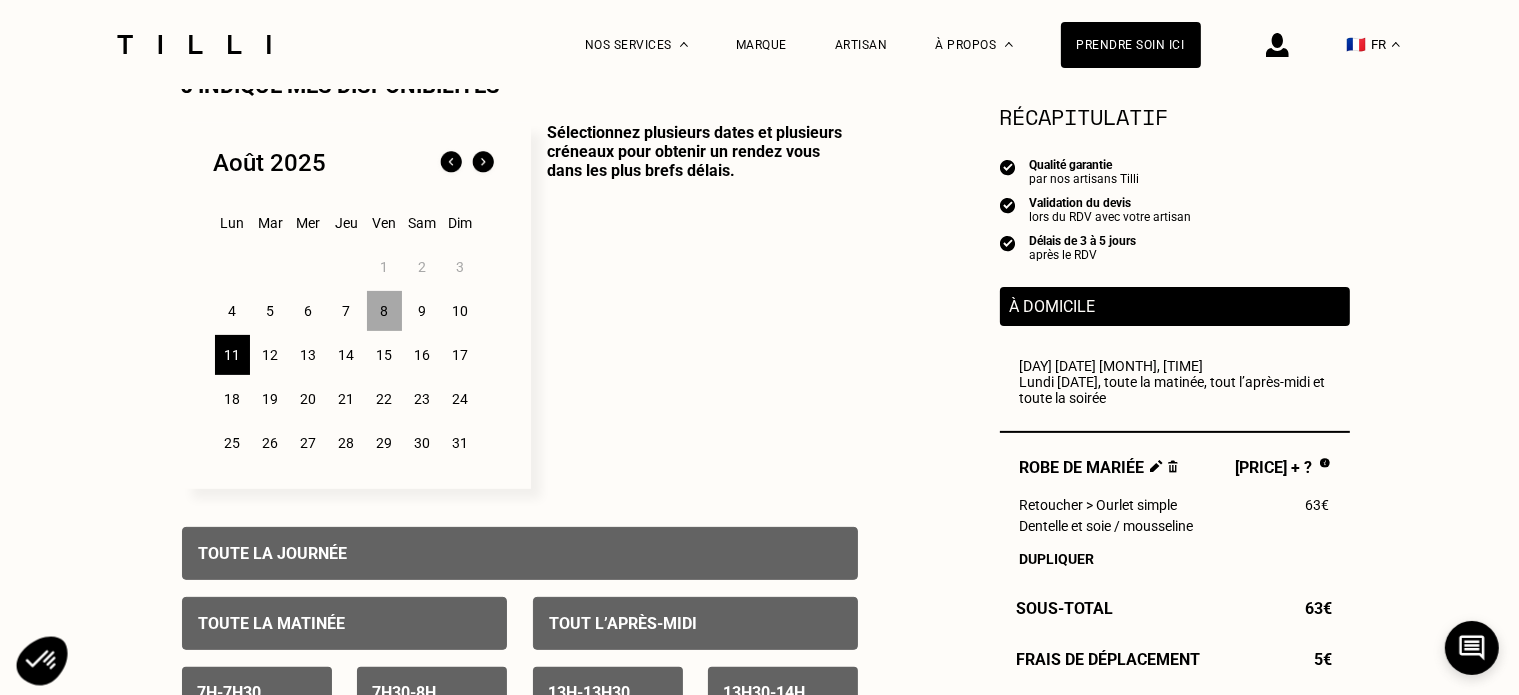 click on "12" at bounding box center (270, 355) 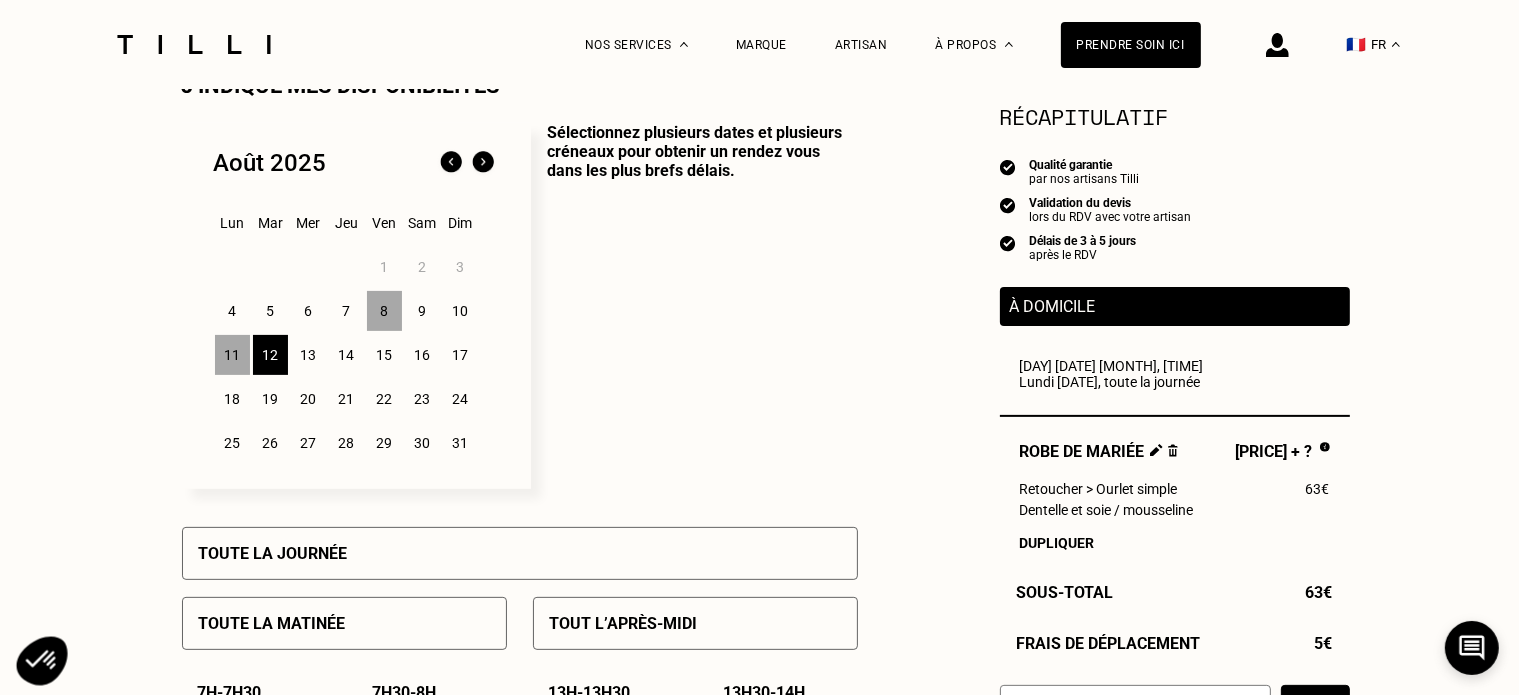 click on "Toute la journée" at bounding box center (273, 553) 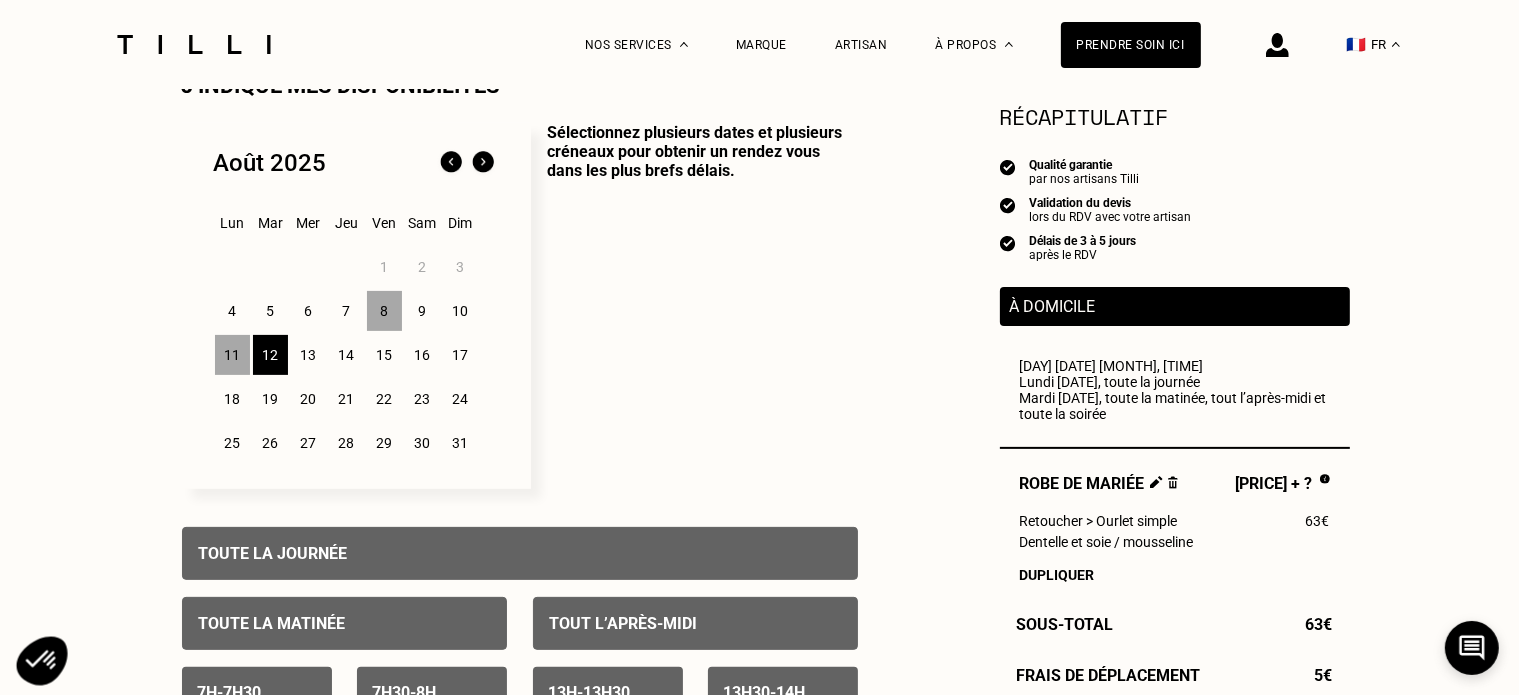 click on "13" at bounding box center (308, 355) 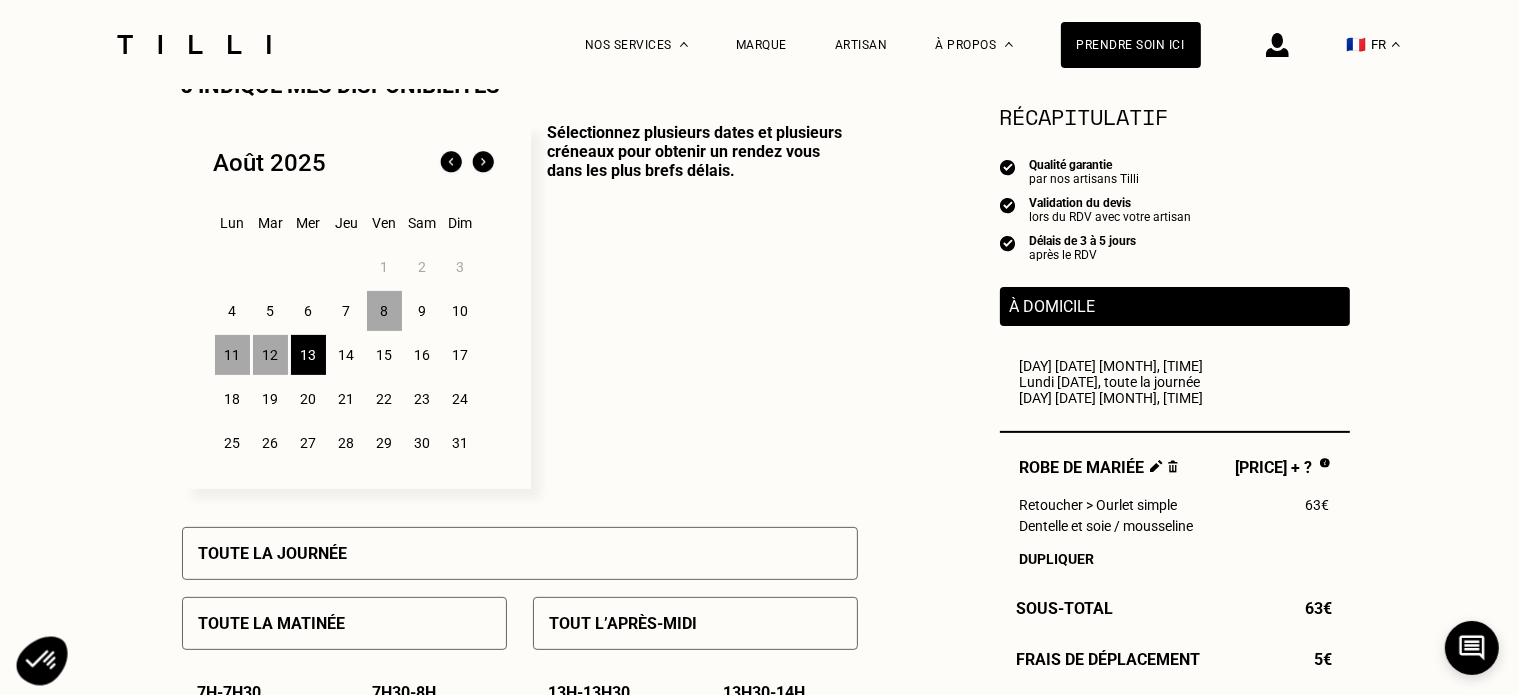 click on "Toute la journée" at bounding box center [273, 553] 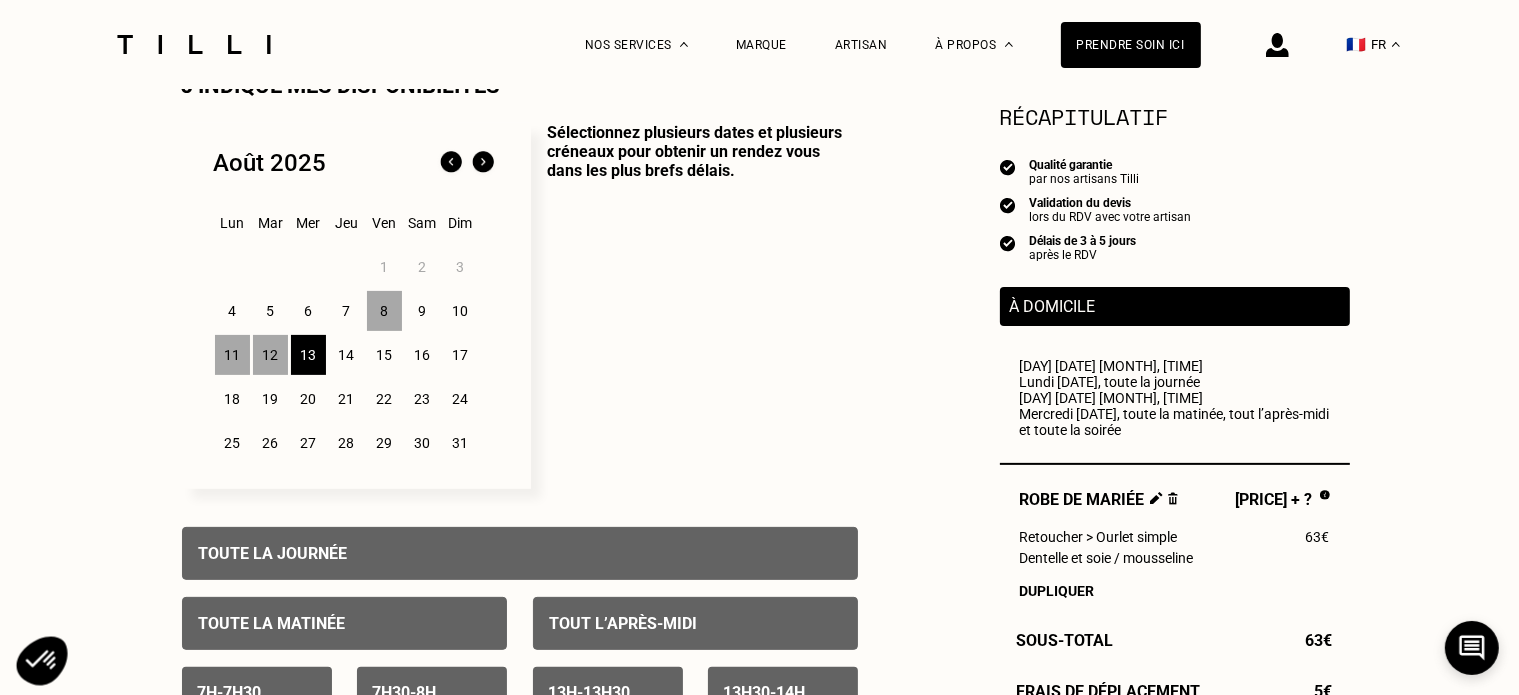 click on "18" at bounding box center (232, 399) 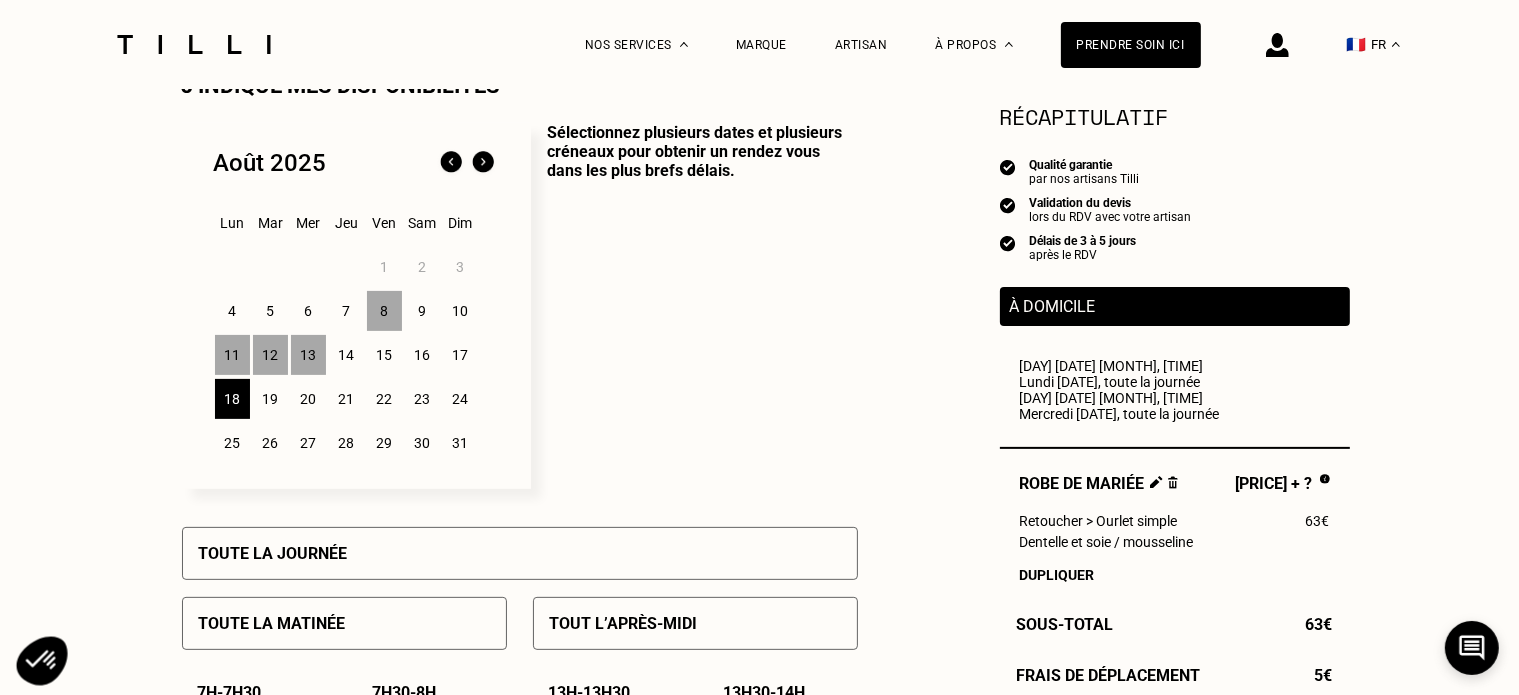 click on "Toute la journée" at bounding box center [520, 553] 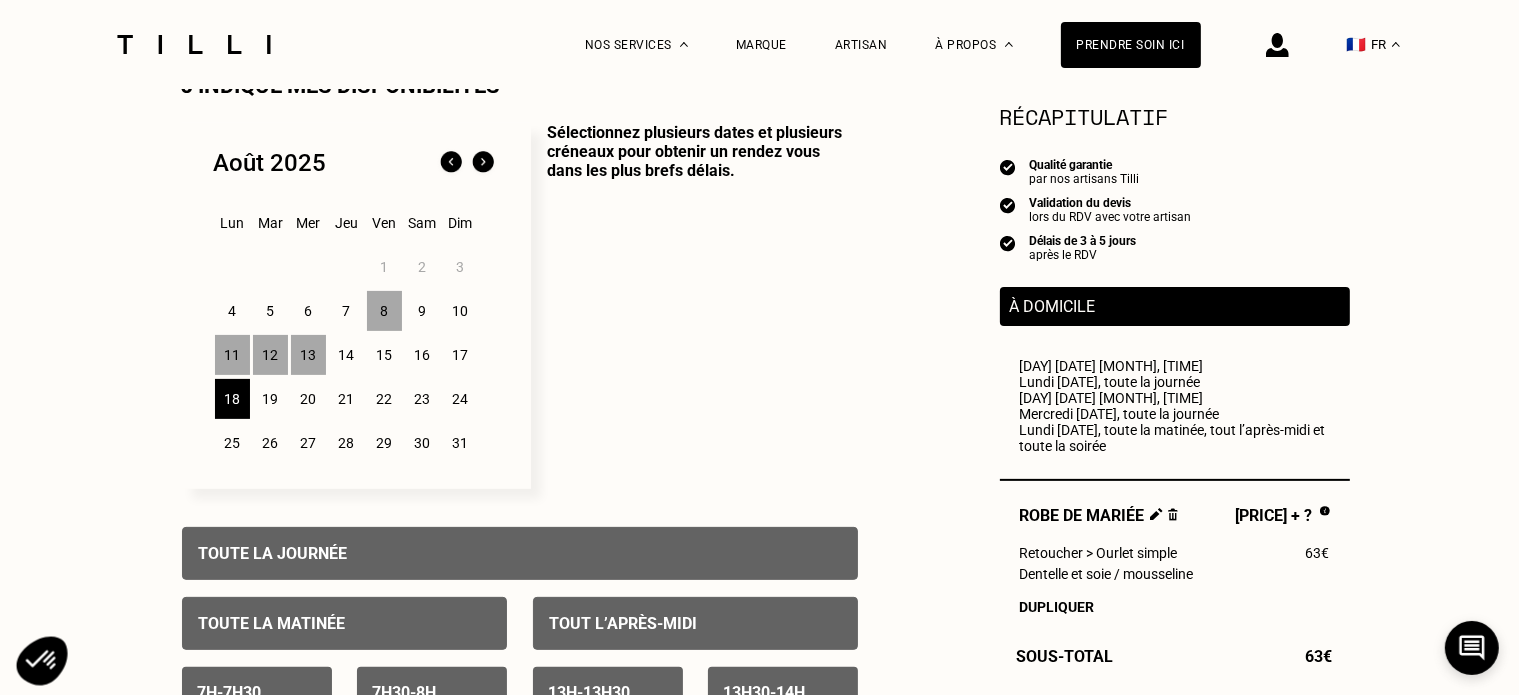 click on "19" at bounding box center [270, 399] 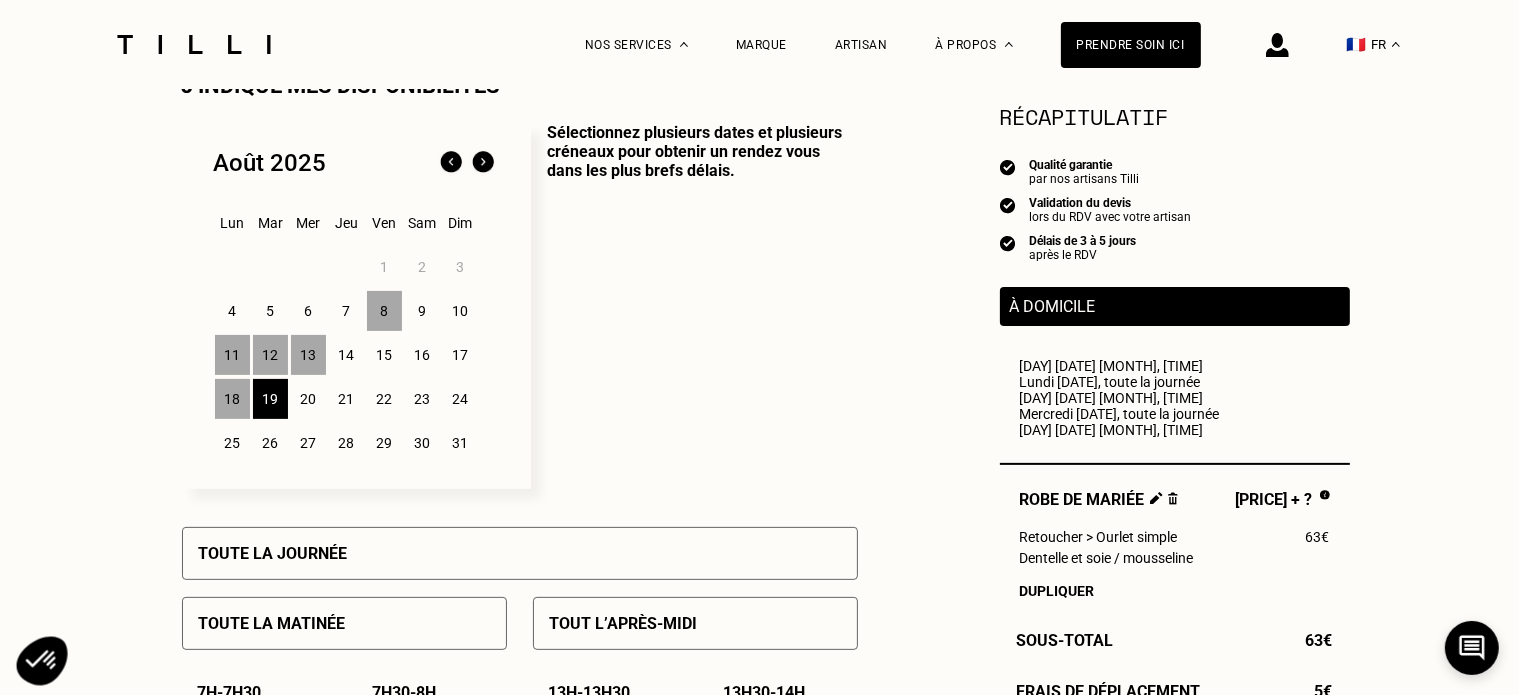 click on "Toute la journée" at bounding box center [273, 553] 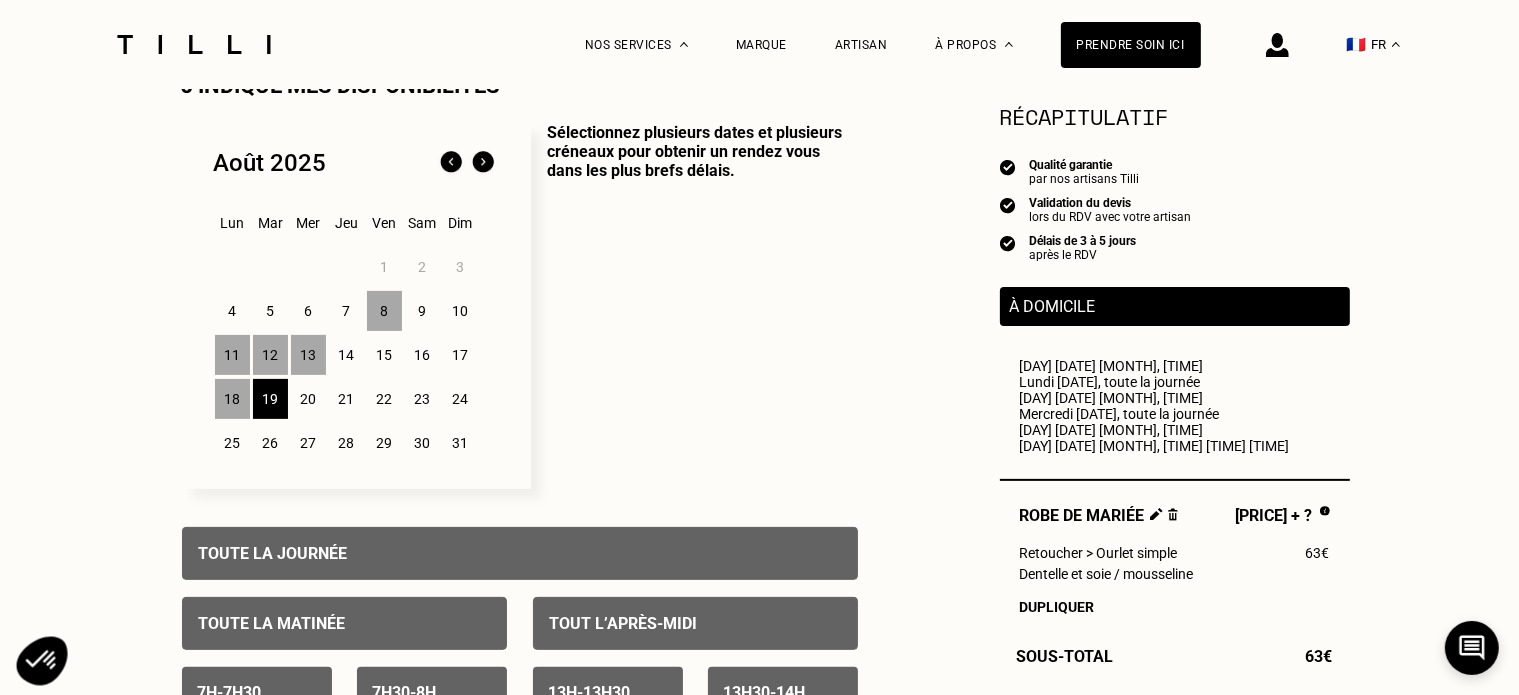 click on "20" at bounding box center (308, 399) 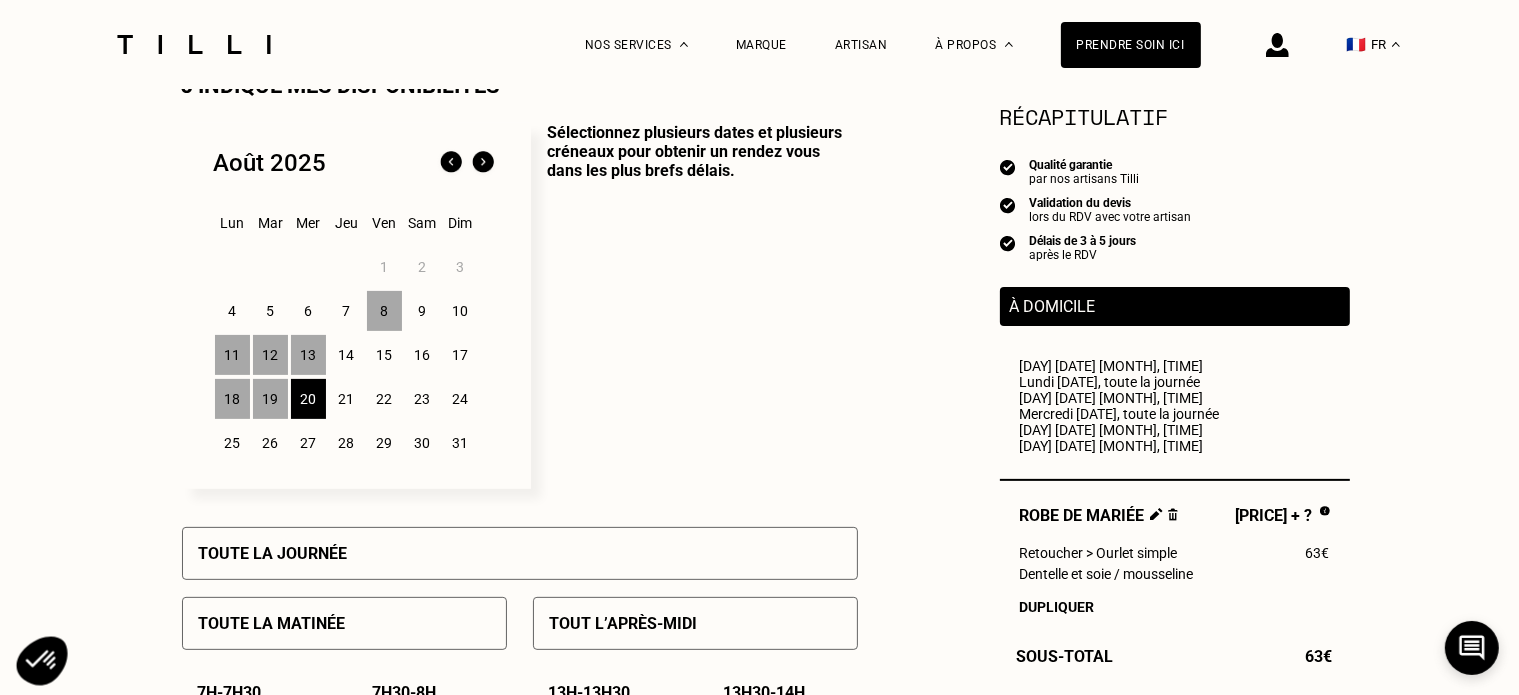 click on "Toute la journée" at bounding box center [520, 553] 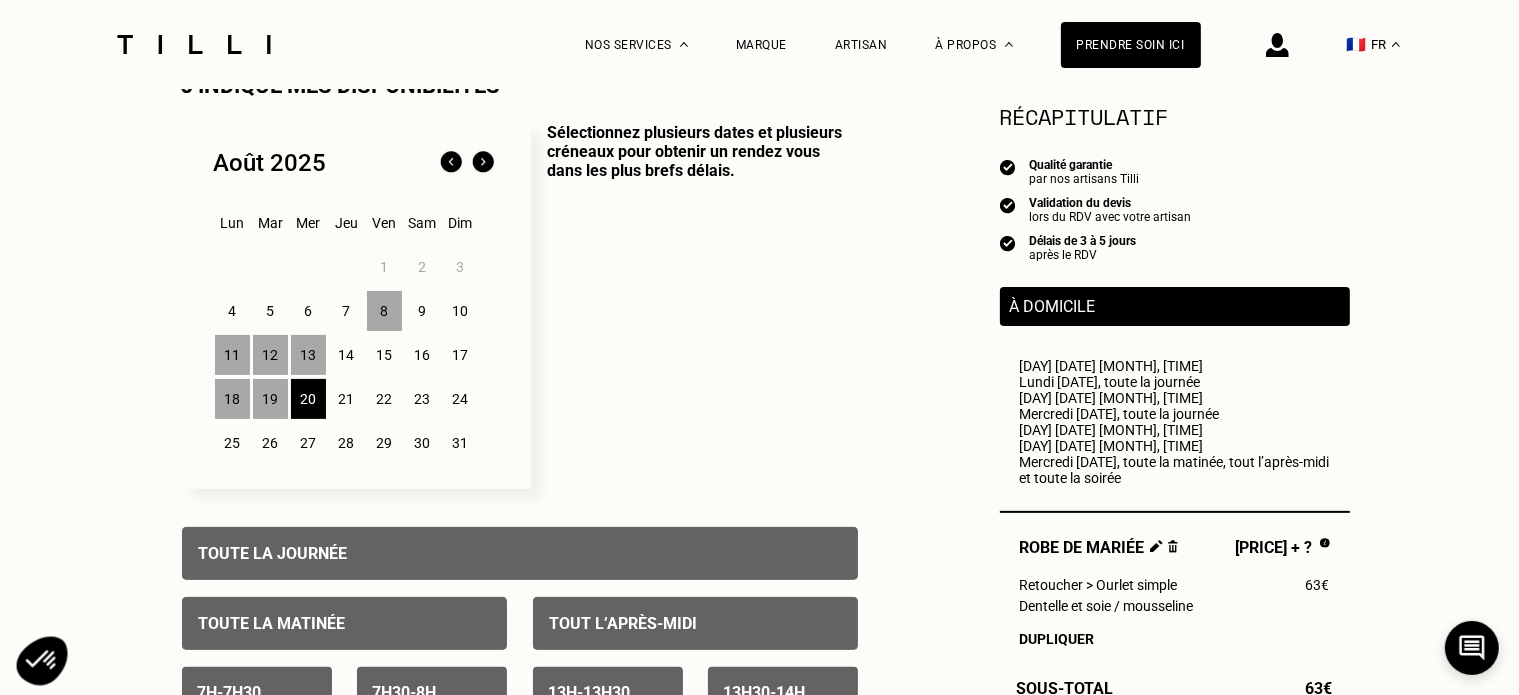 click on "21" at bounding box center (346, 399) 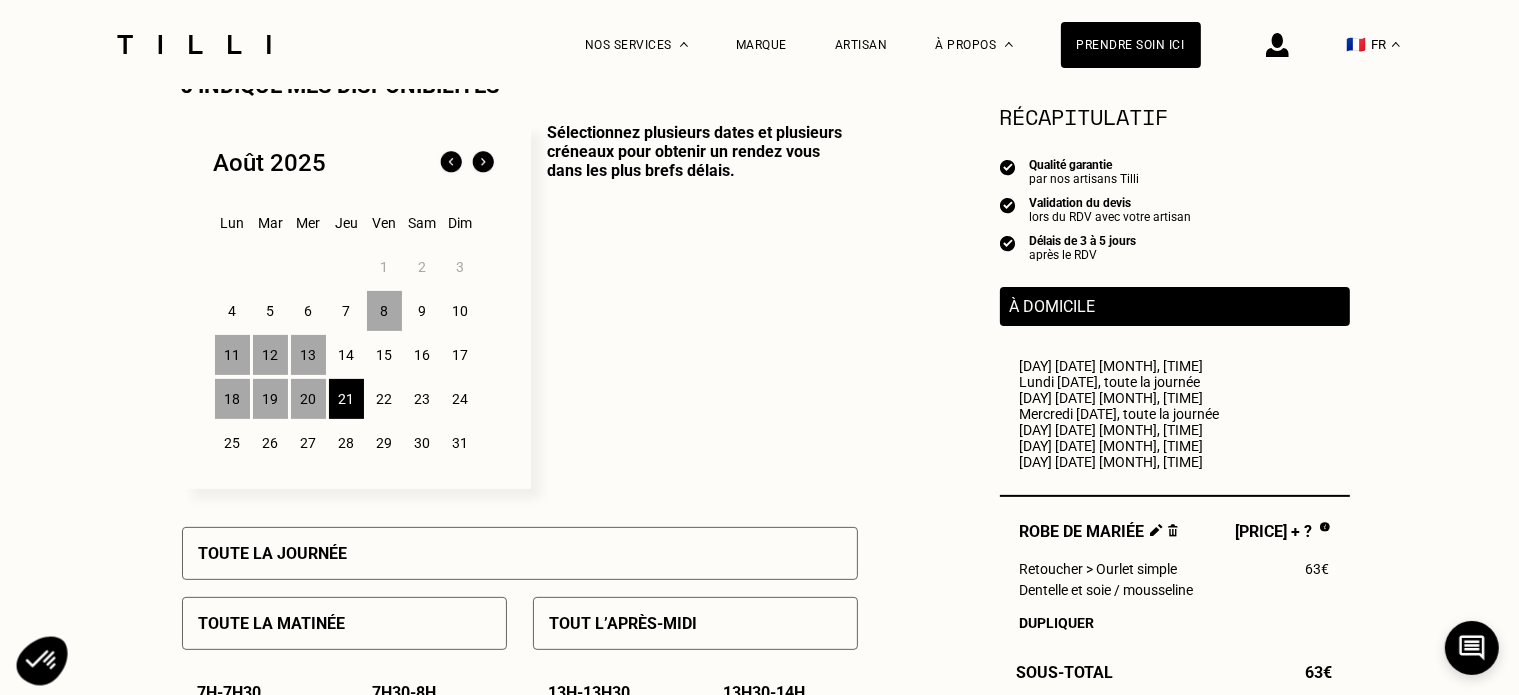 click on "Toute la journée" at bounding box center (520, 553) 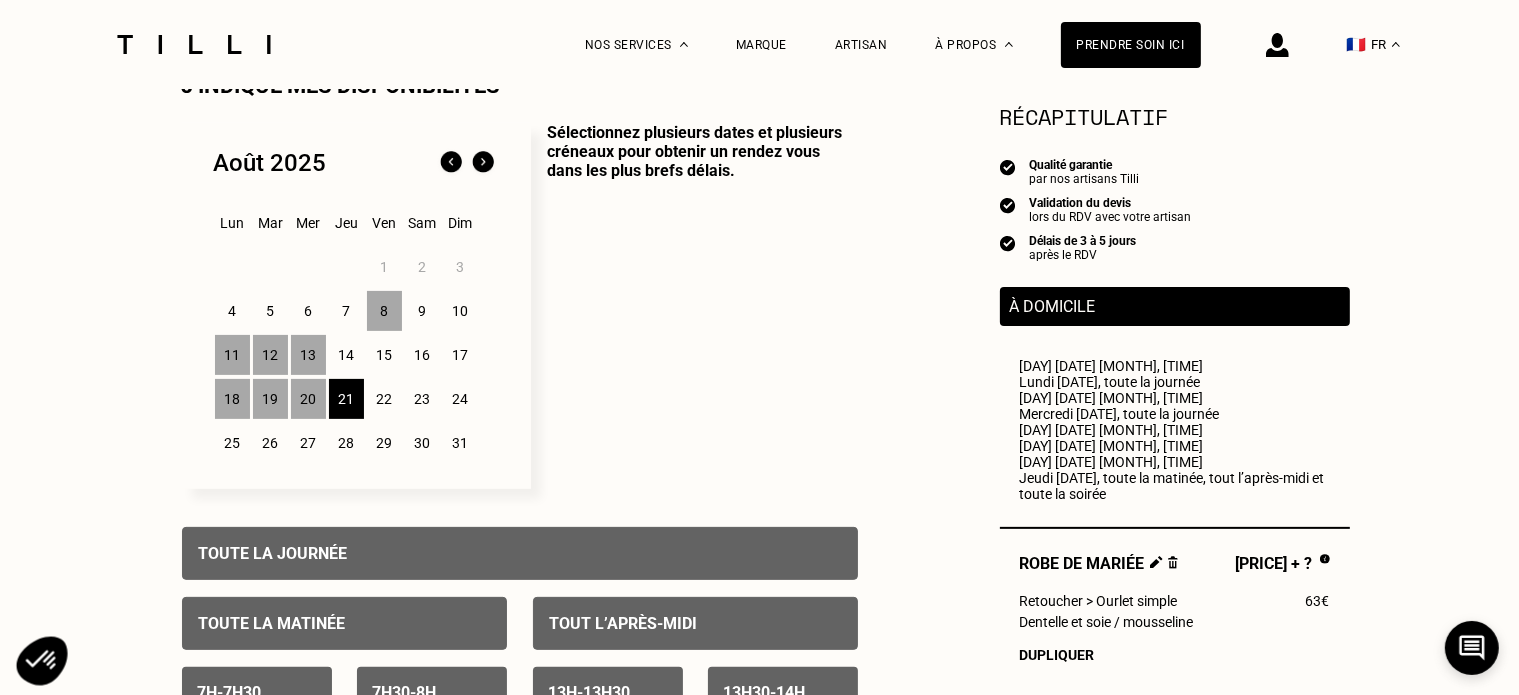 click on "22" at bounding box center [384, 399] 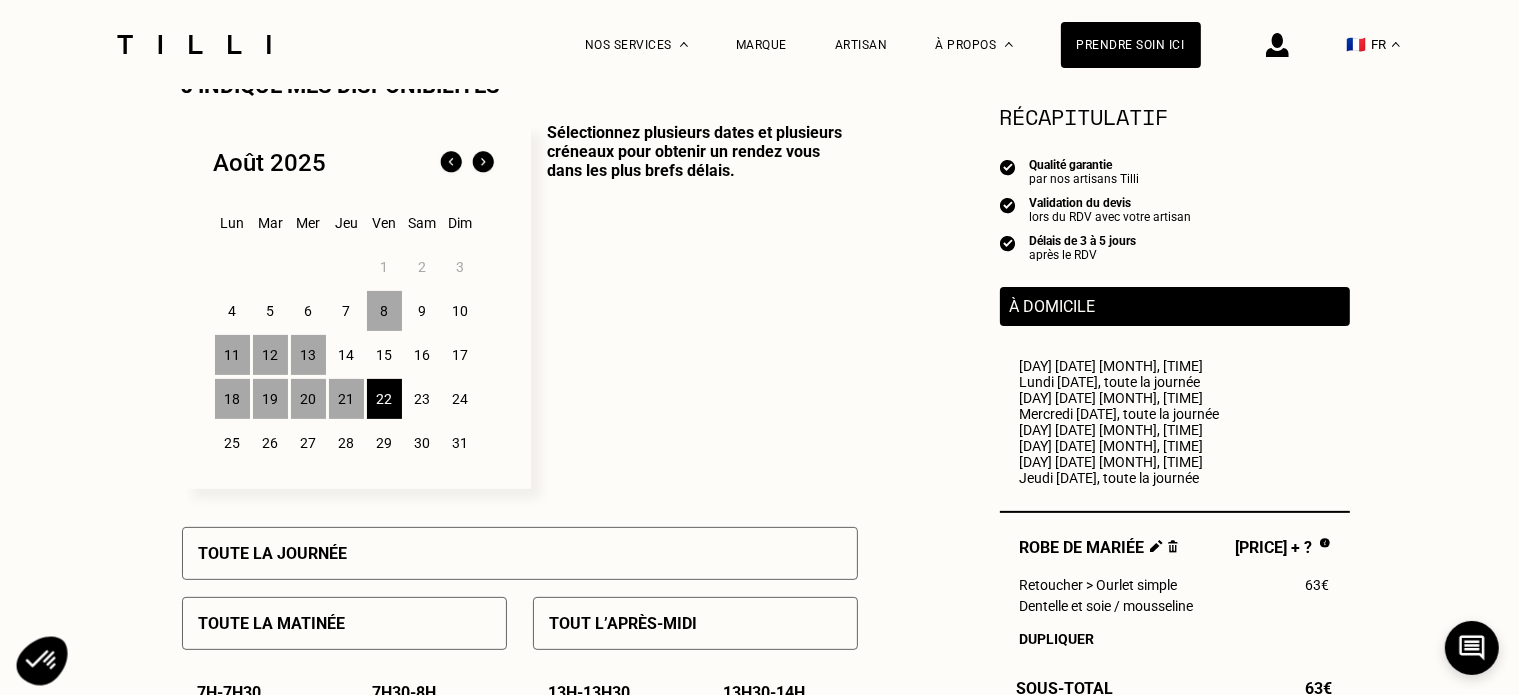 click on "Toute la journée" at bounding box center [520, 553] 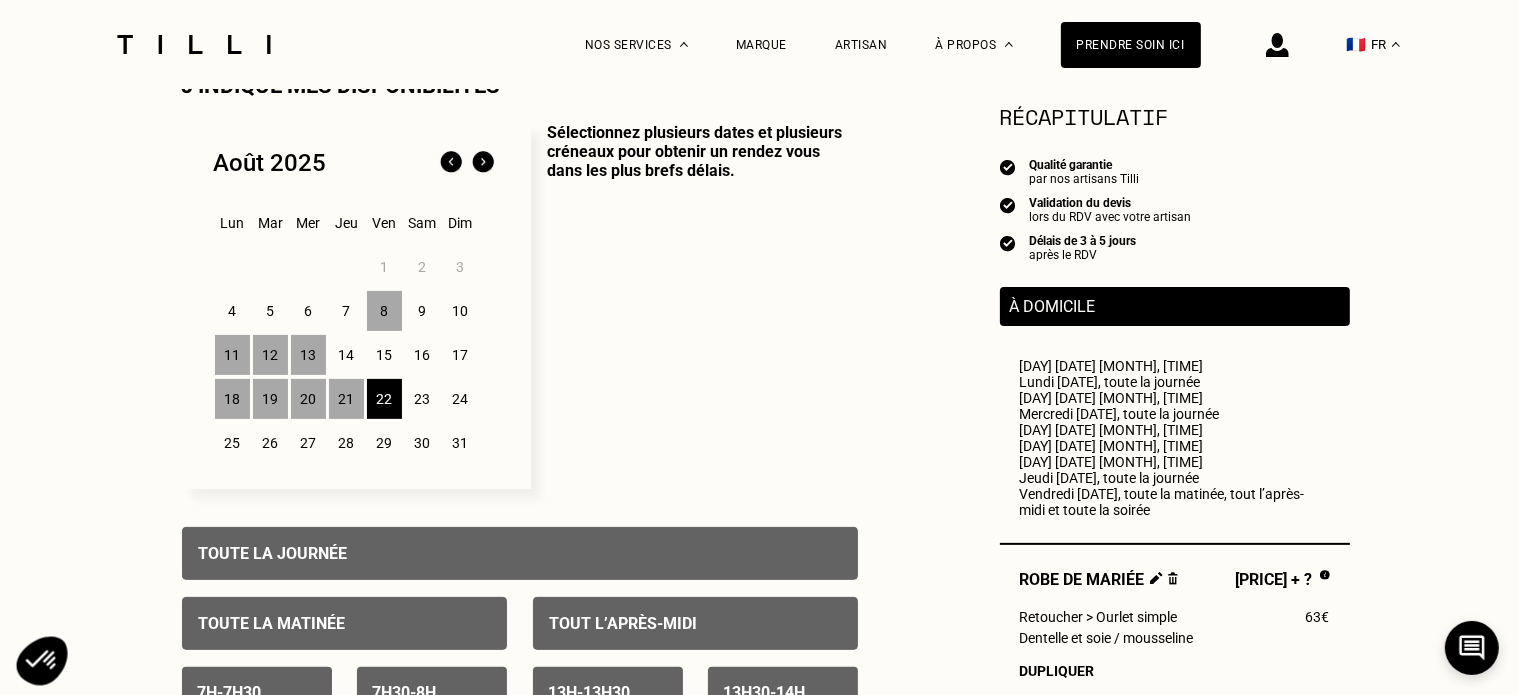 click on "25" at bounding box center (232, 443) 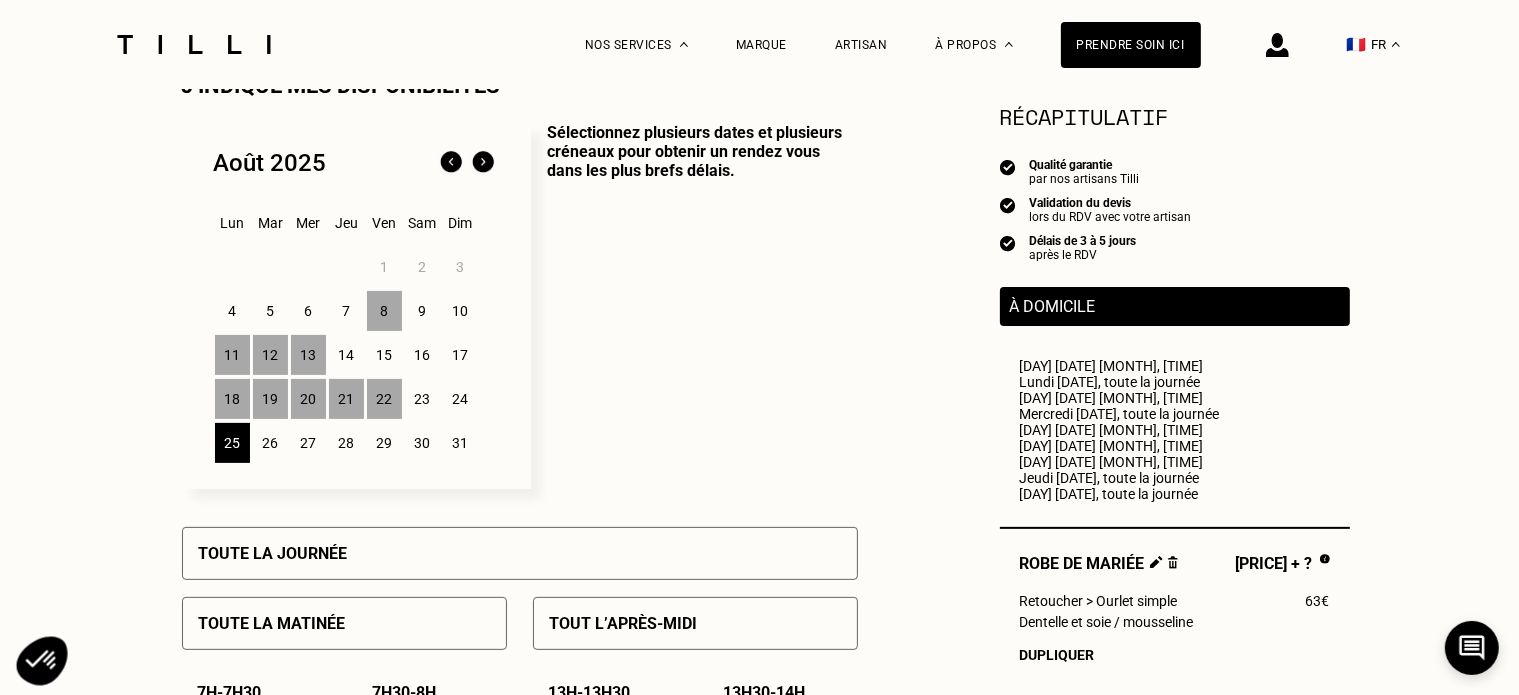 click on "Toute la journée" at bounding box center [273, 553] 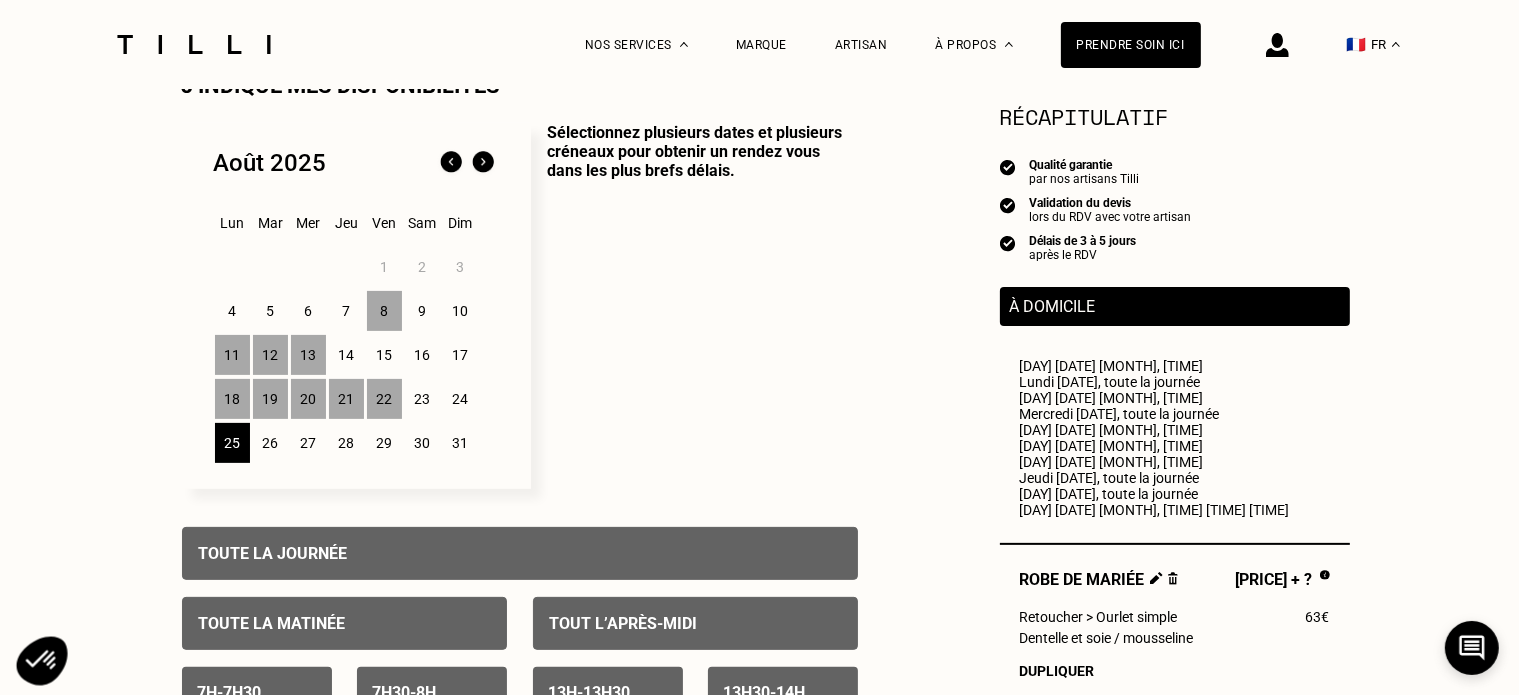 click on "26" at bounding box center [270, 443] 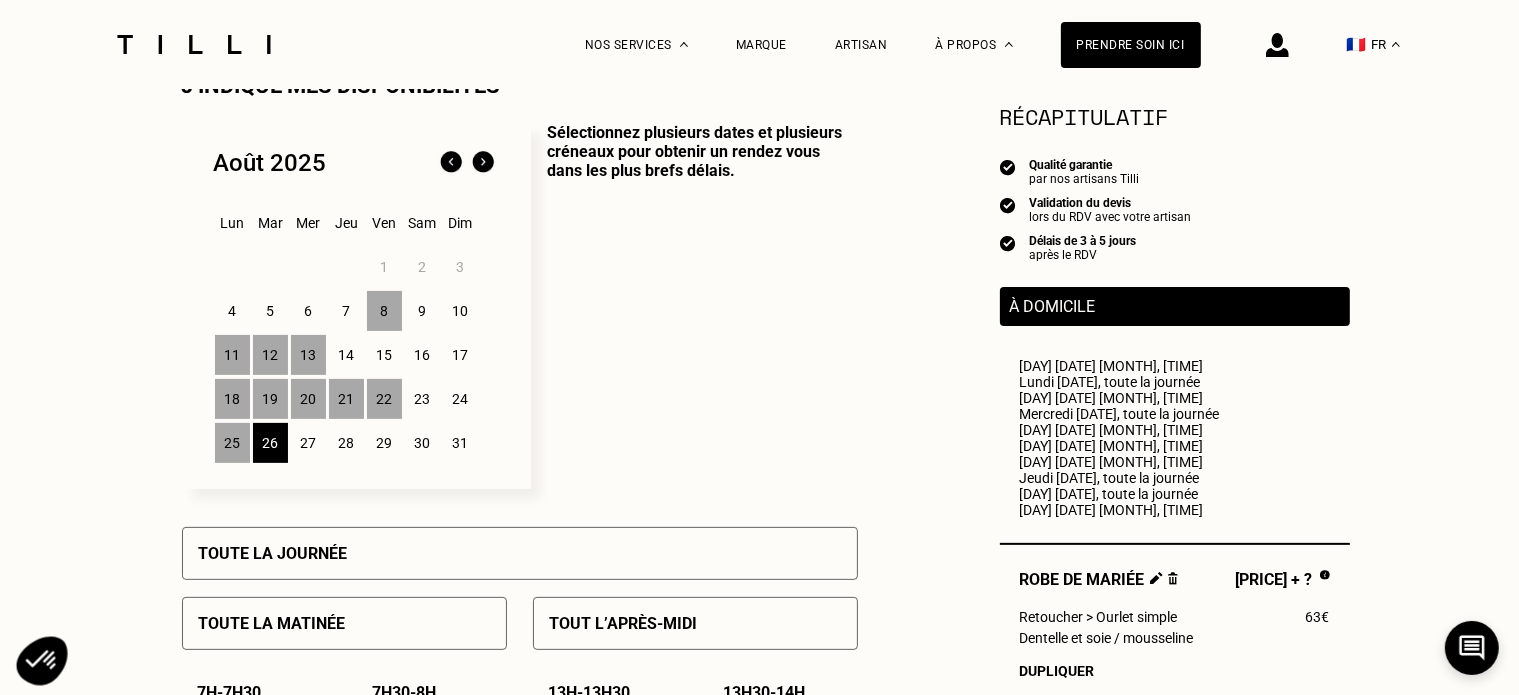 click on "Toute la journée" at bounding box center (520, 553) 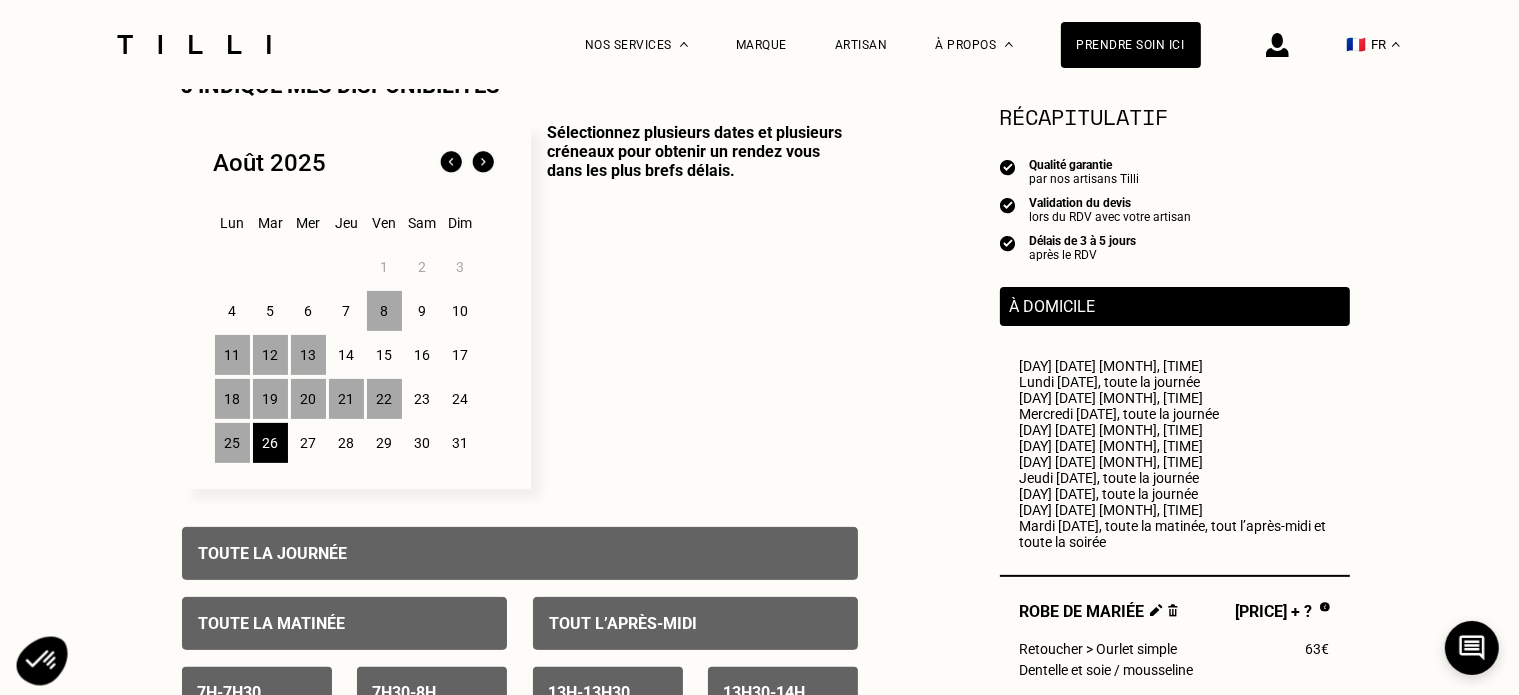 click on "27" at bounding box center [308, 443] 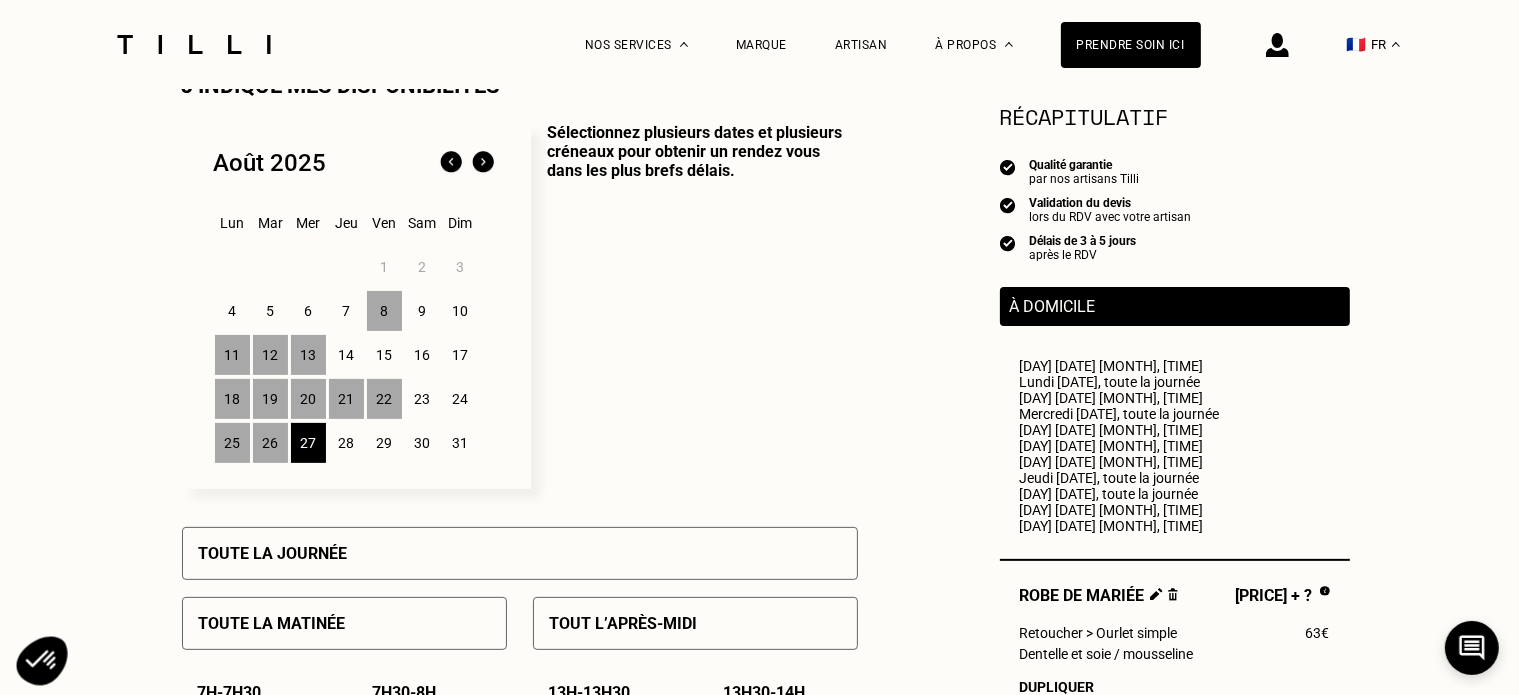 click on "Toute la journée" at bounding box center [273, 553] 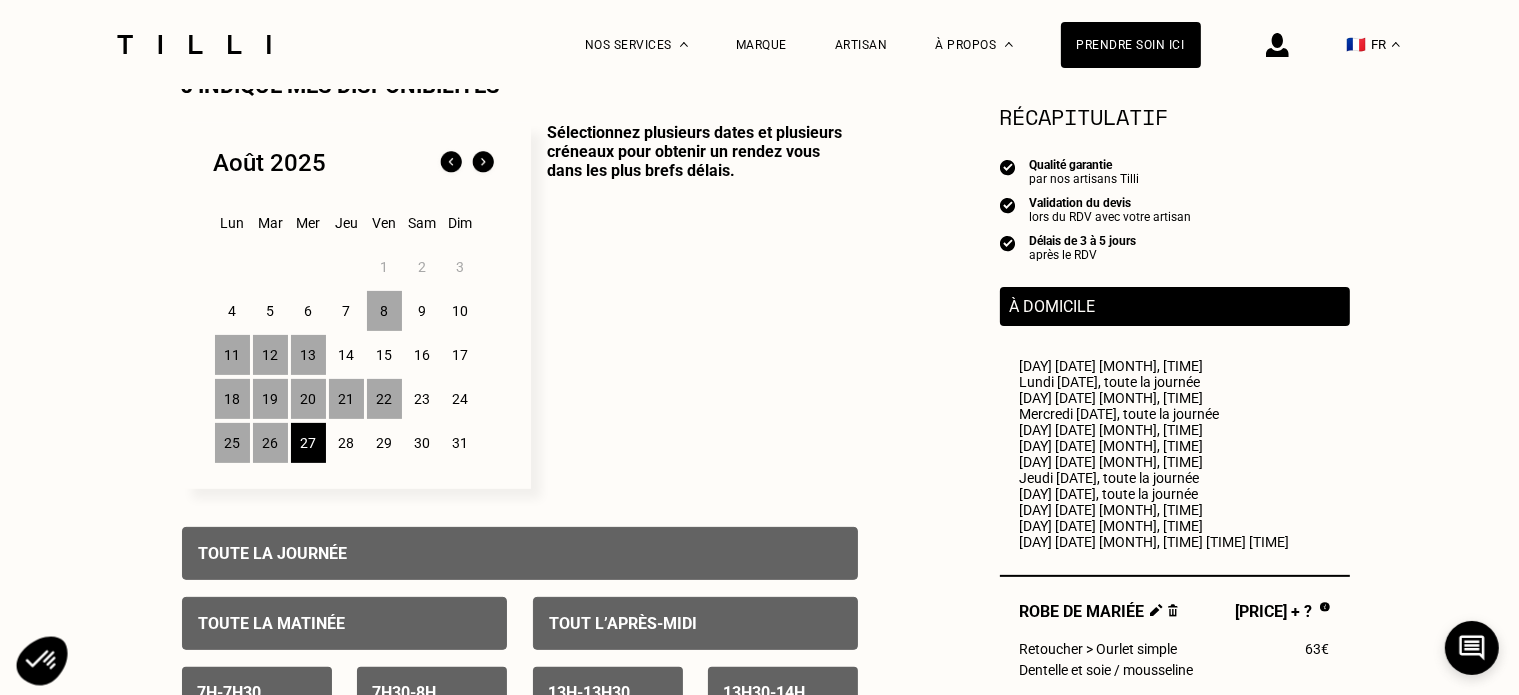 click on "28" at bounding box center (346, 443) 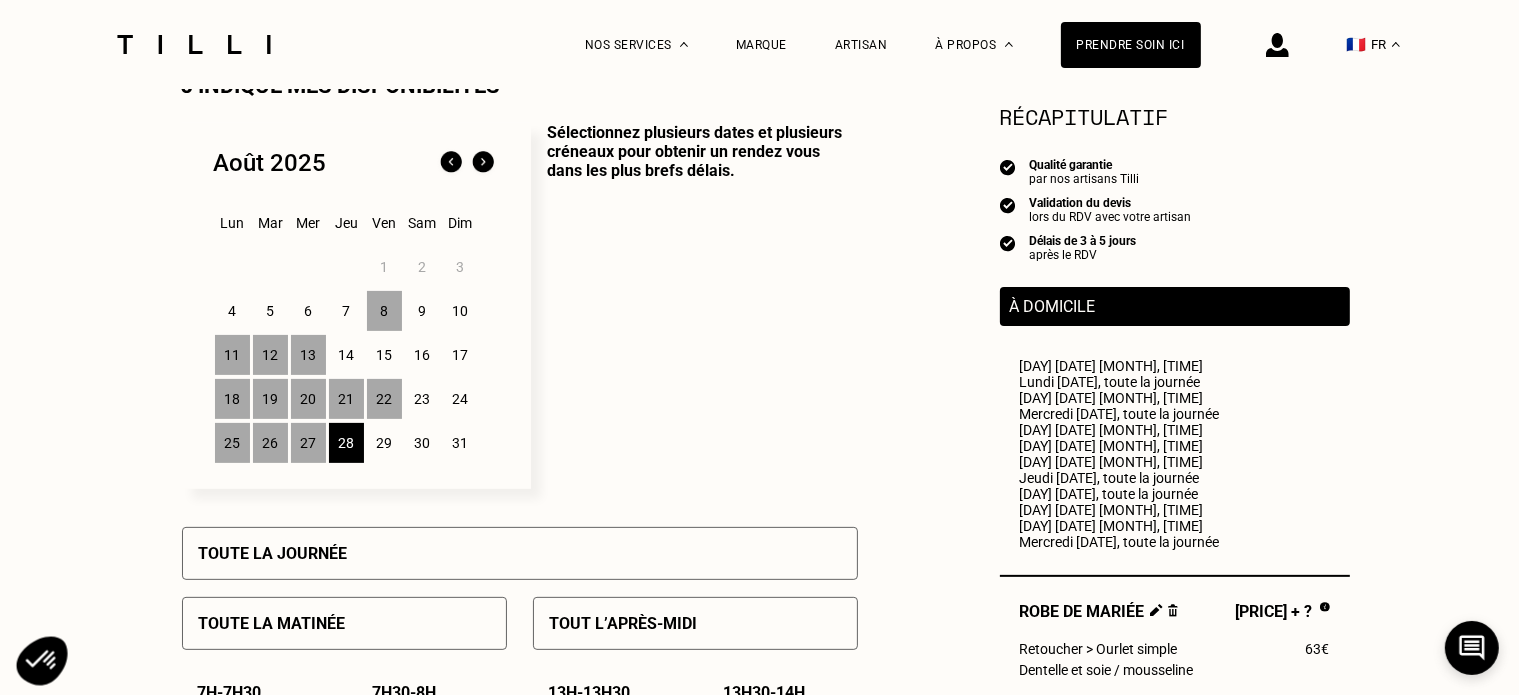 click on "Toute la journée" at bounding box center (520, 553) 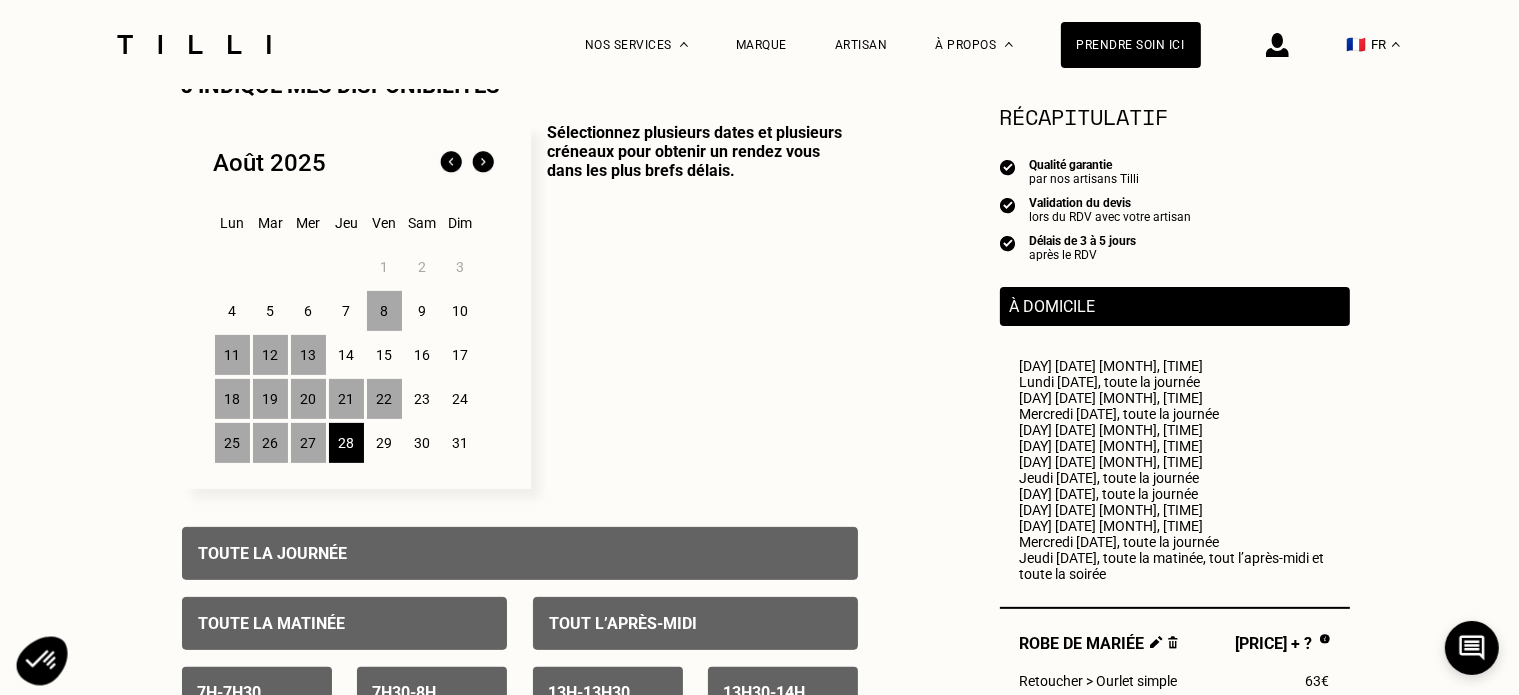 click on "29" at bounding box center [384, 443] 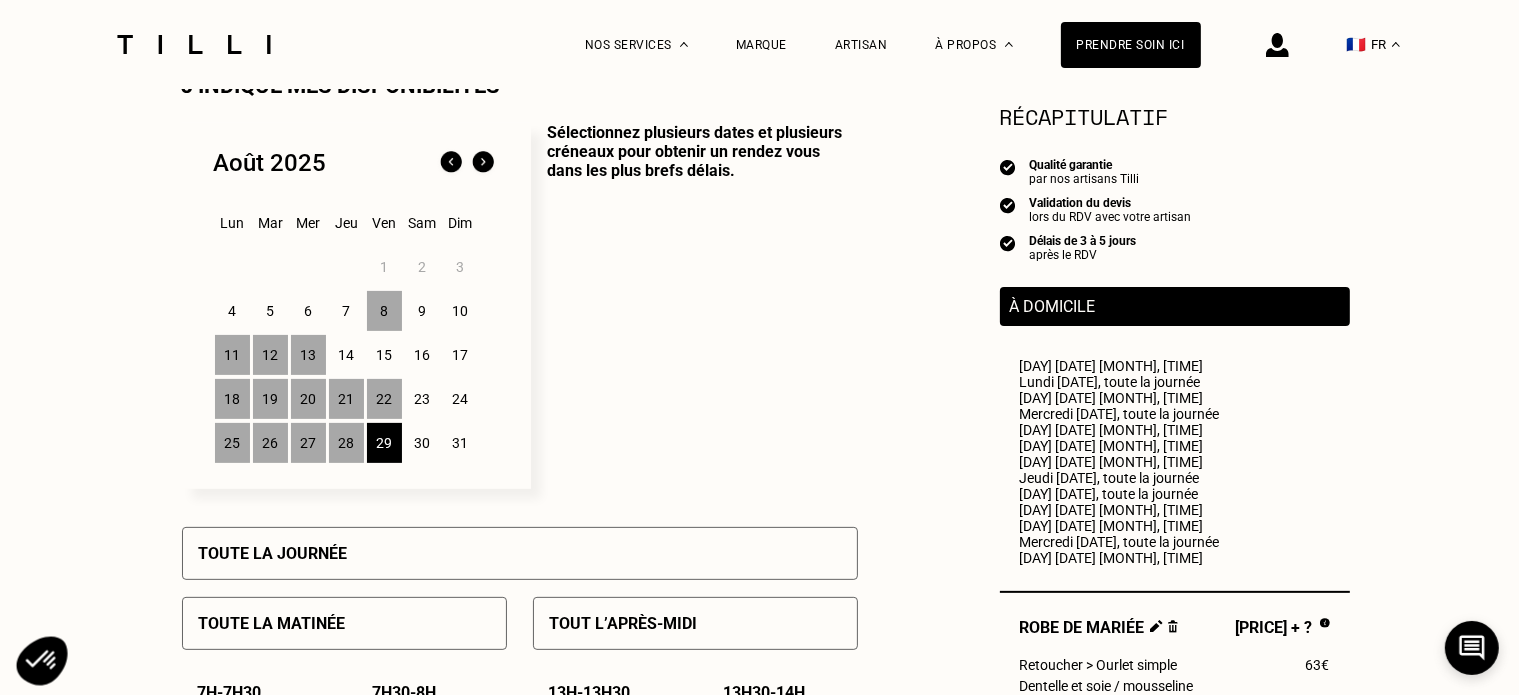 click on "Toute la journée" at bounding box center (520, 553) 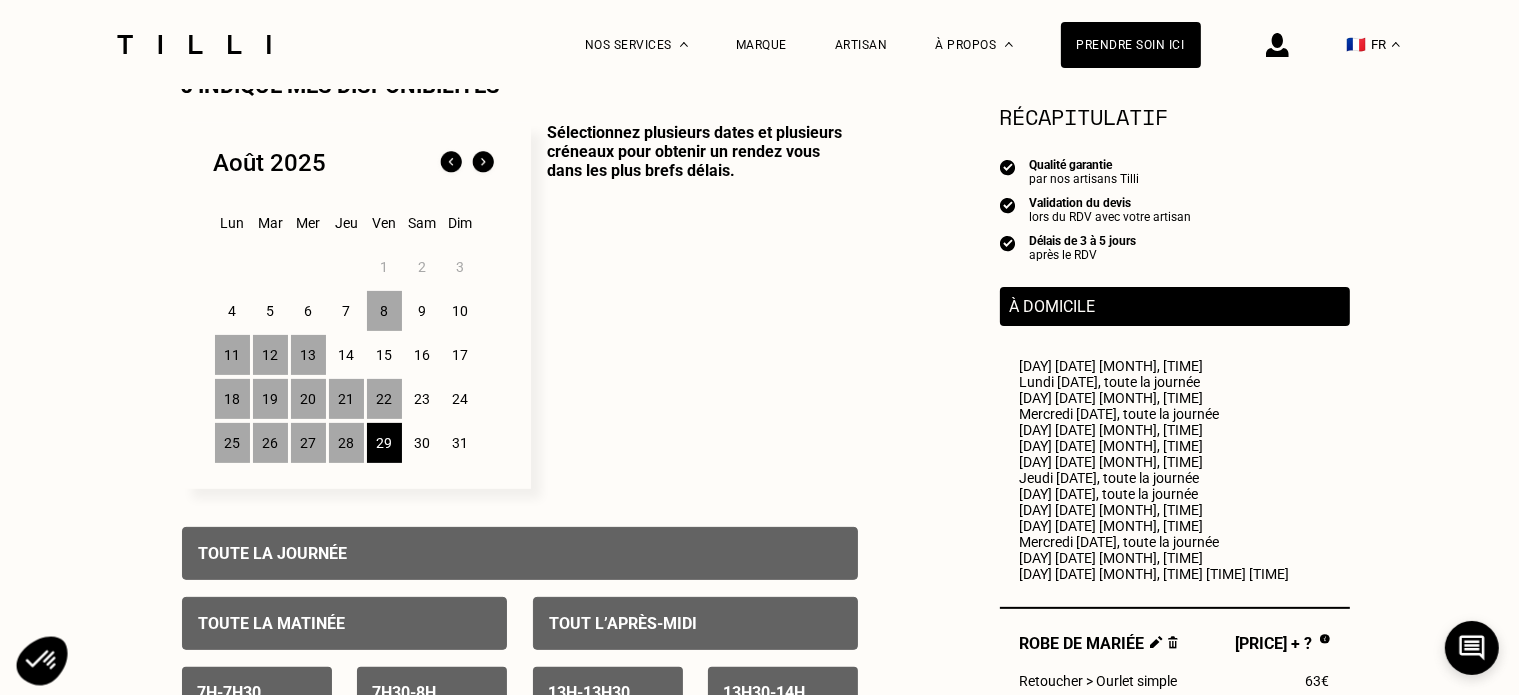 click on "Sélectionnez plusieurs dates et plusieurs créneaux pour obtenir un rendez vous dans les plus brefs délais." at bounding box center (694, 306) 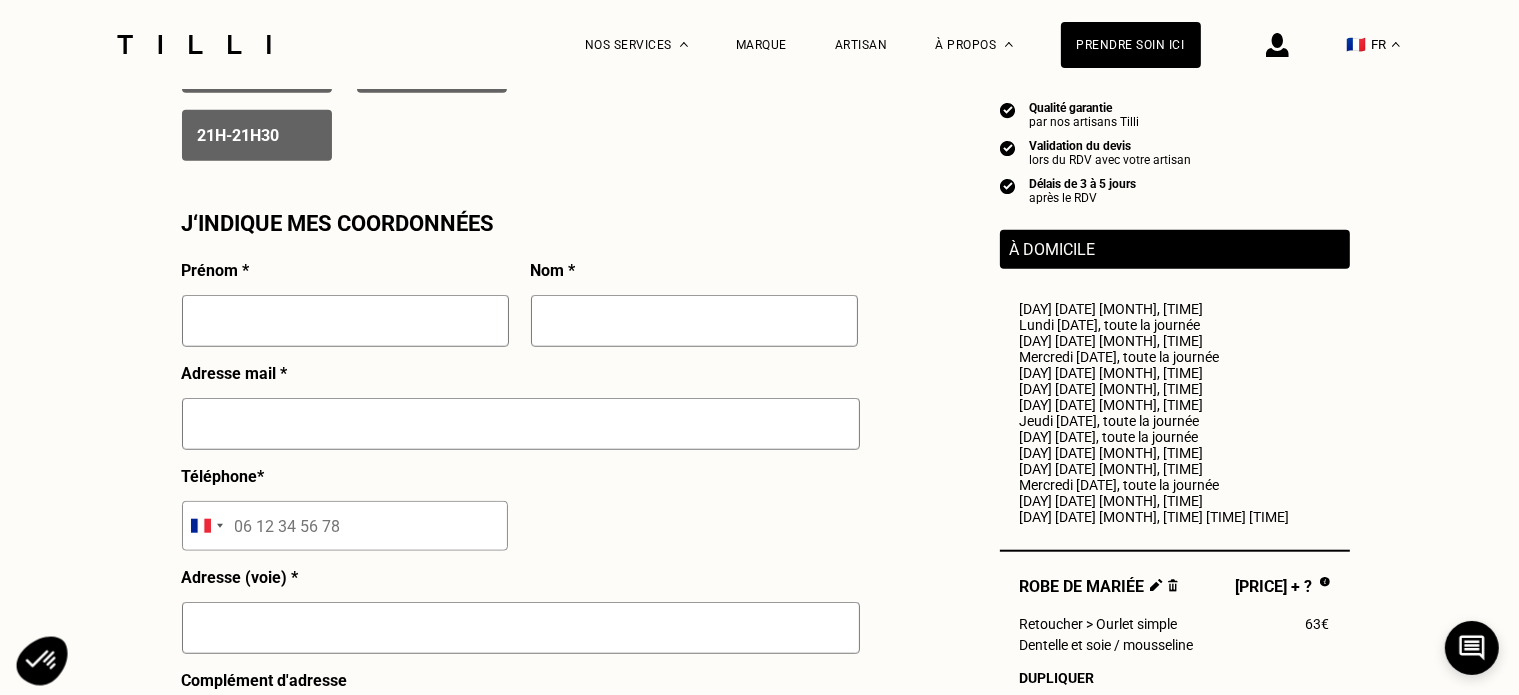 scroll, scrollTop: 1732, scrollLeft: 0, axis: vertical 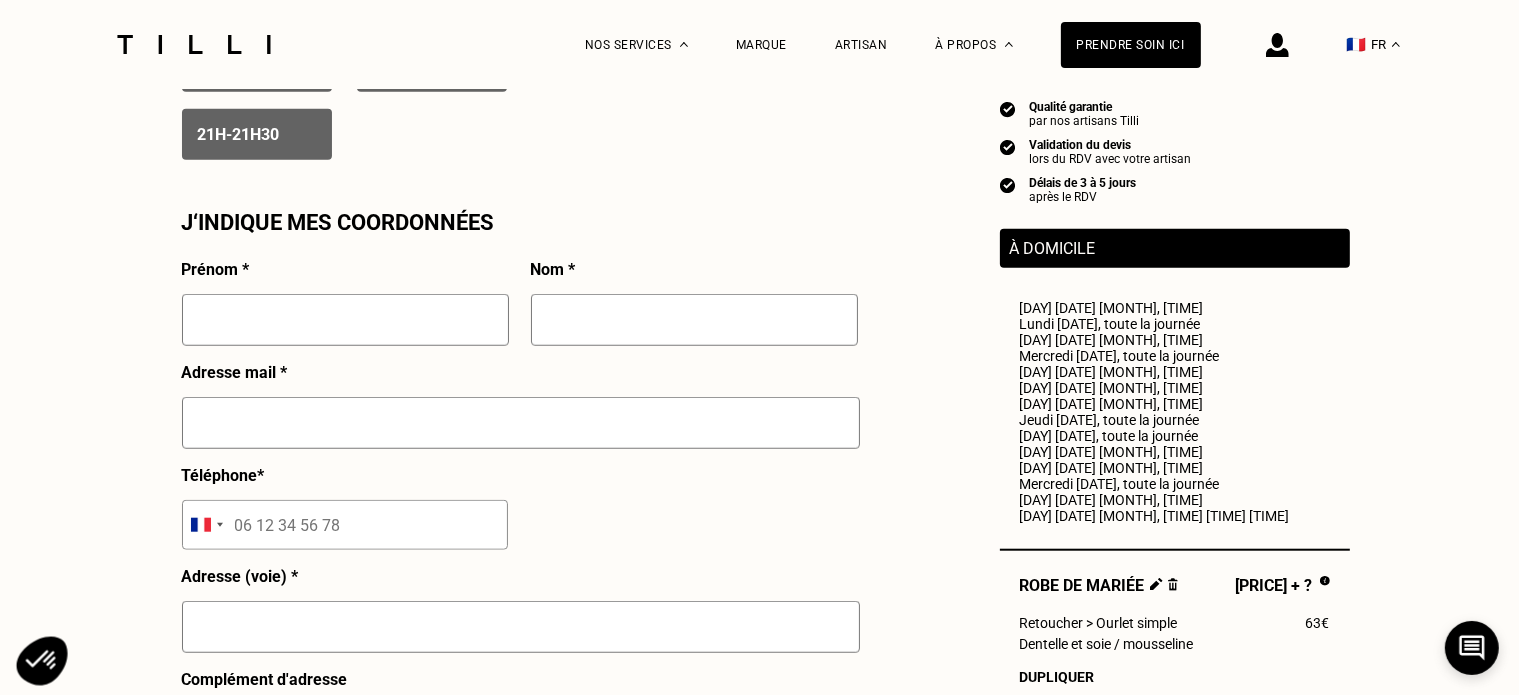 click at bounding box center (345, 320) 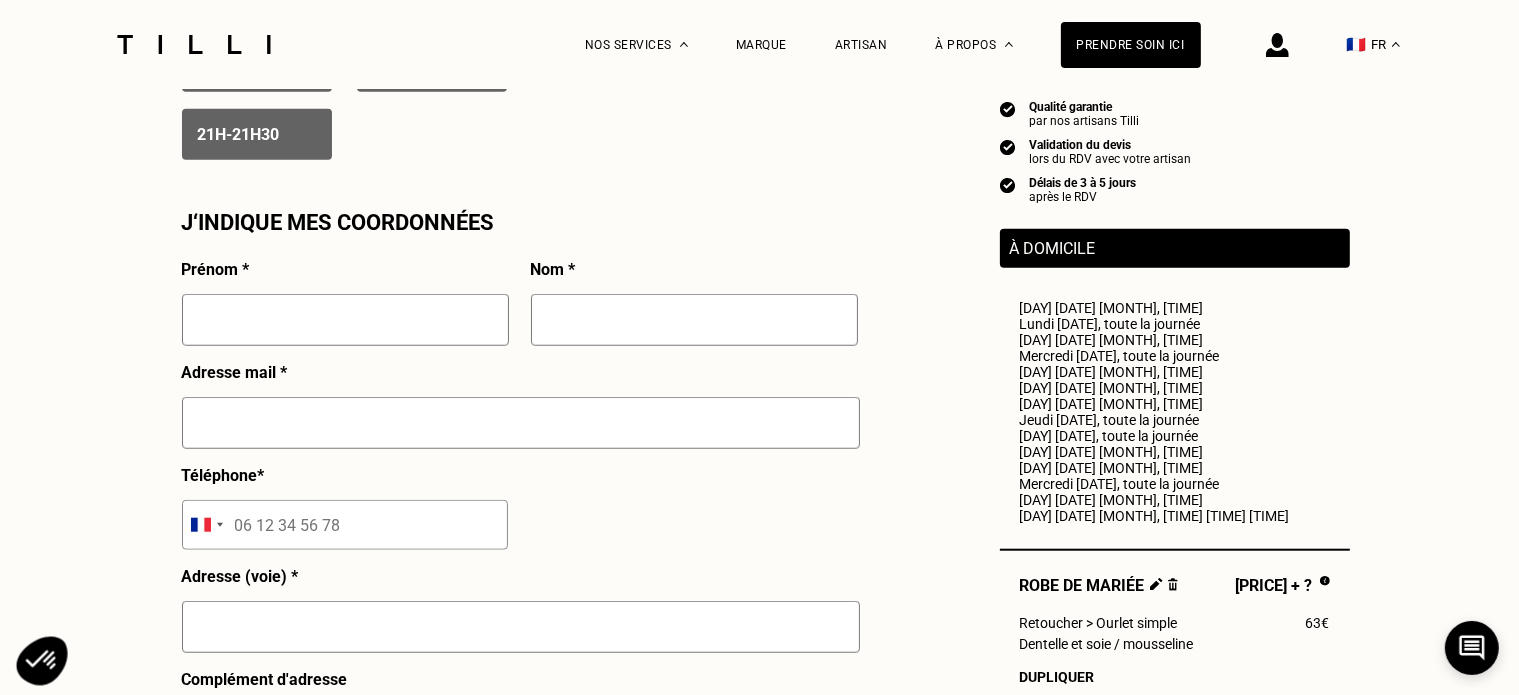 type on "[FIRST]" 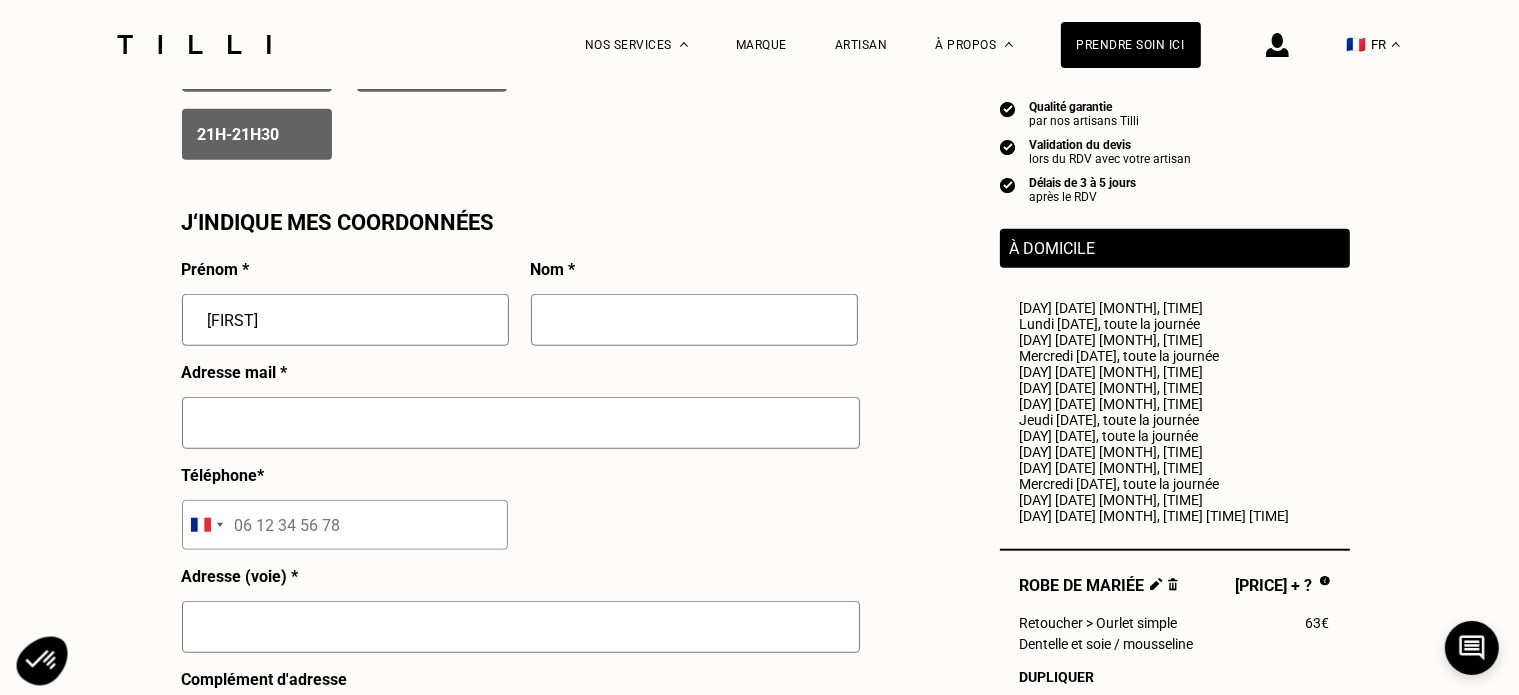 type on "[LAST]" 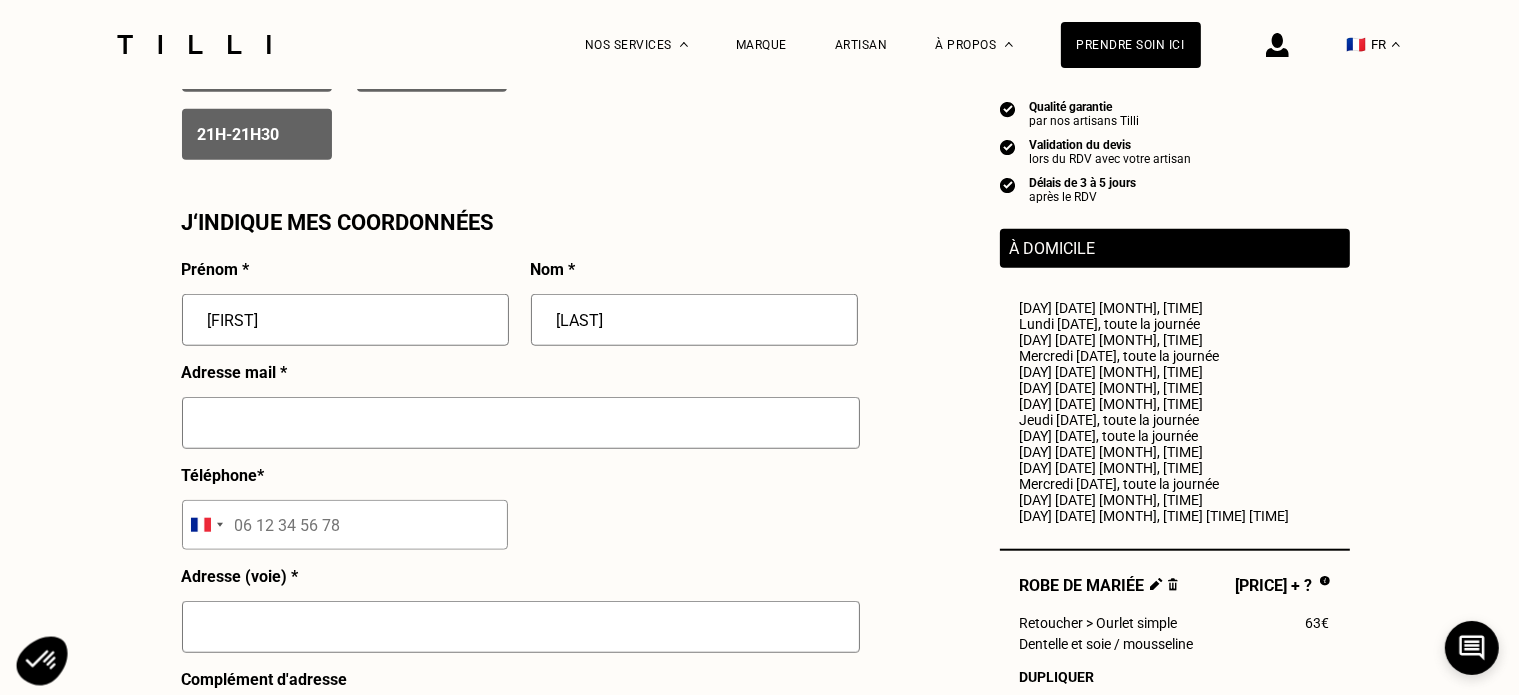 type on "[EMAIL]" 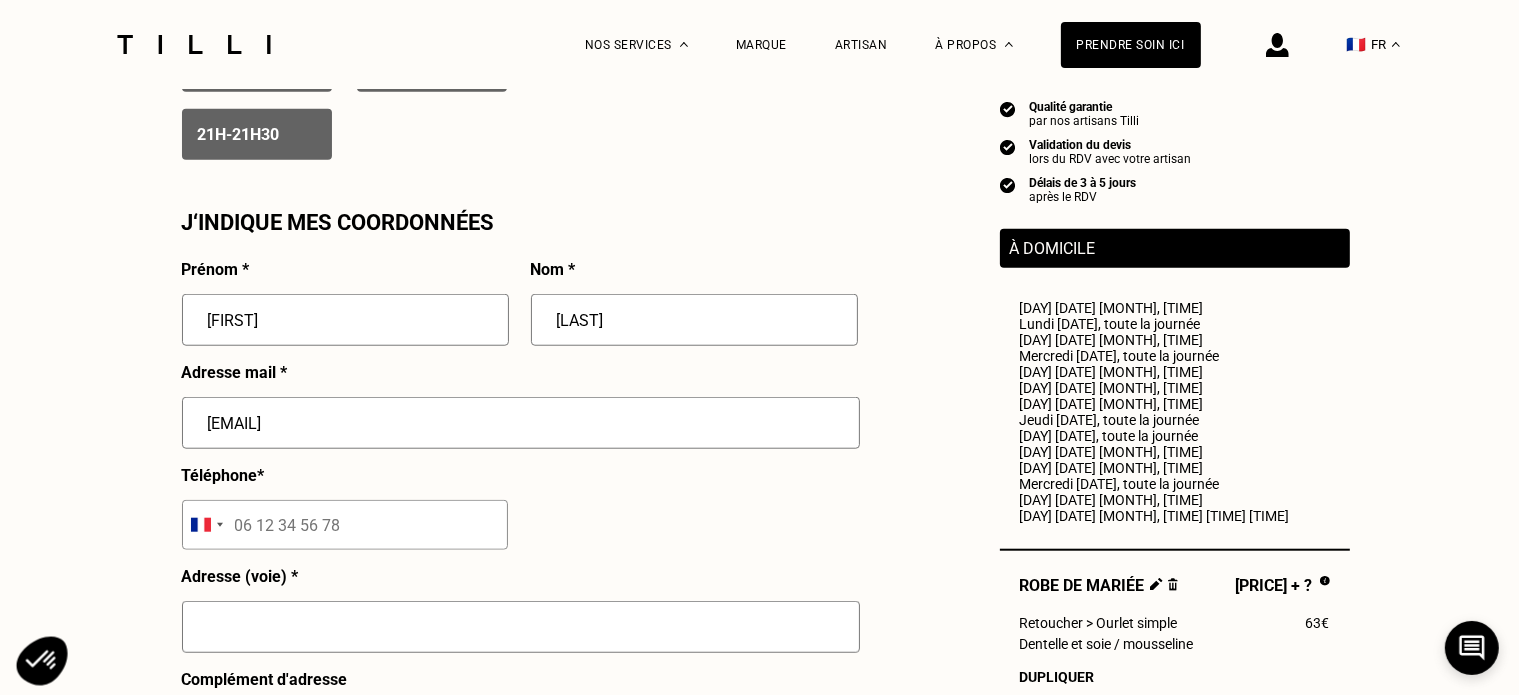 type on "[PHONE]" 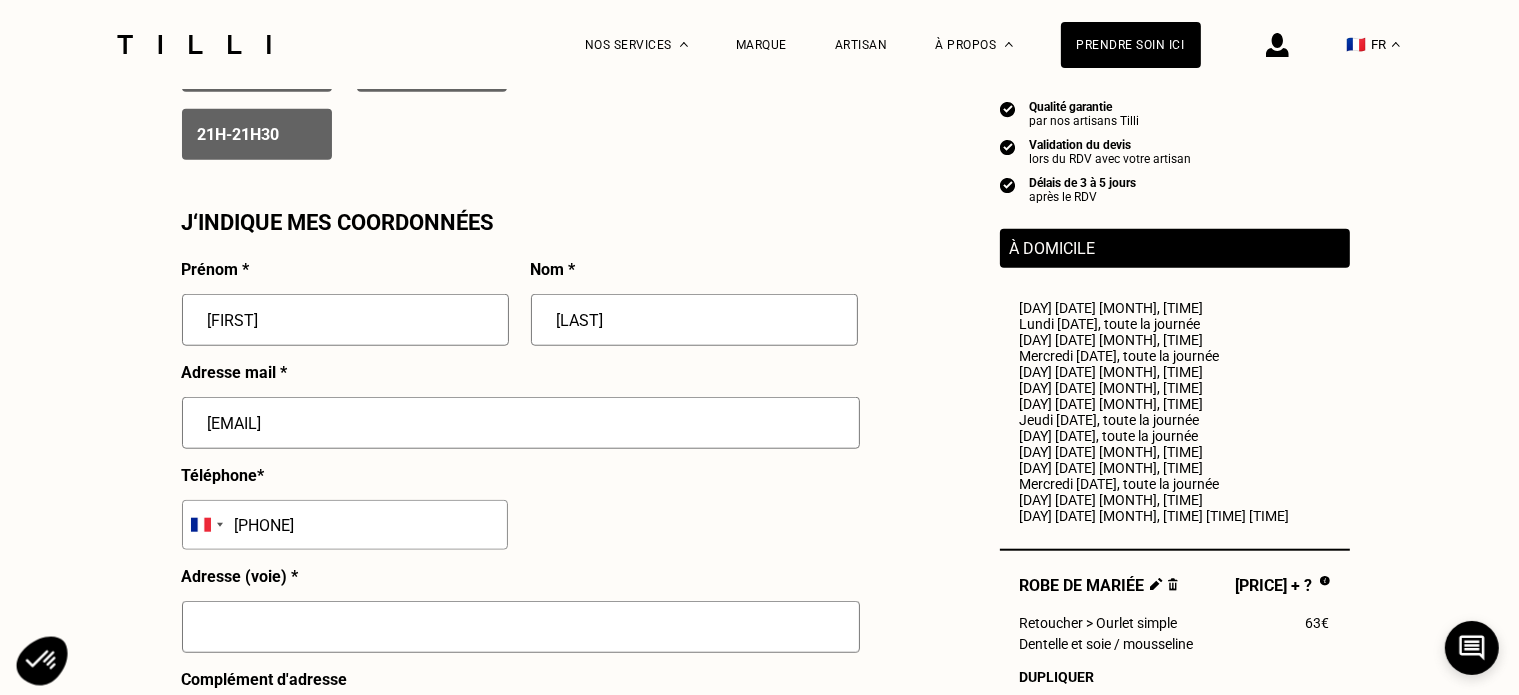 type on "[NUMBER] [STREET]" 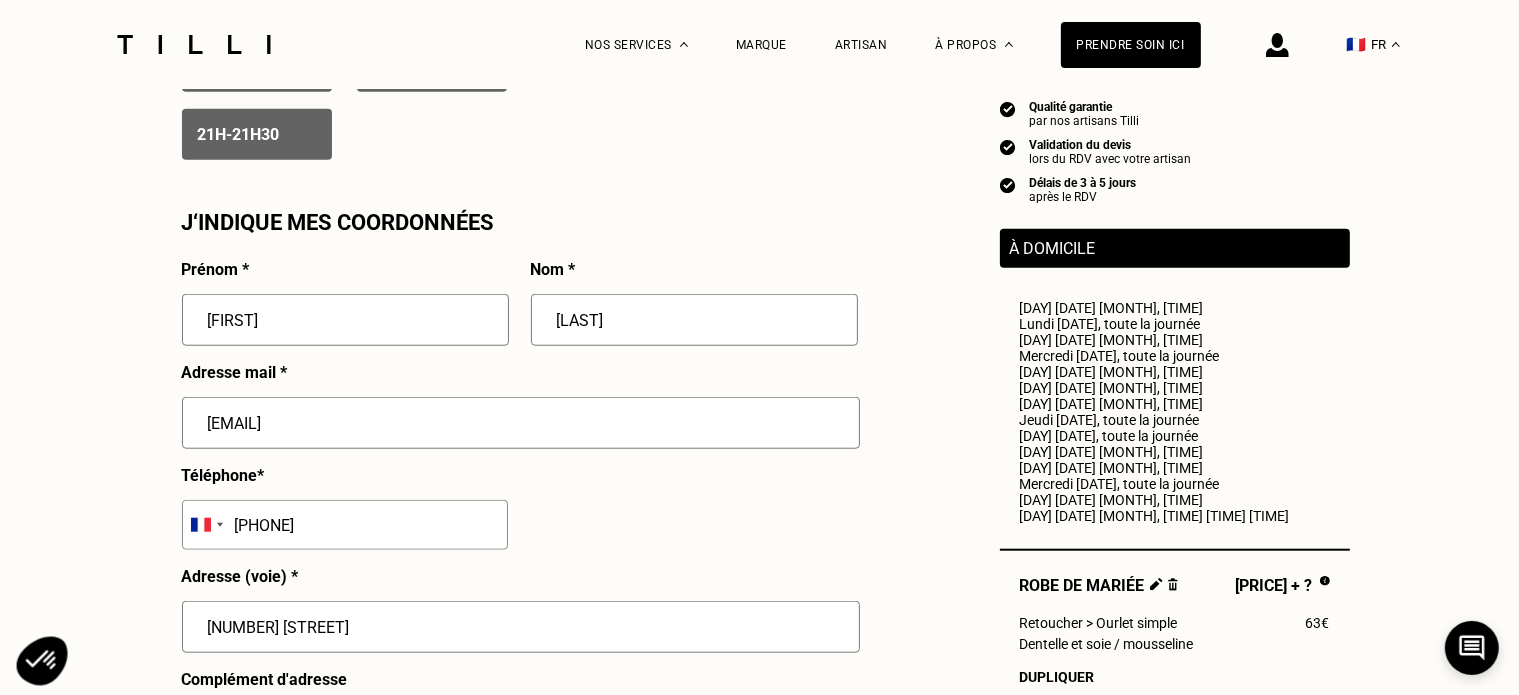 type on "[CITY]" 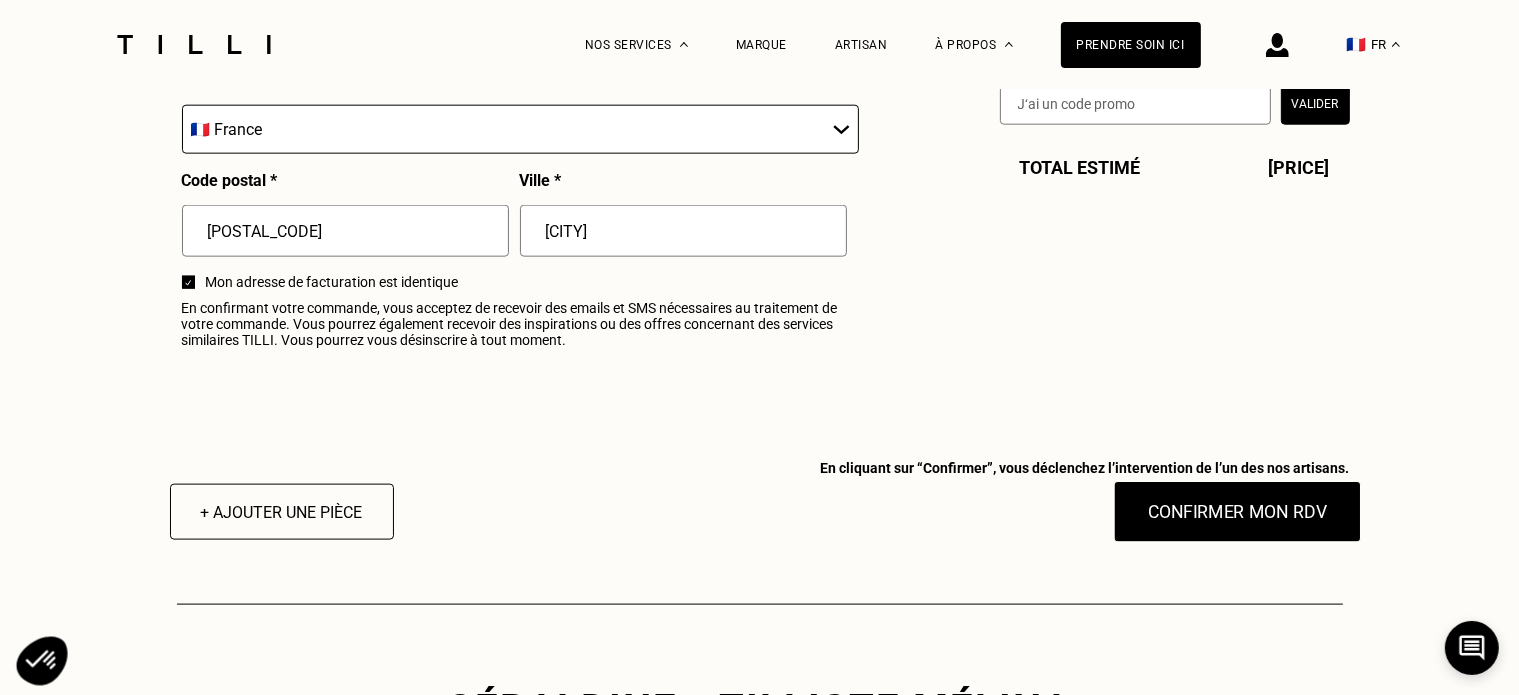 scroll, scrollTop: 2472, scrollLeft: 0, axis: vertical 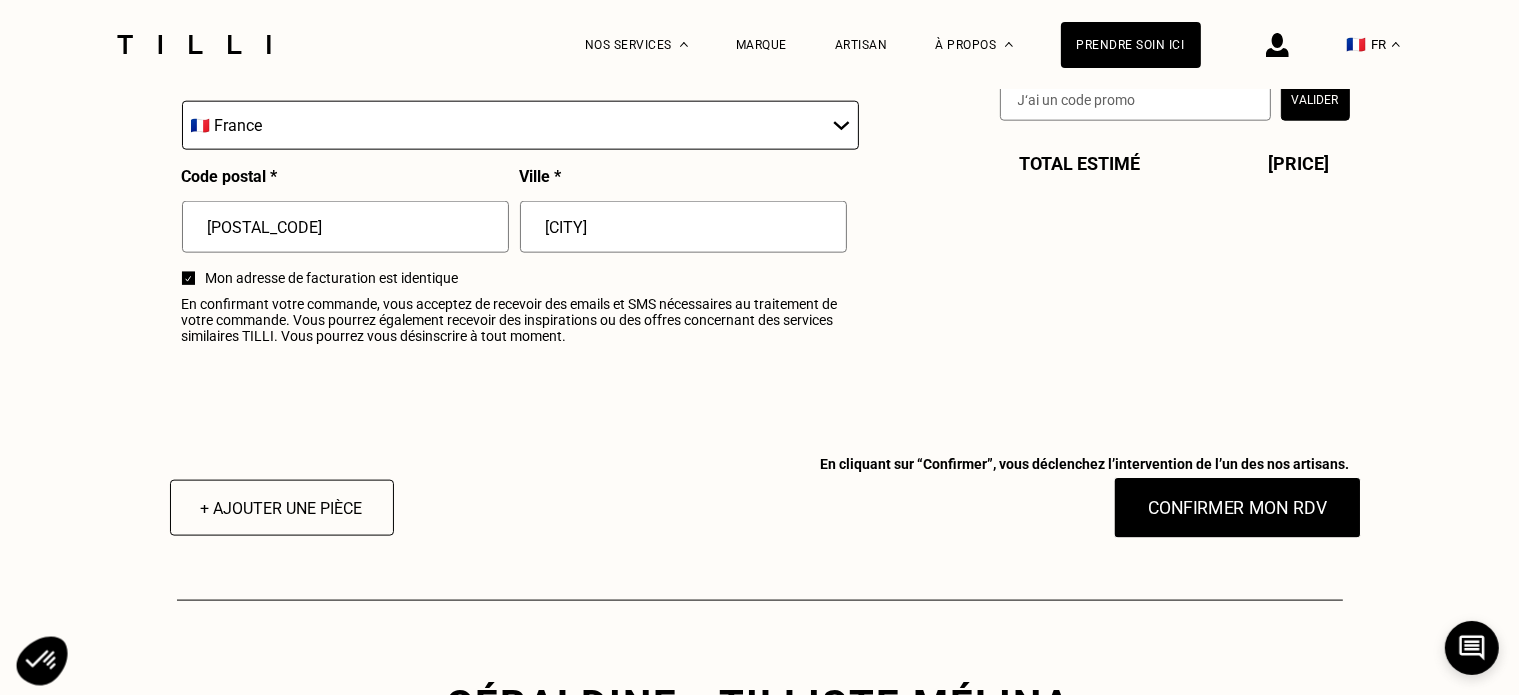 click on "Confirmer mon RDV" at bounding box center (1237, 508) 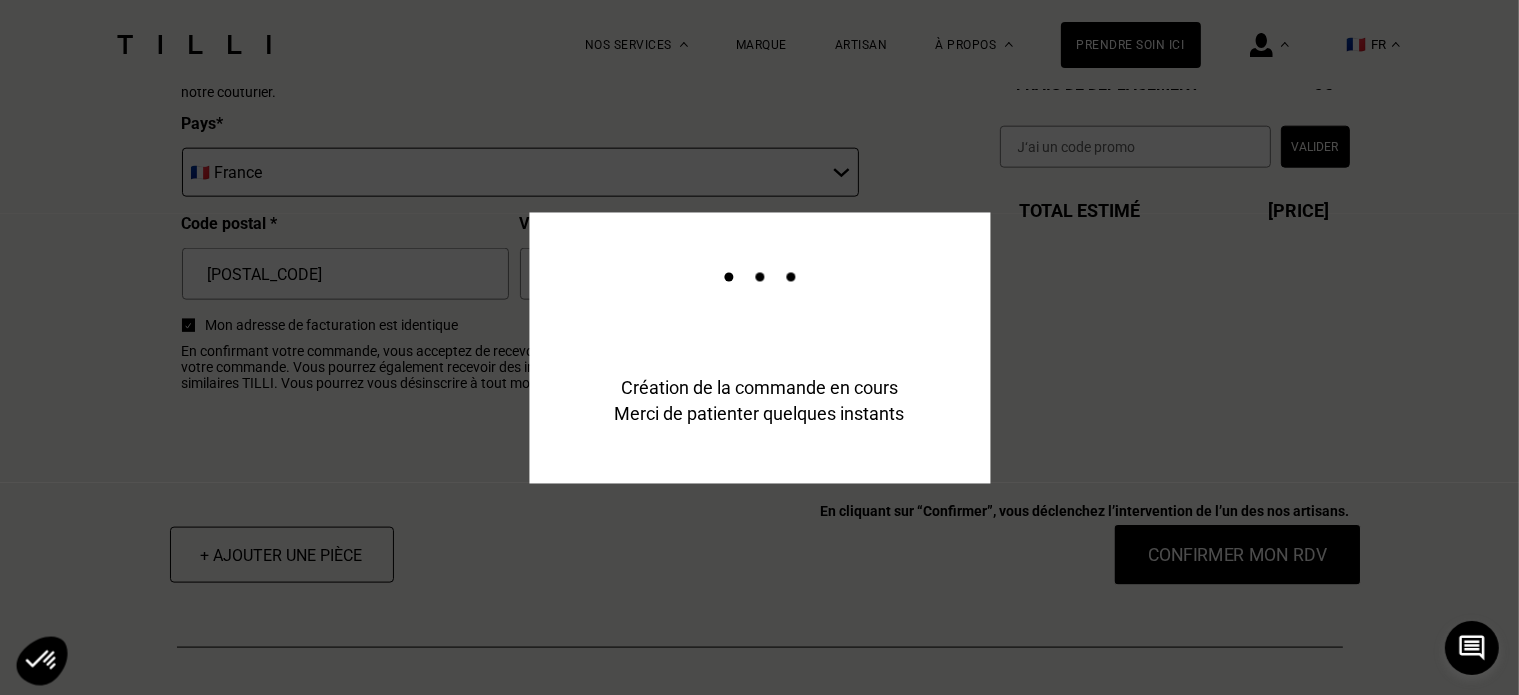 scroll, scrollTop: 2520, scrollLeft: 0, axis: vertical 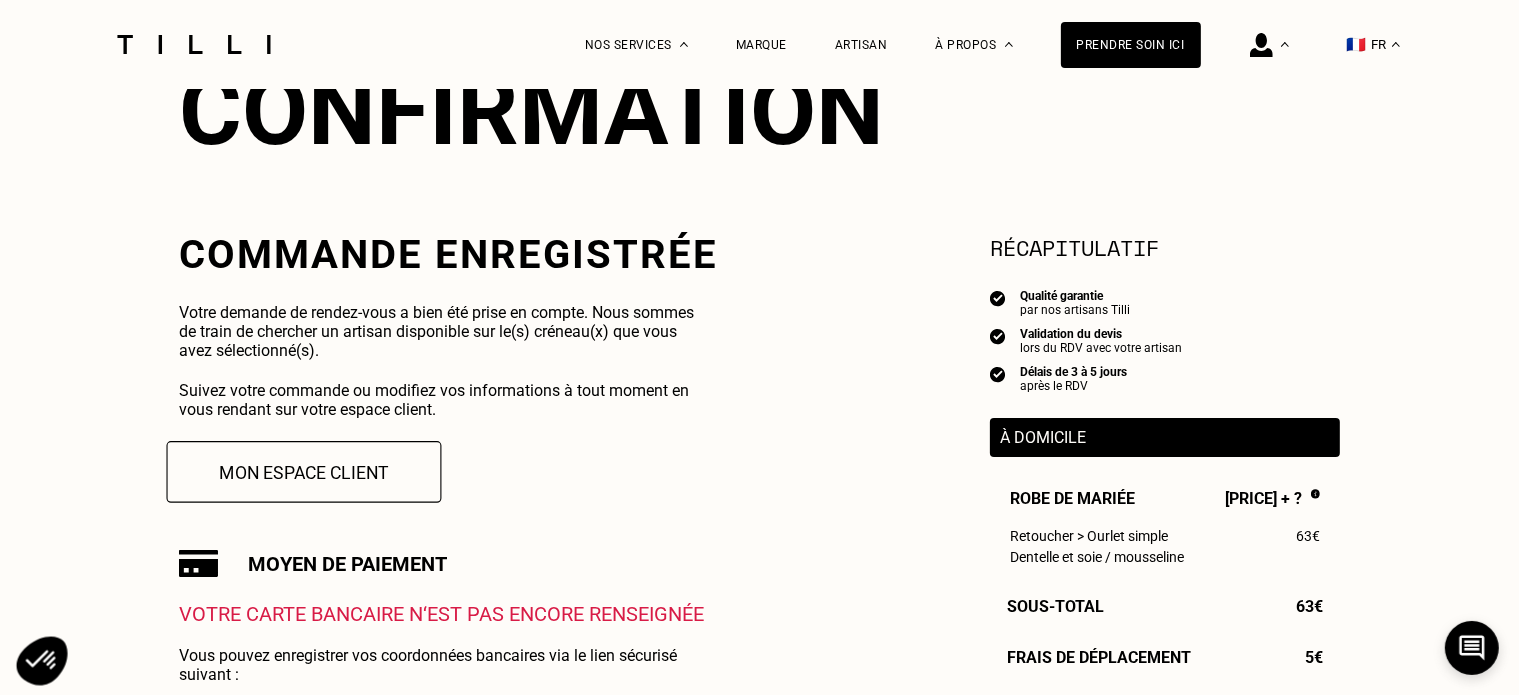 click on "Mon espace client" at bounding box center (304, 472) 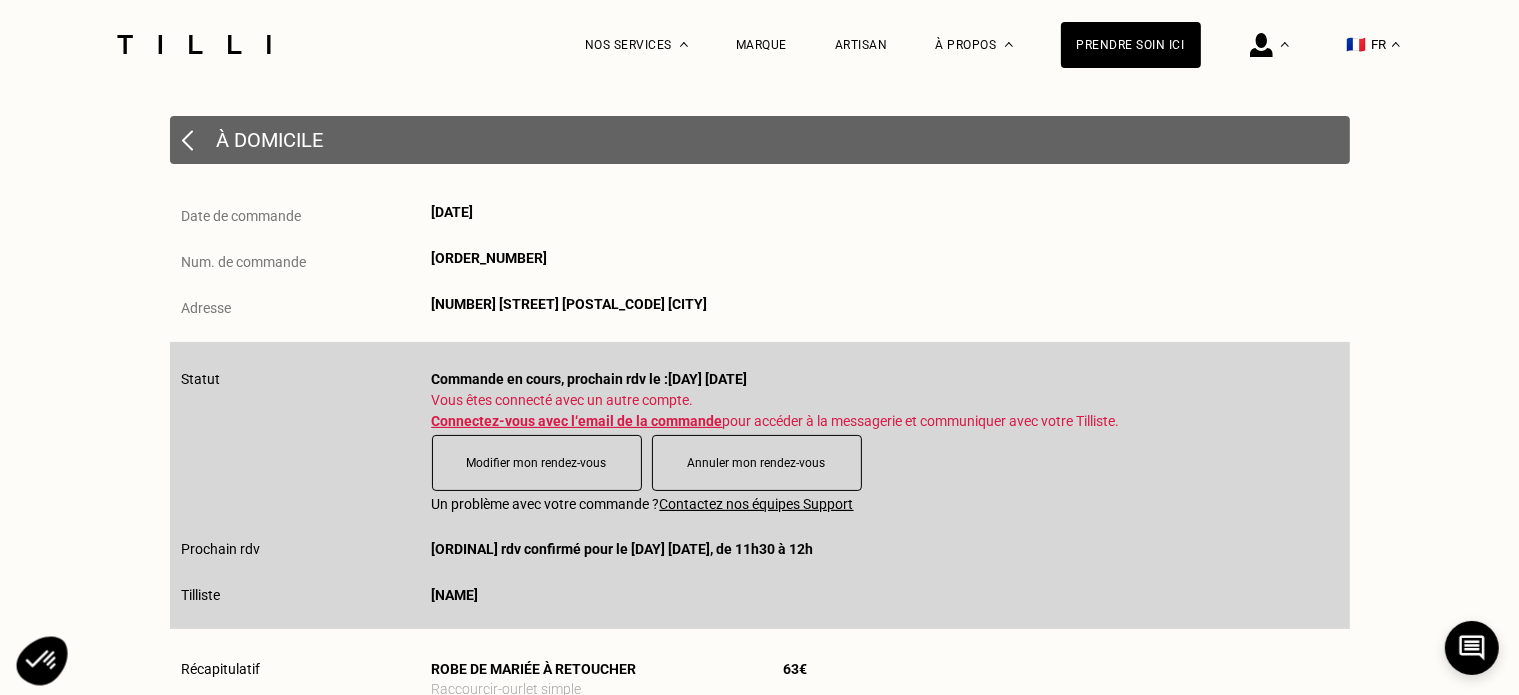 scroll, scrollTop: 187, scrollLeft: 0, axis: vertical 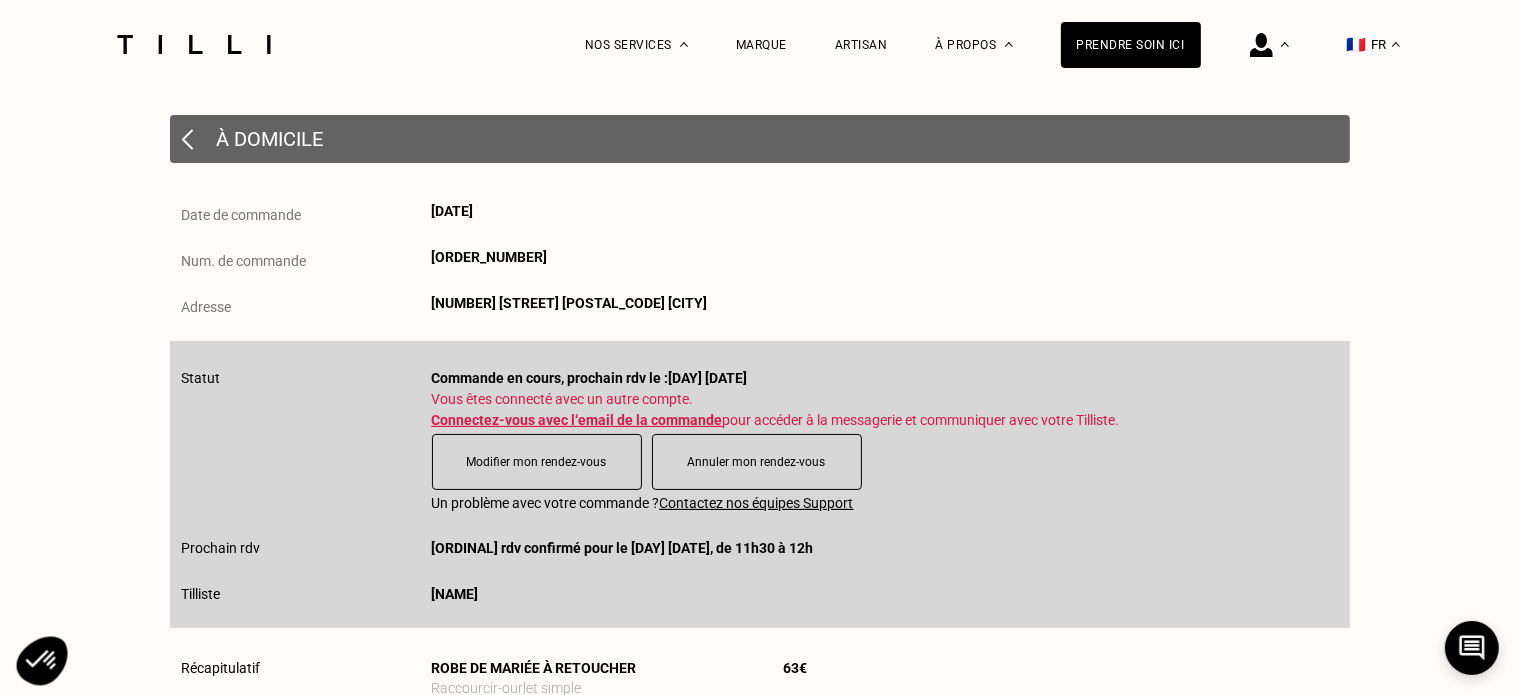 click on "Connectez-vous avec l‘email de la commande" at bounding box center [577, 420] 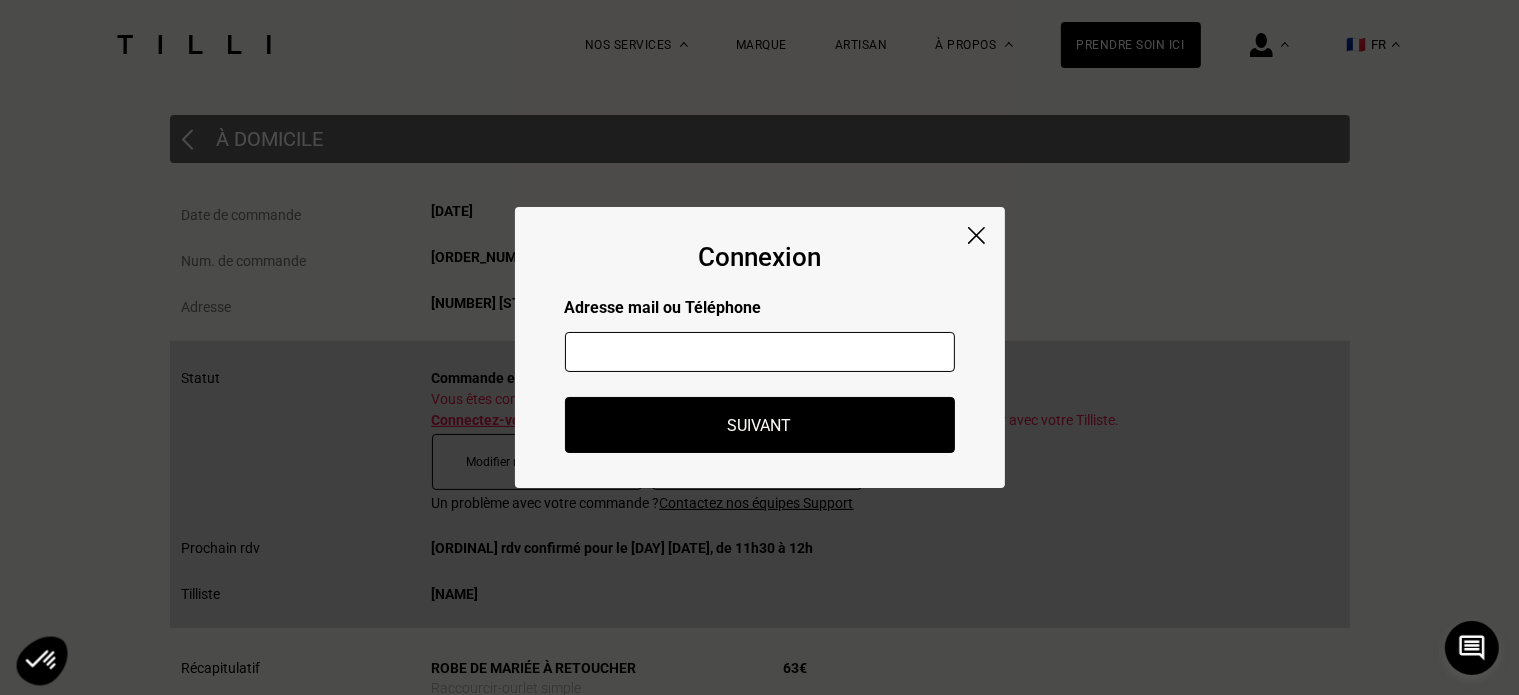 click at bounding box center (760, 352) 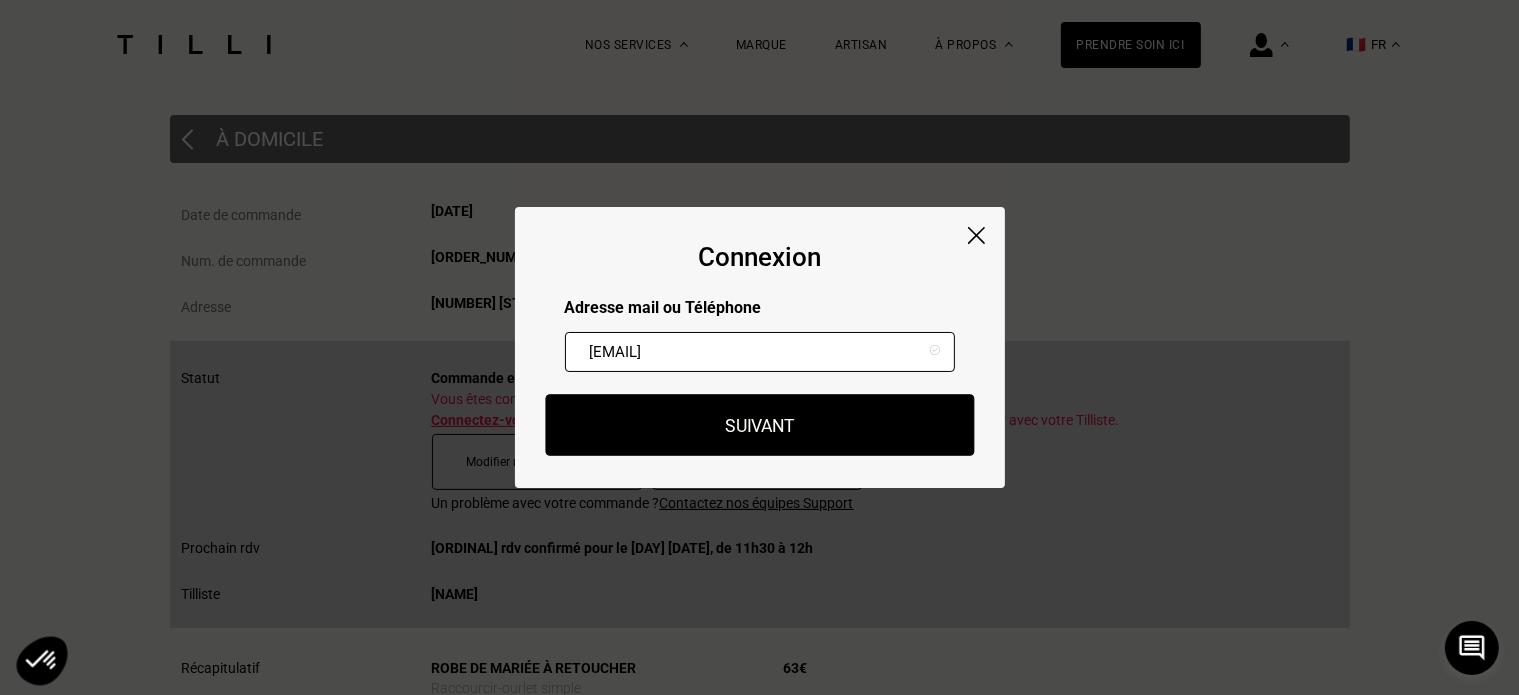click on "Suivant" at bounding box center (759, 425) 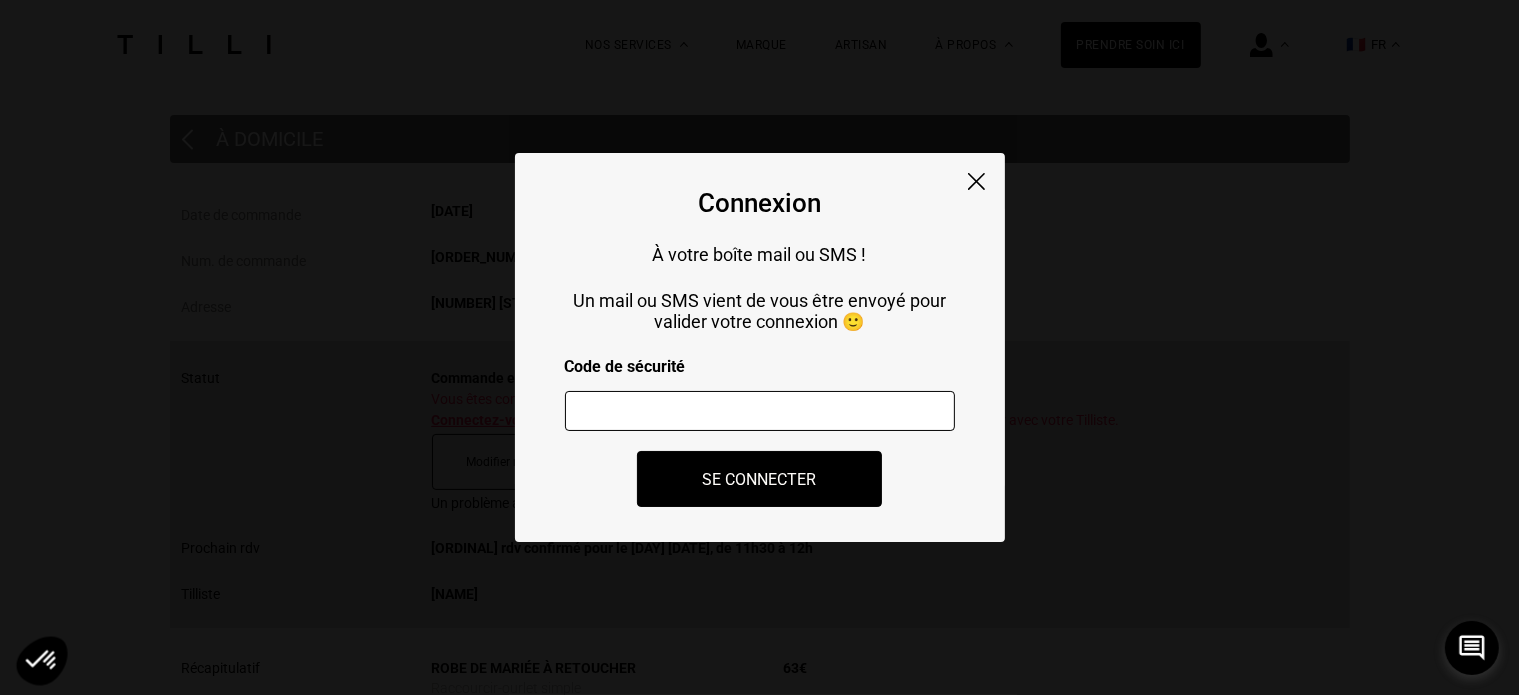 click at bounding box center (760, 411) 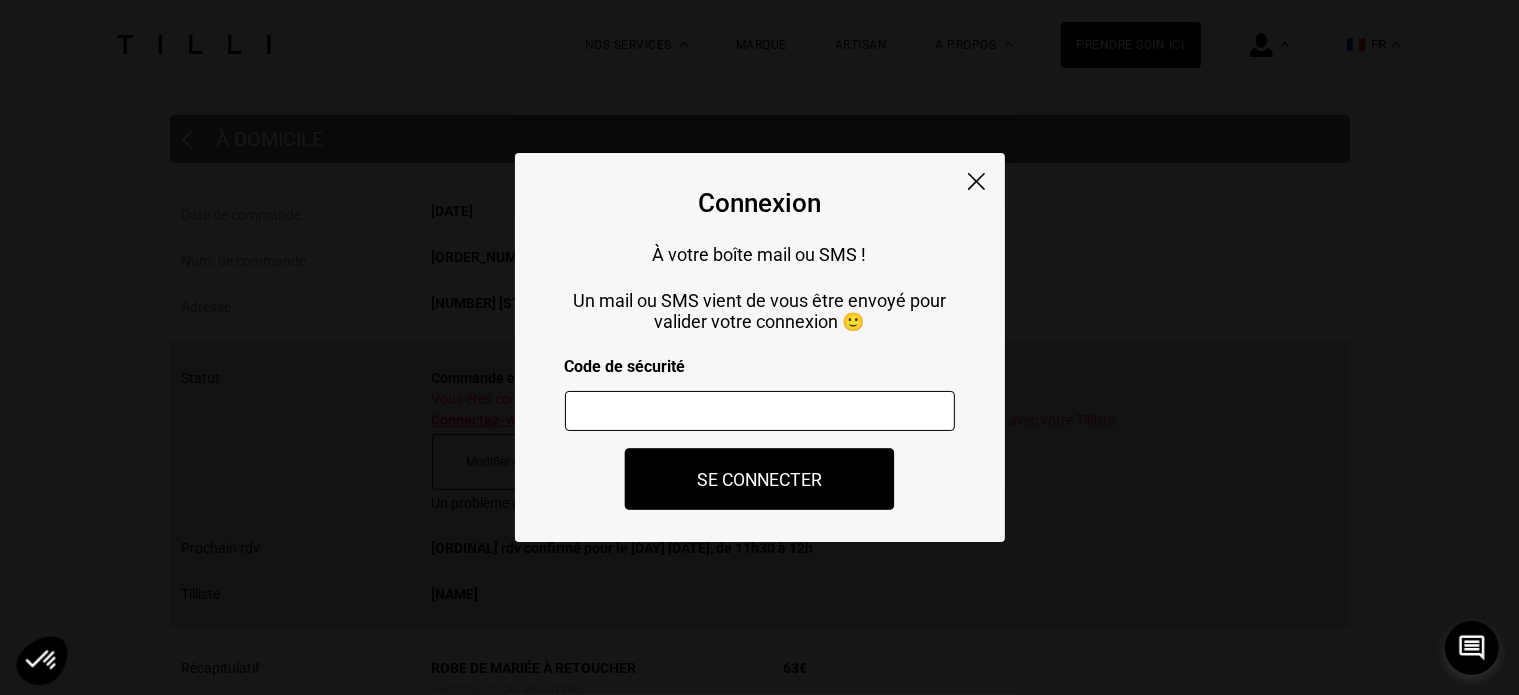 type on "[NUMBER]" 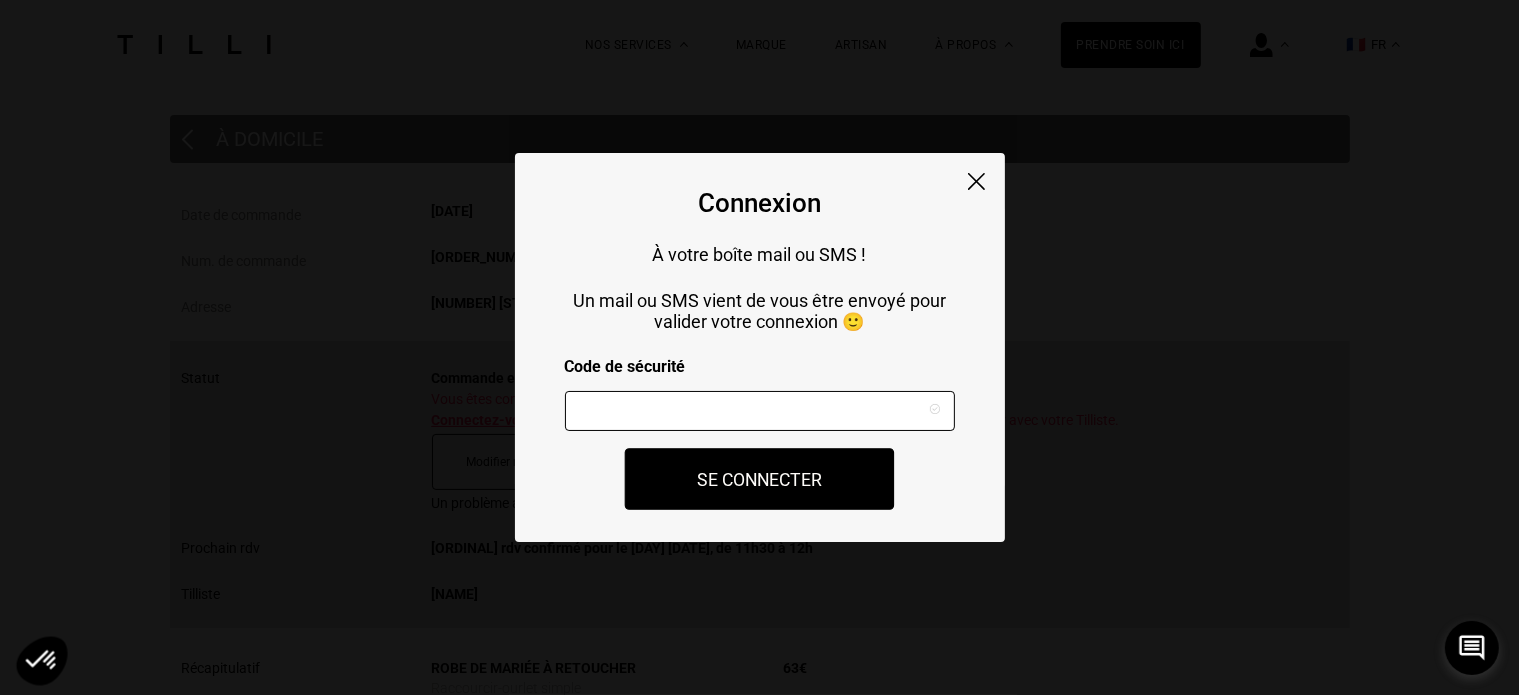 click on "Se connecter" at bounding box center [760, 479] 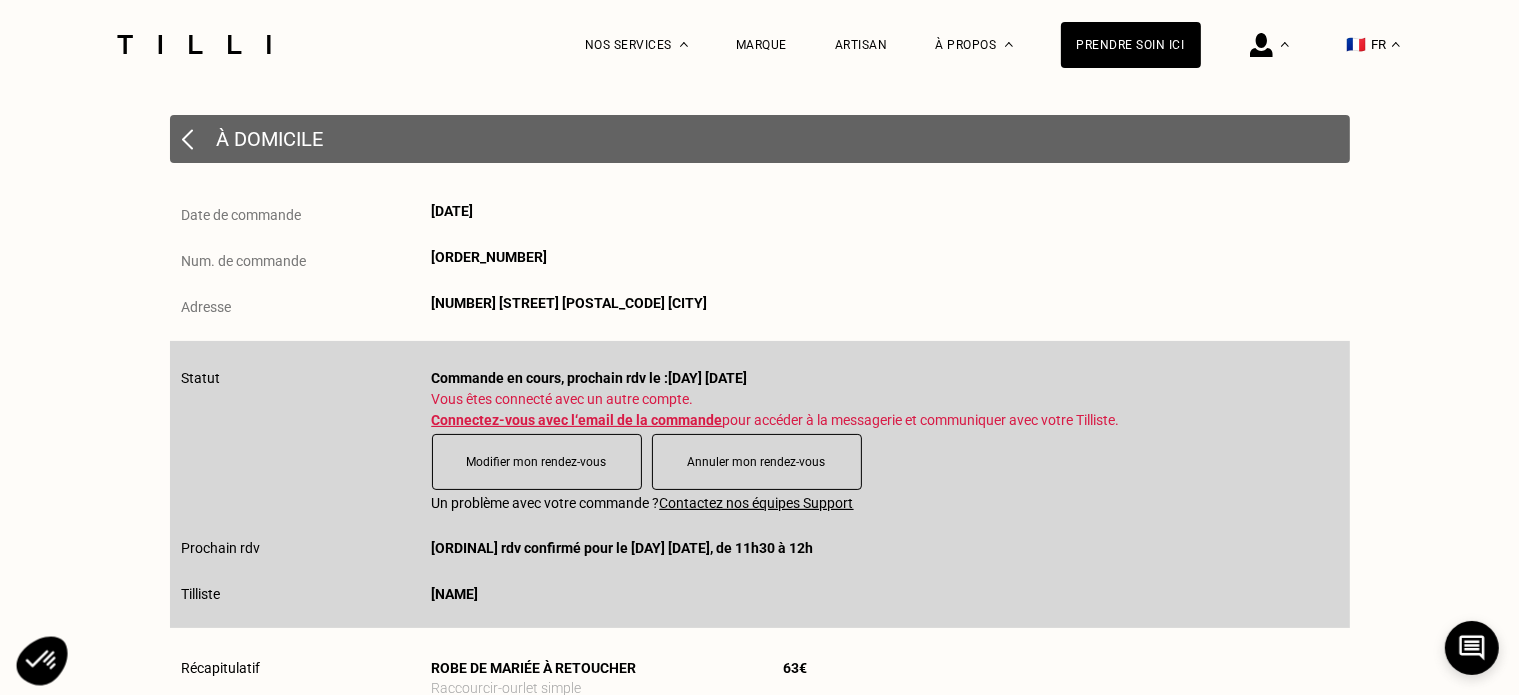 scroll, scrollTop: 0, scrollLeft: 0, axis: both 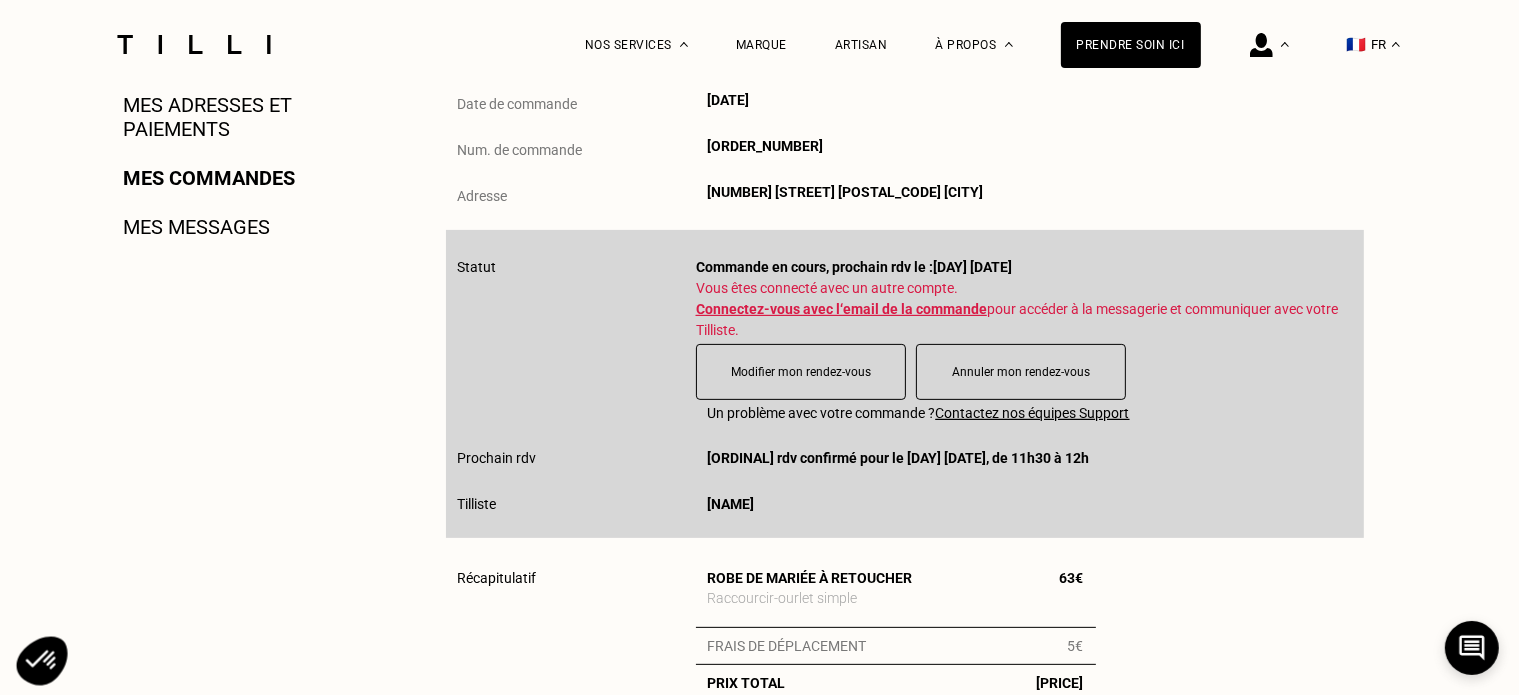 click on "Connectez-vous avec l‘email de la commande" at bounding box center (841, 309) 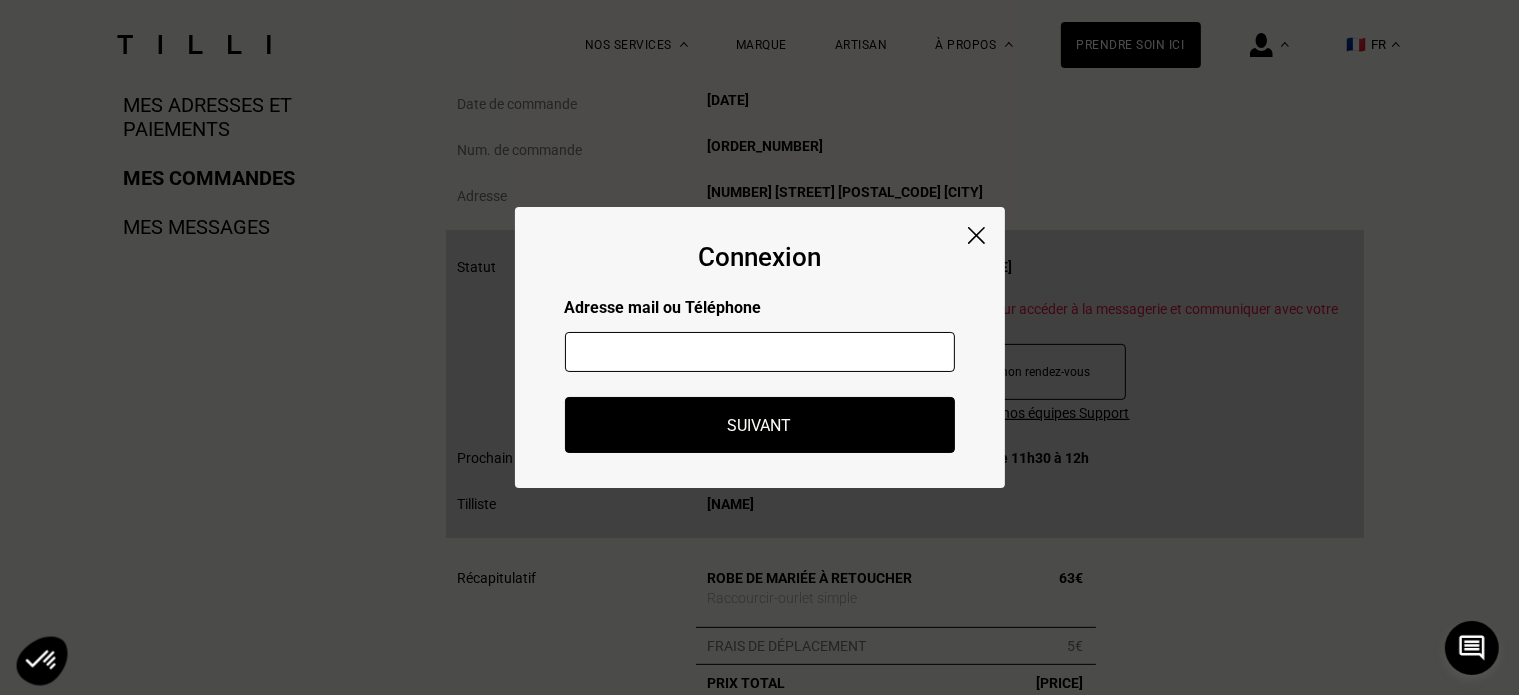 click at bounding box center (760, 352) 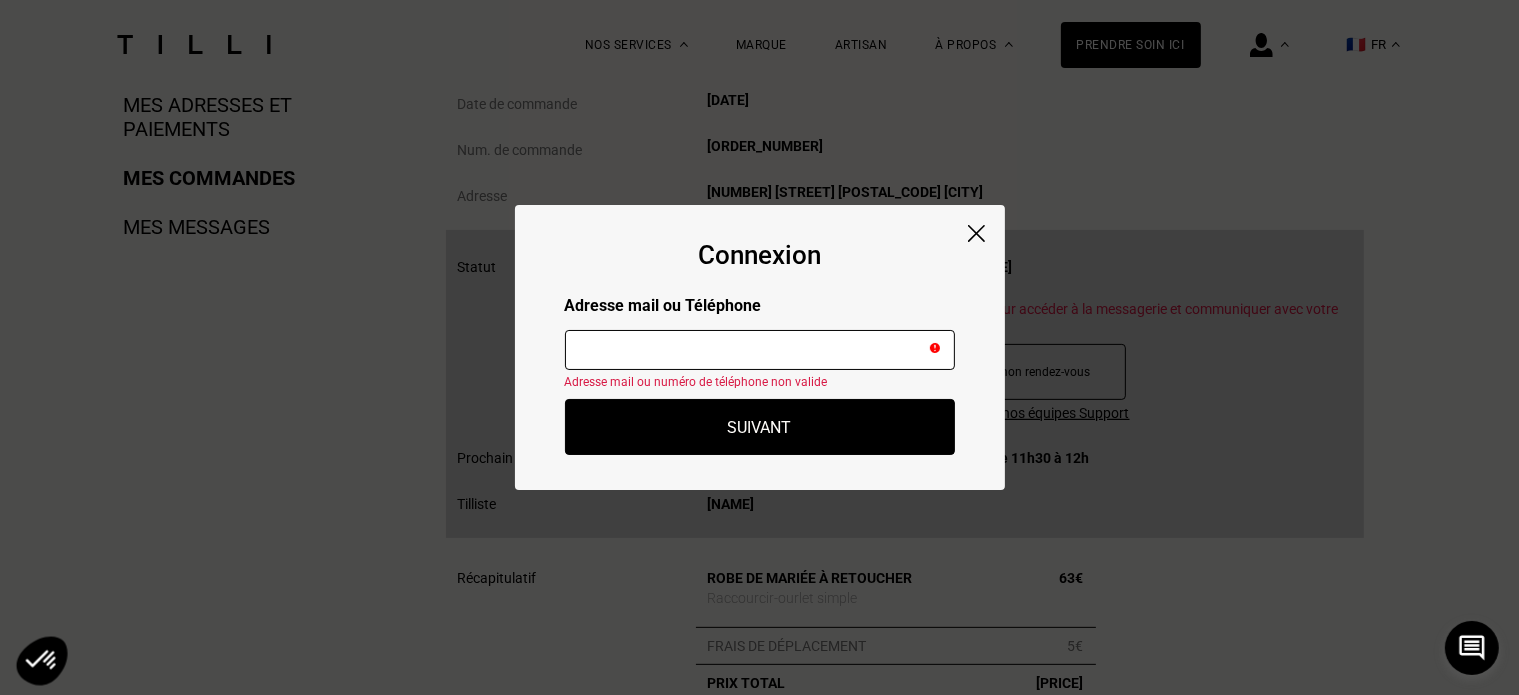 click at bounding box center [976, 233] 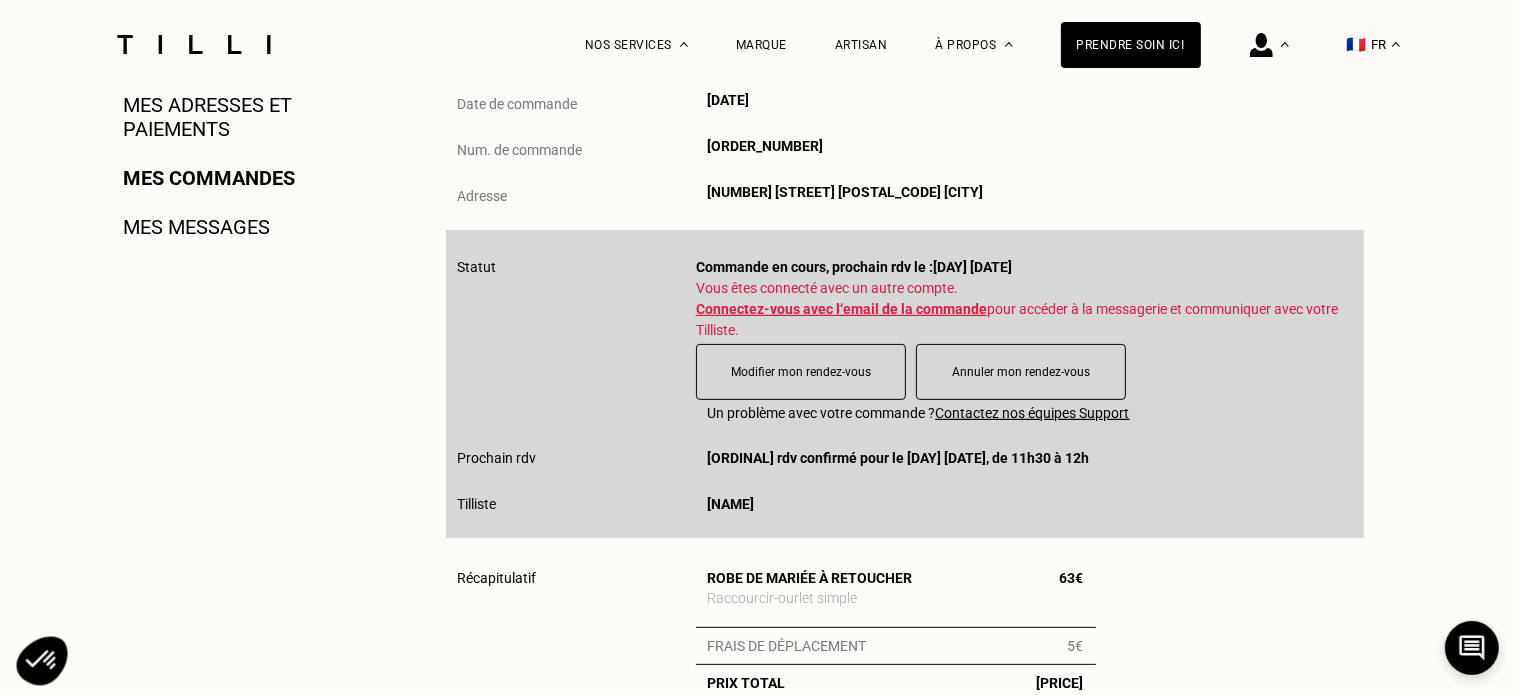 click on "Connectez-vous avec l‘email de la commande" at bounding box center [841, 309] 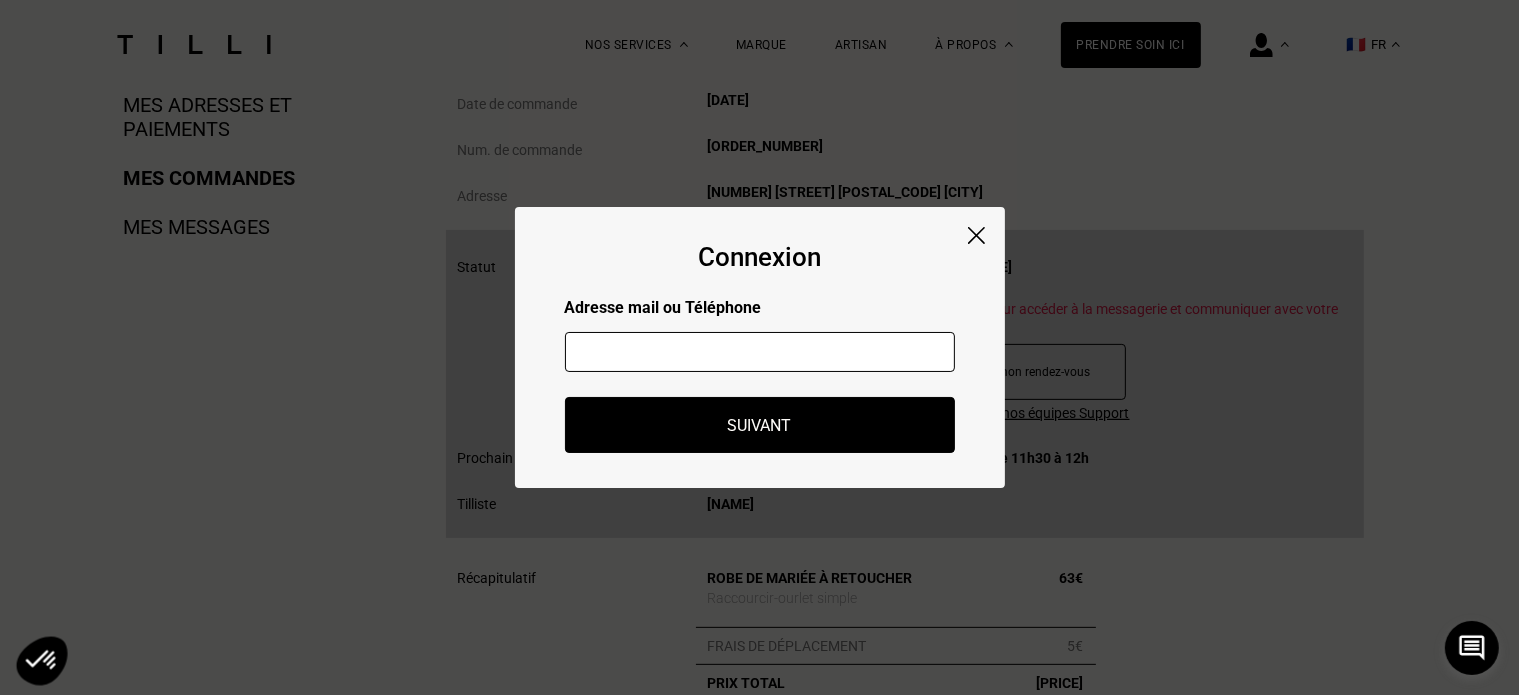 click at bounding box center (760, 352) 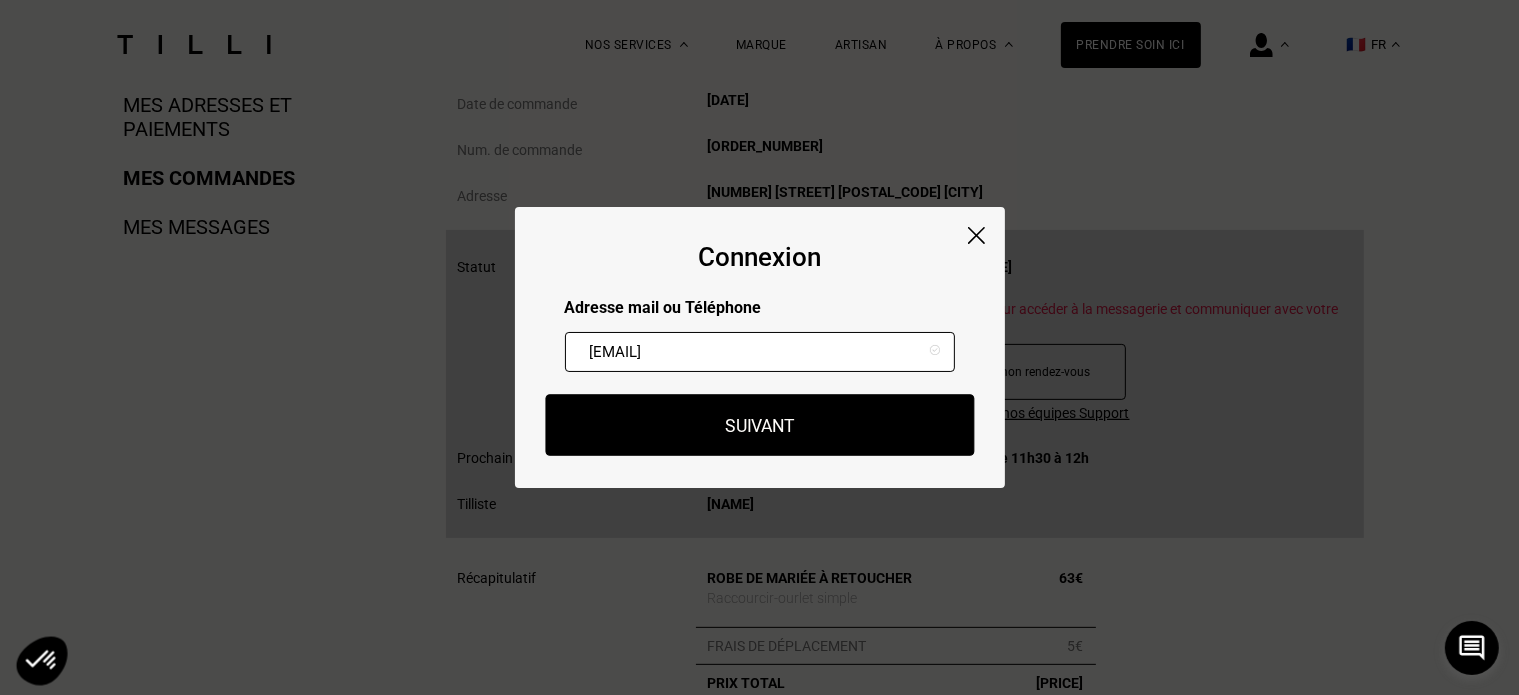 click on "Suivant" at bounding box center [759, 425] 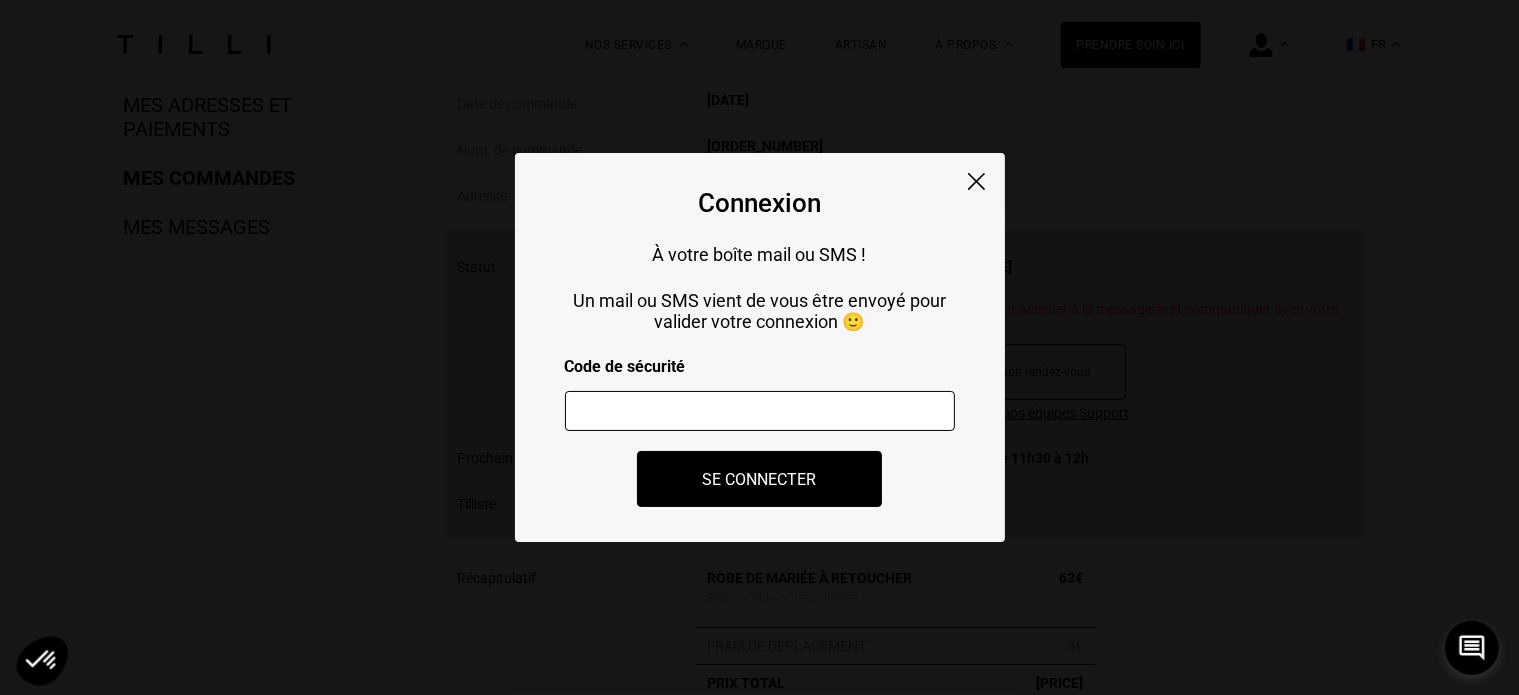 click at bounding box center [760, 411] 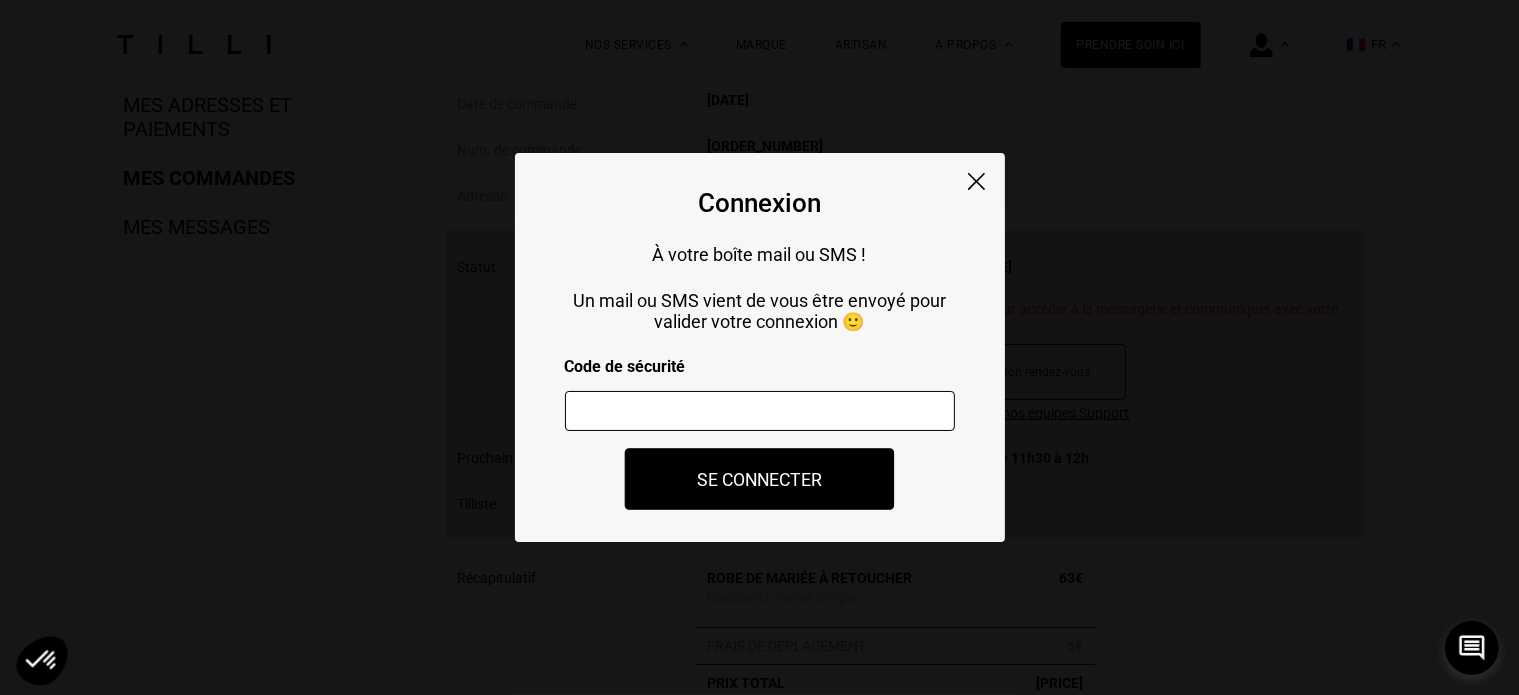 type on "[NUMBER]" 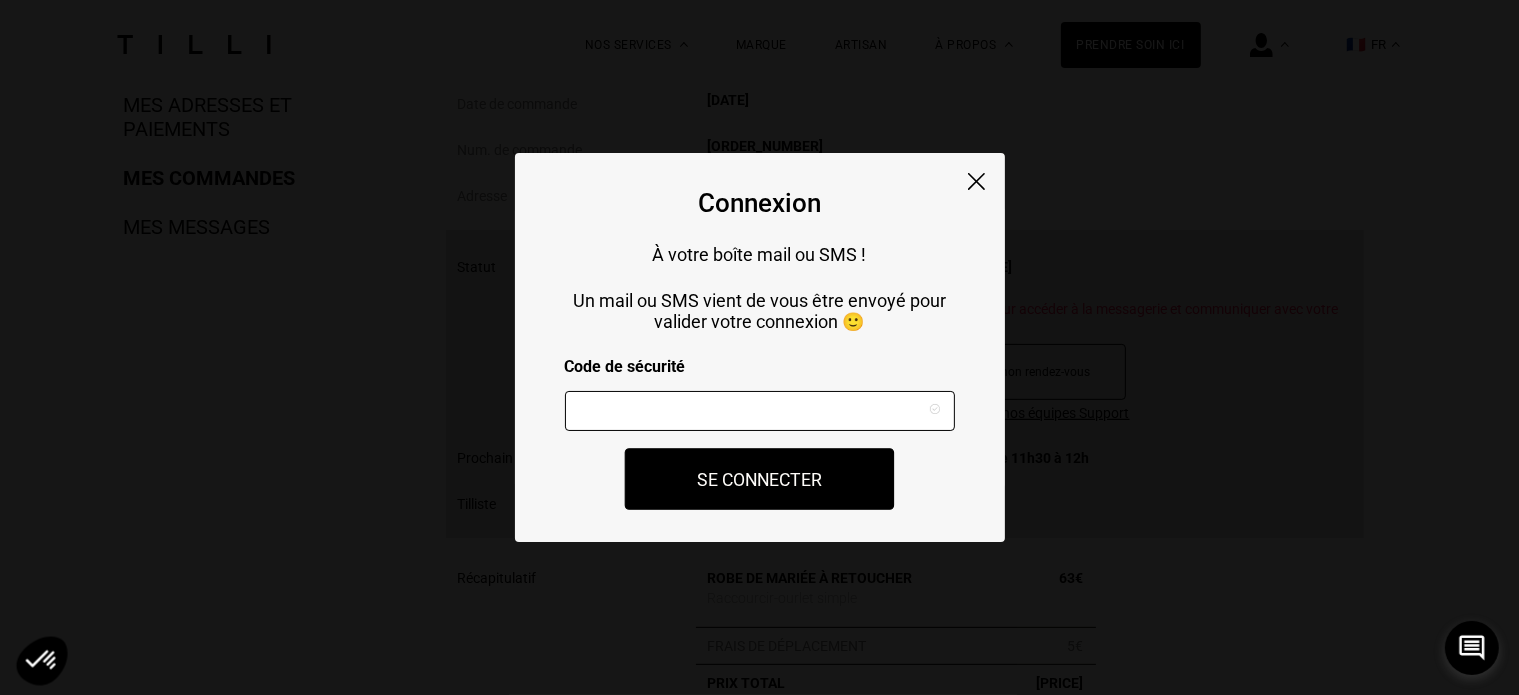 click on "Se connecter" at bounding box center [760, 479] 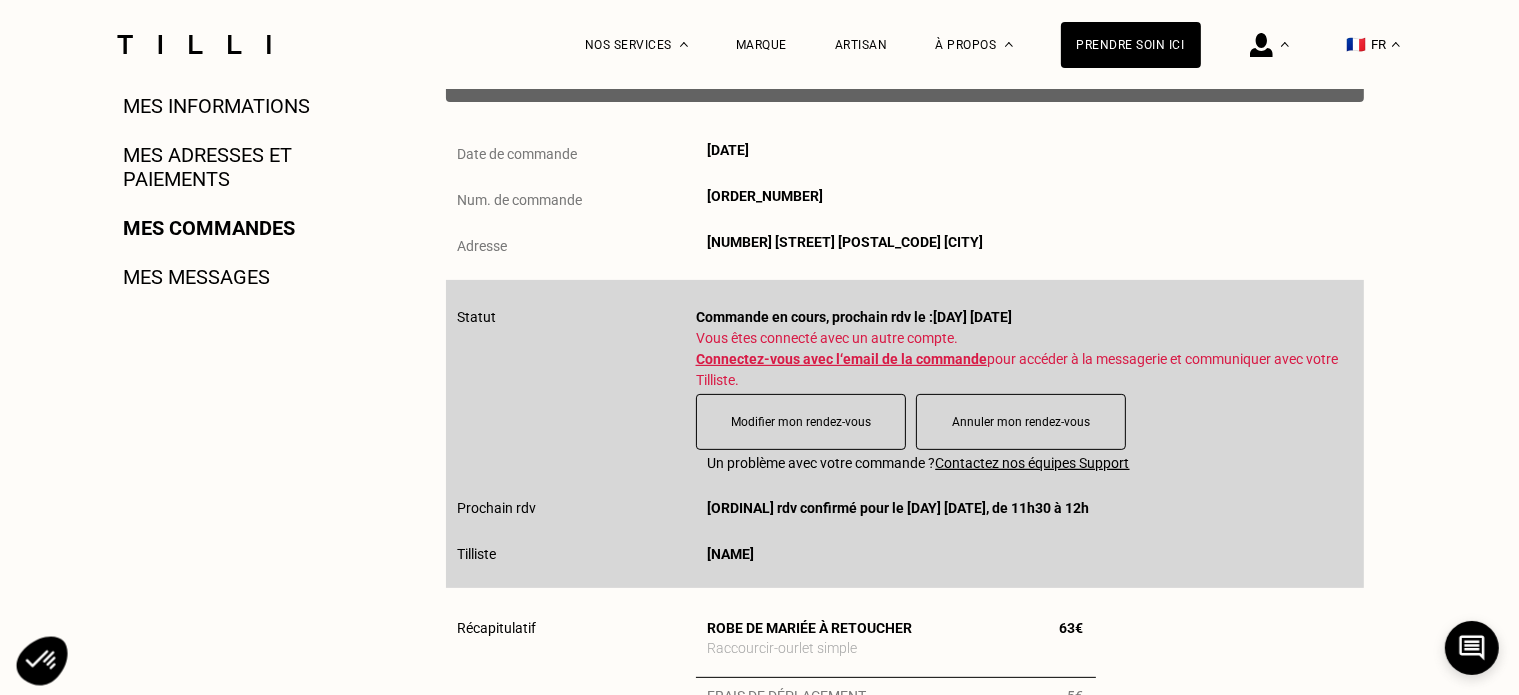scroll, scrollTop: 504, scrollLeft: 0, axis: vertical 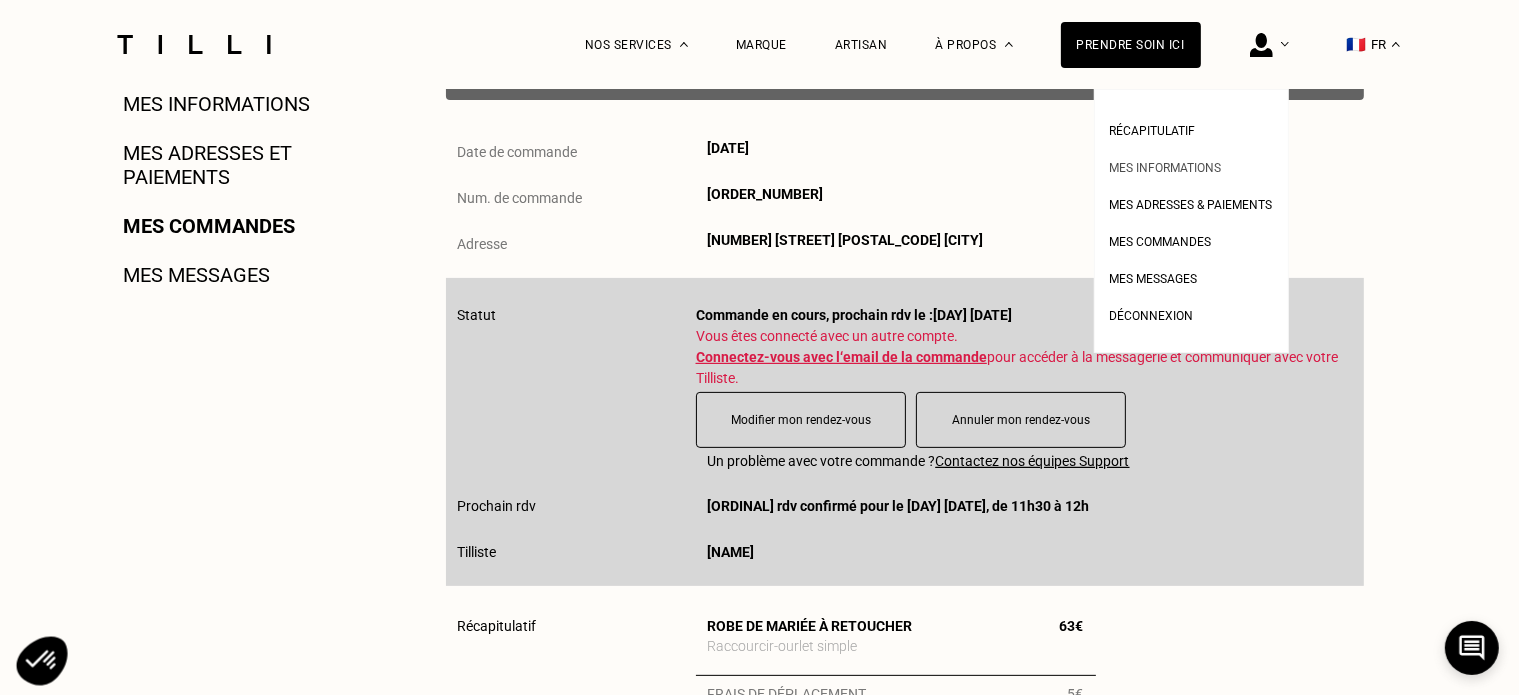 click on "Mes informations" at bounding box center (1166, 168) 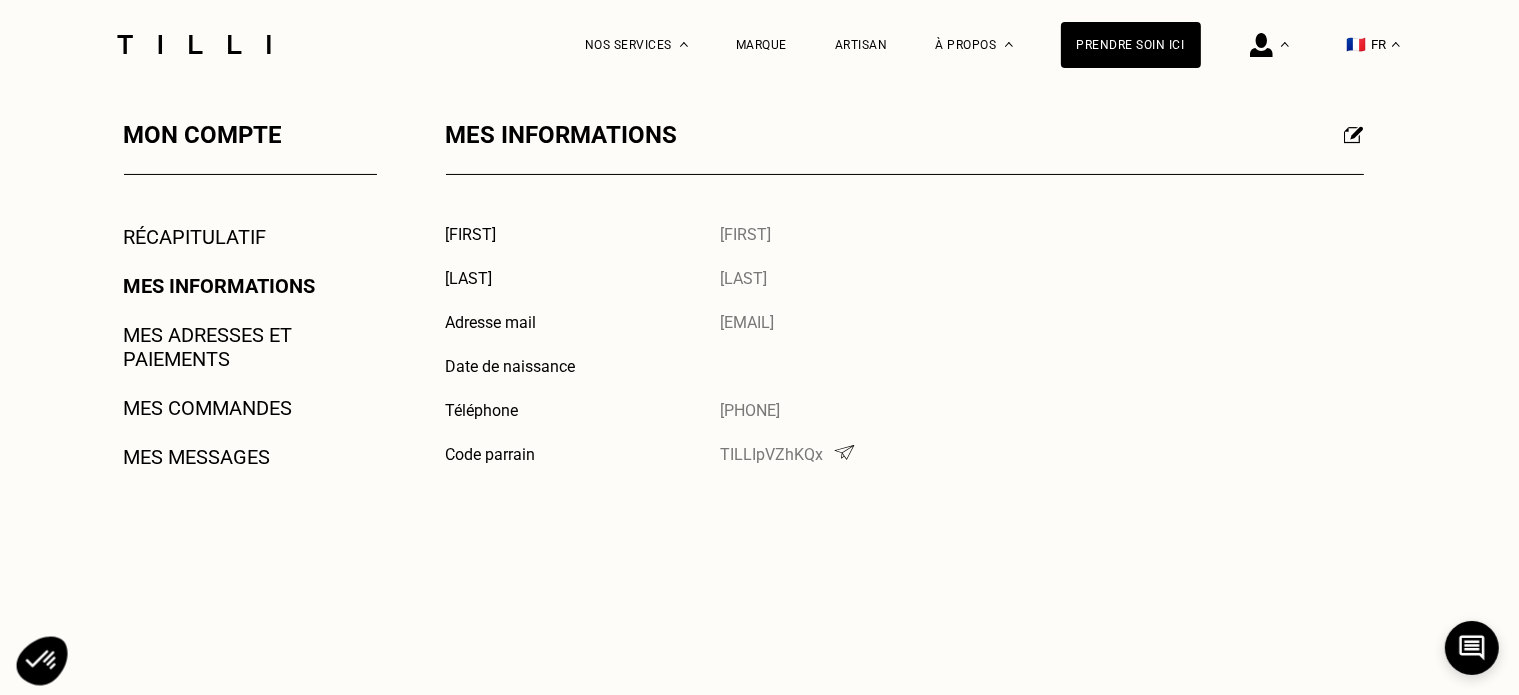scroll, scrollTop: 325, scrollLeft: 0, axis: vertical 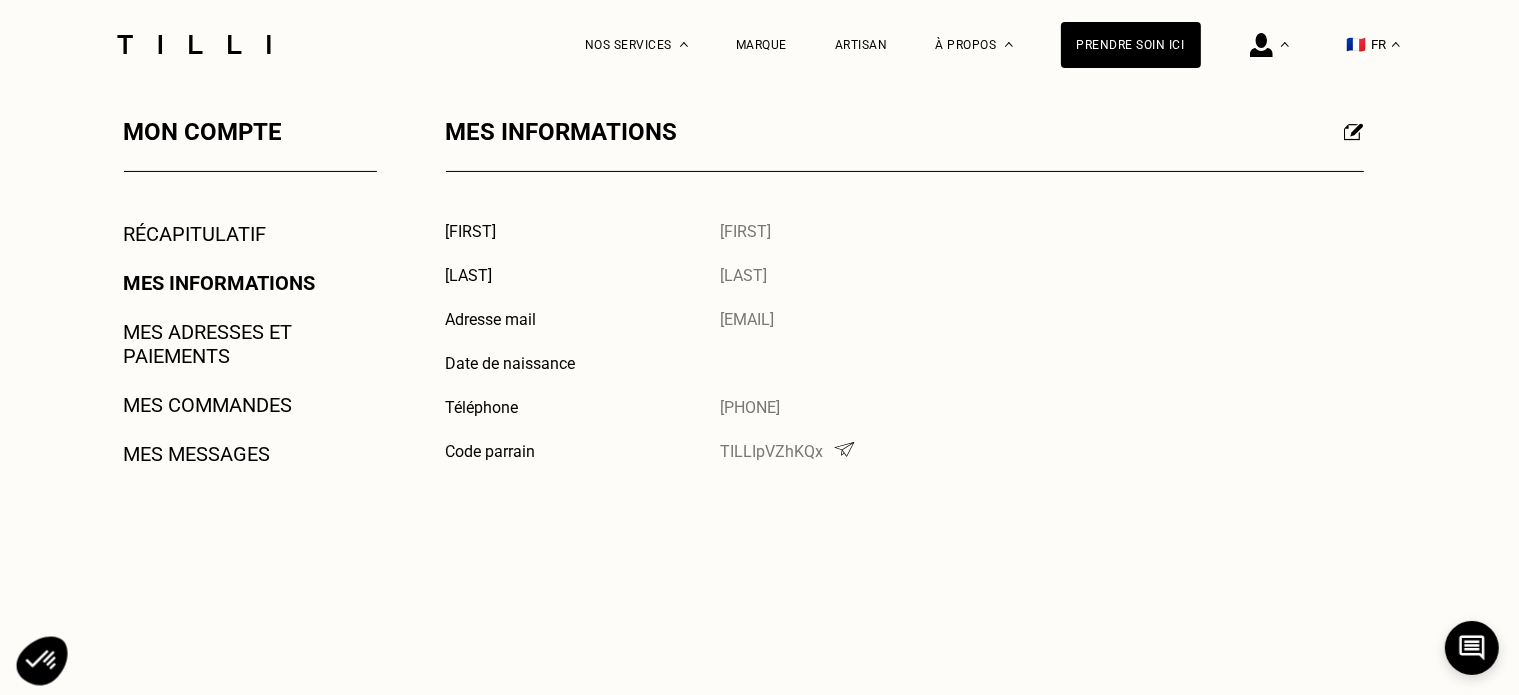 click at bounding box center [1354, 132] 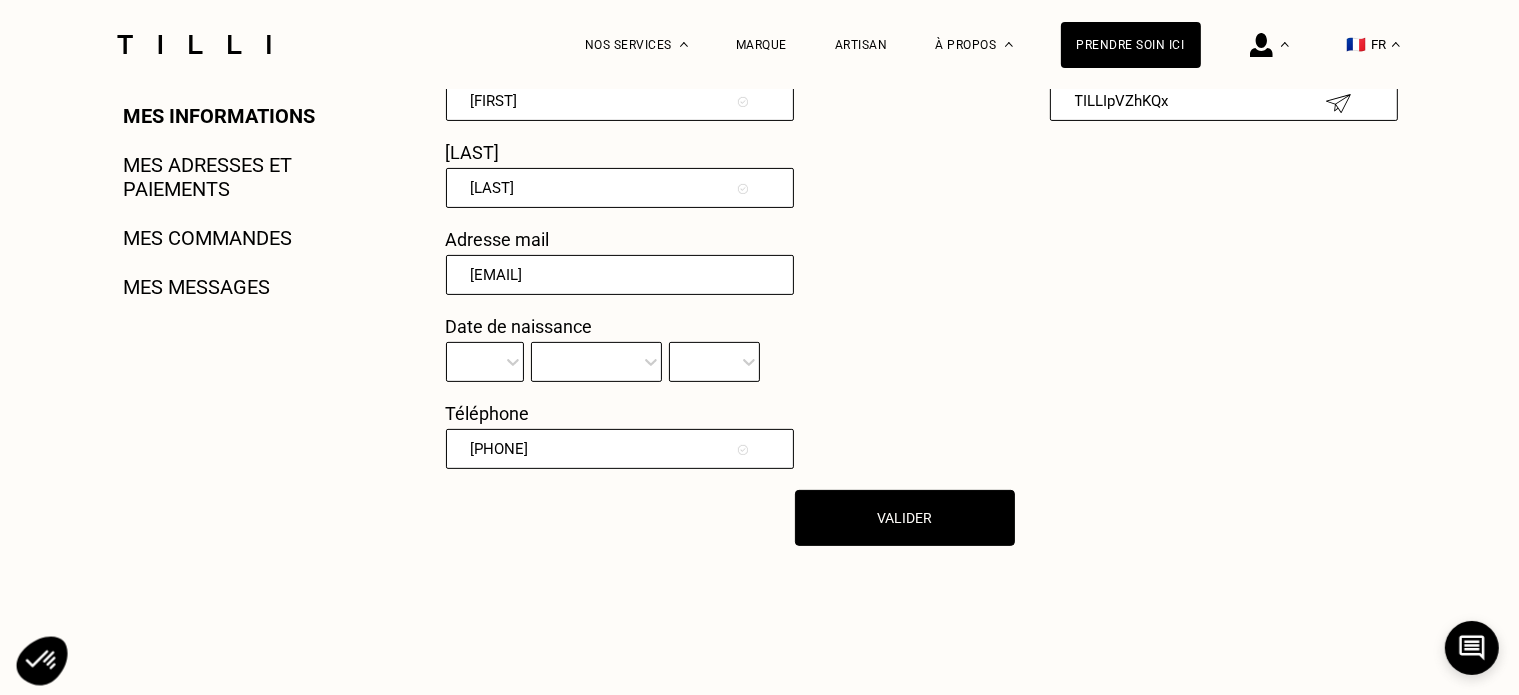 click at bounding box center [485, 362] 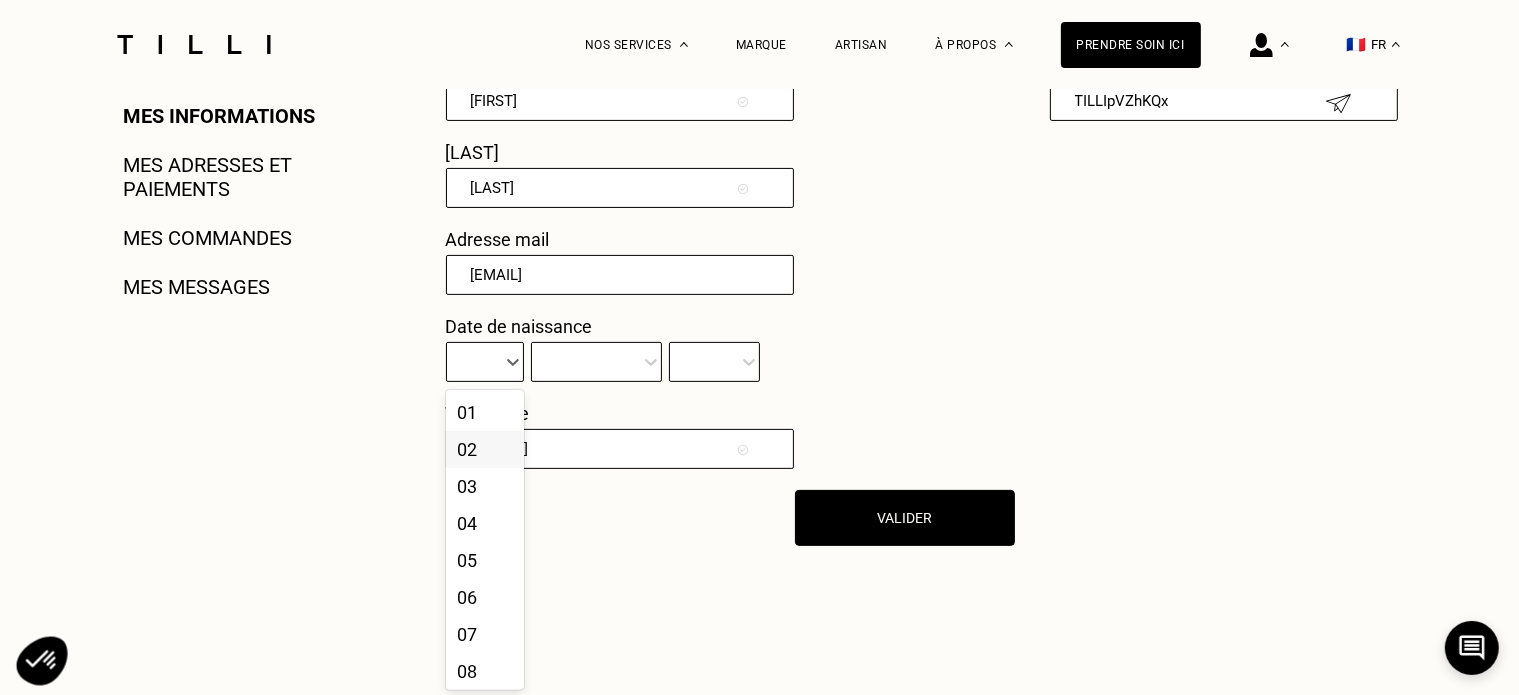 scroll, scrollTop: 498, scrollLeft: 0, axis: vertical 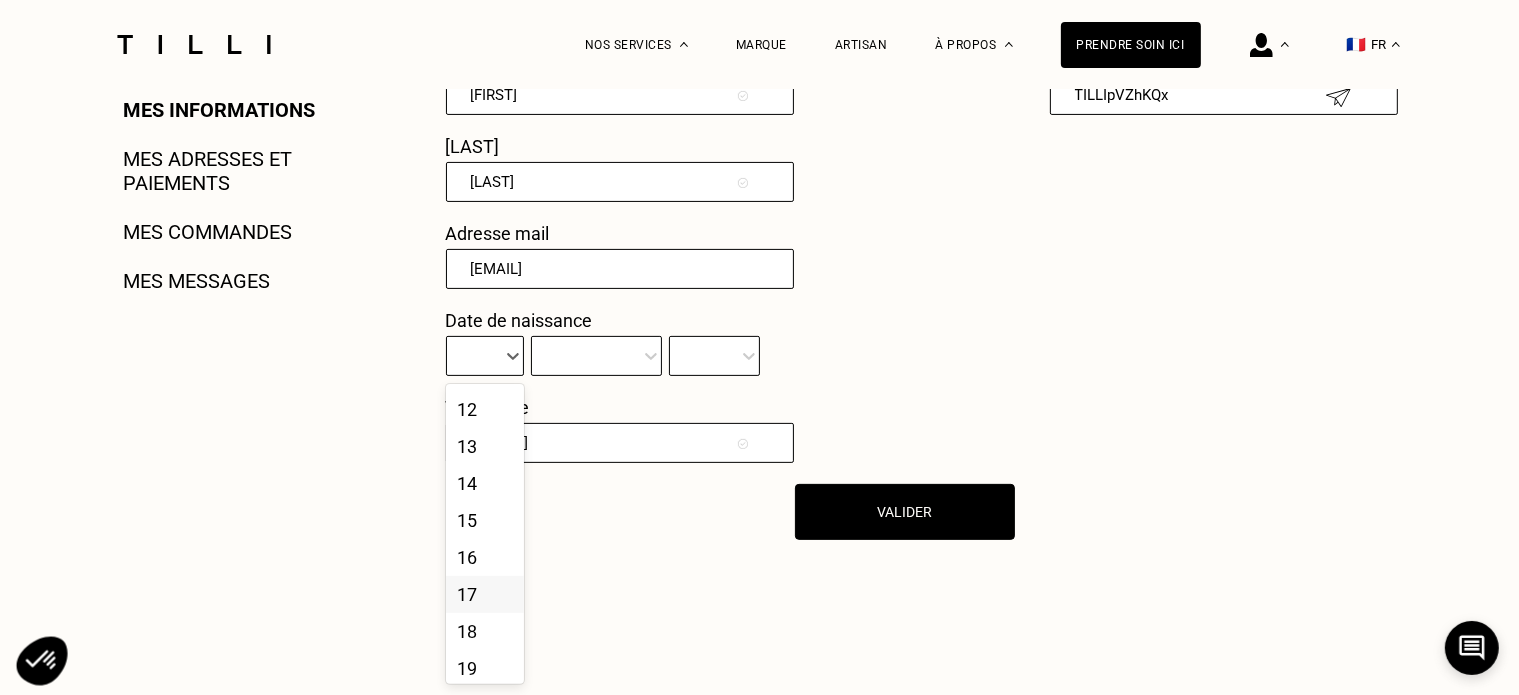 click on "17" at bounding box center (485, 594) 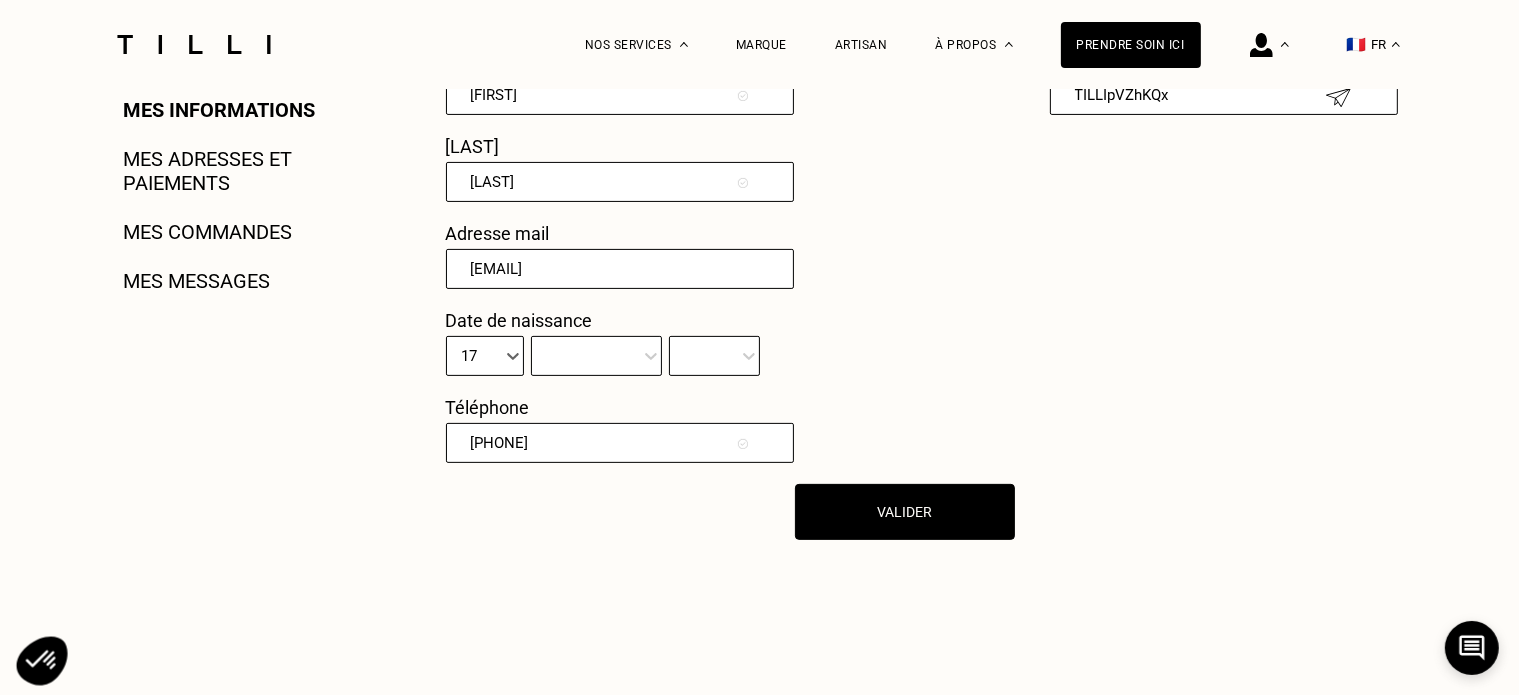 click at bounding box center (588, 356) 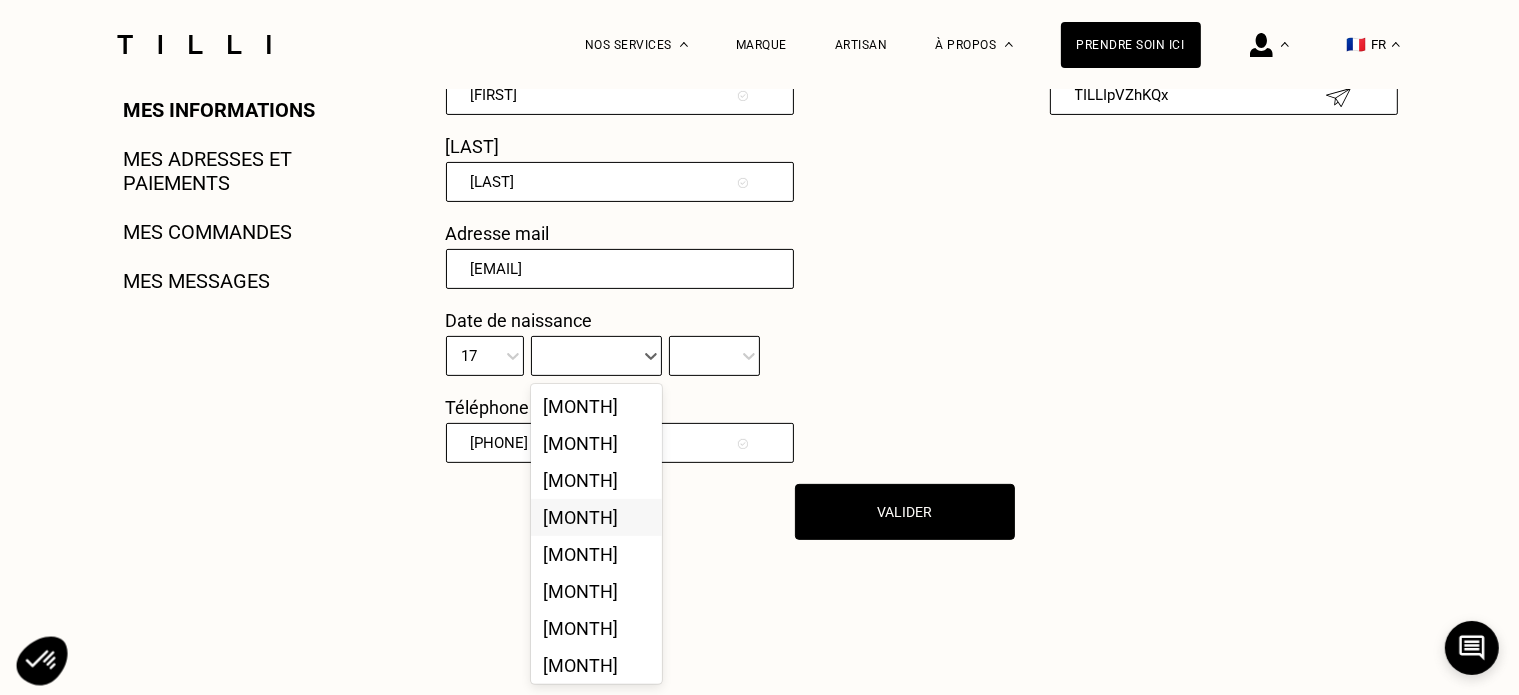 click on "[MONTH]" at bounding box center [596, 517] 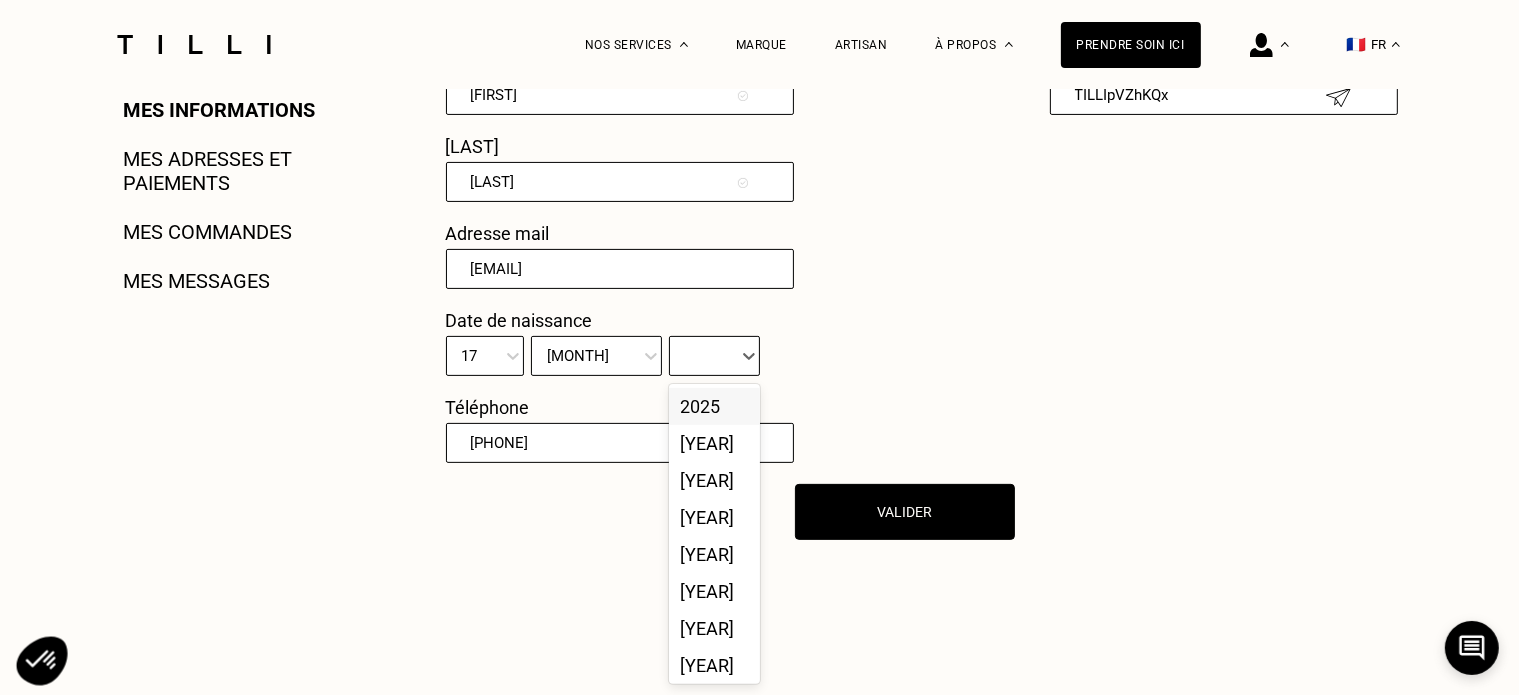 click at bounding box center [706, 356] 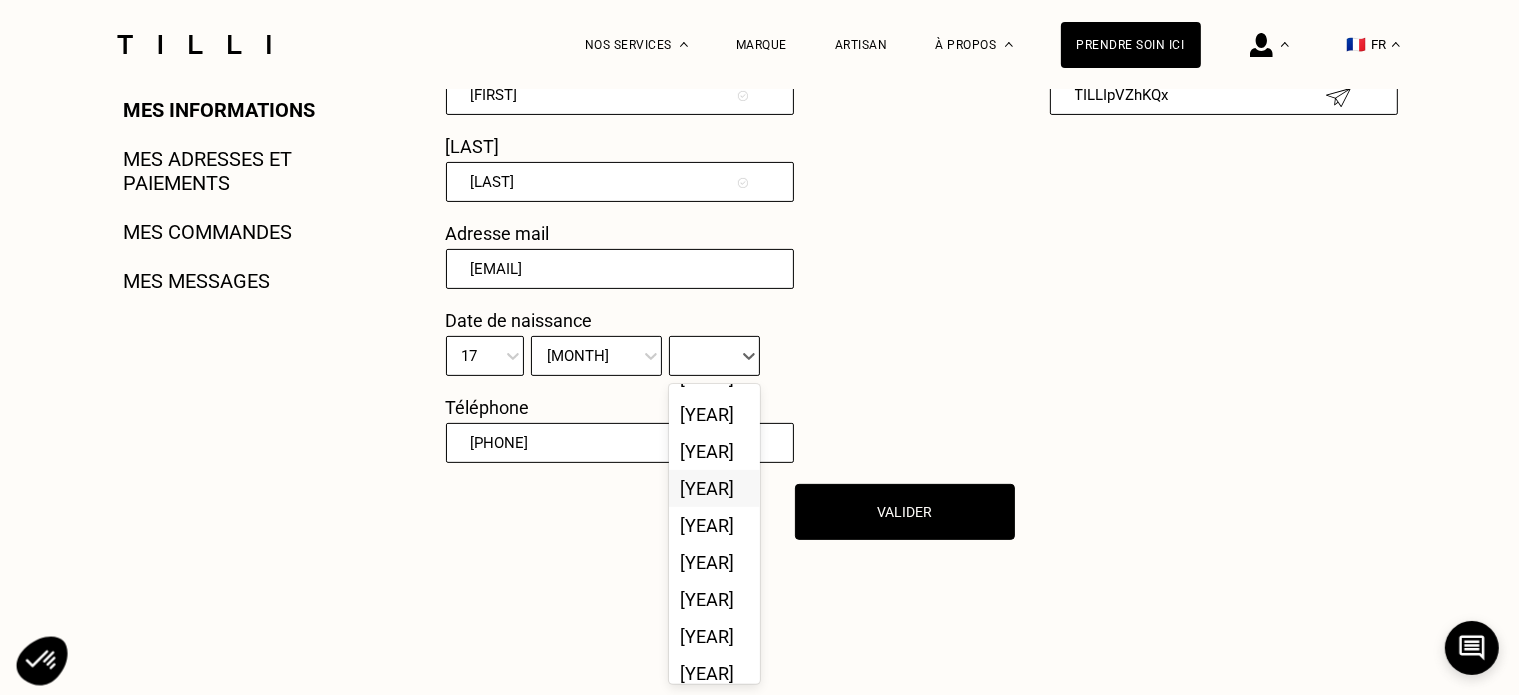 scroll, scrollTop: 1163, scrollLeft: 0, axis: vertical 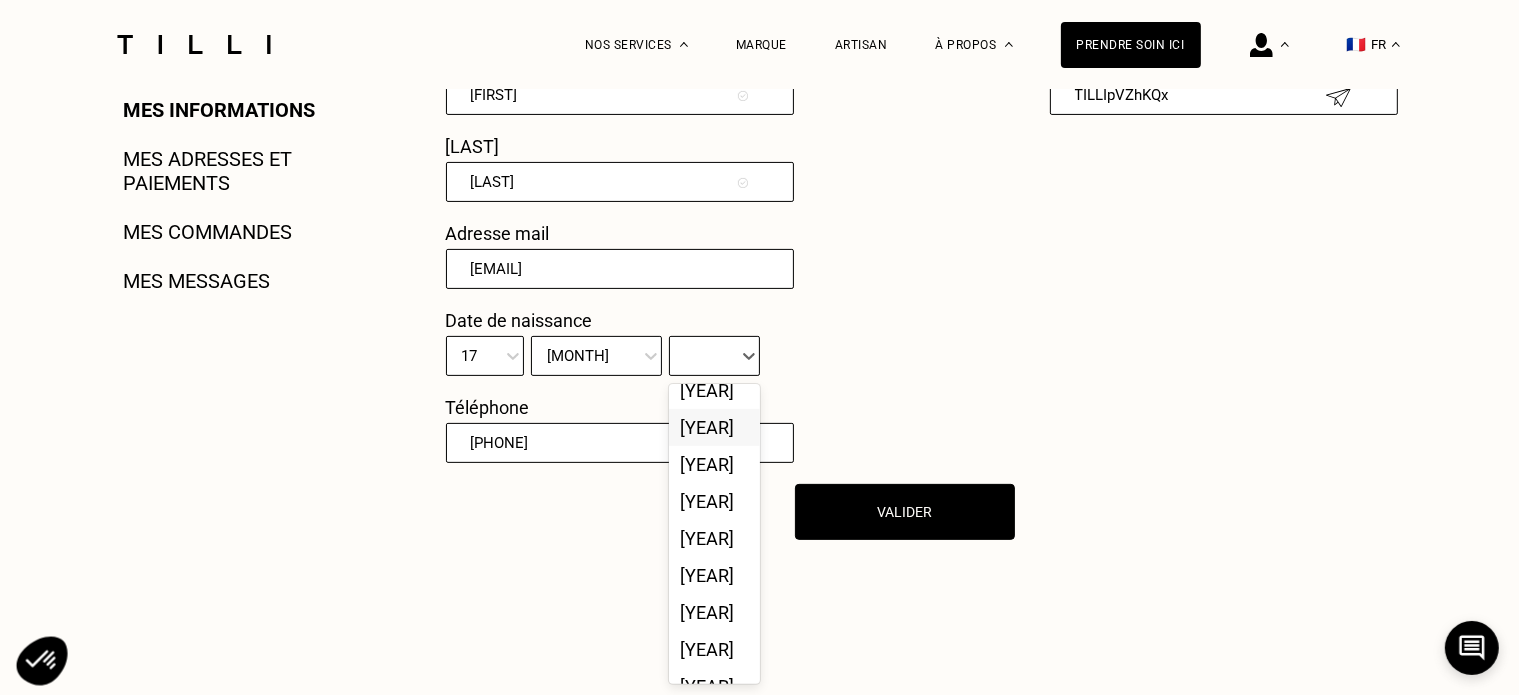 click on "[YEAR]" at bounding box center (714, 427) 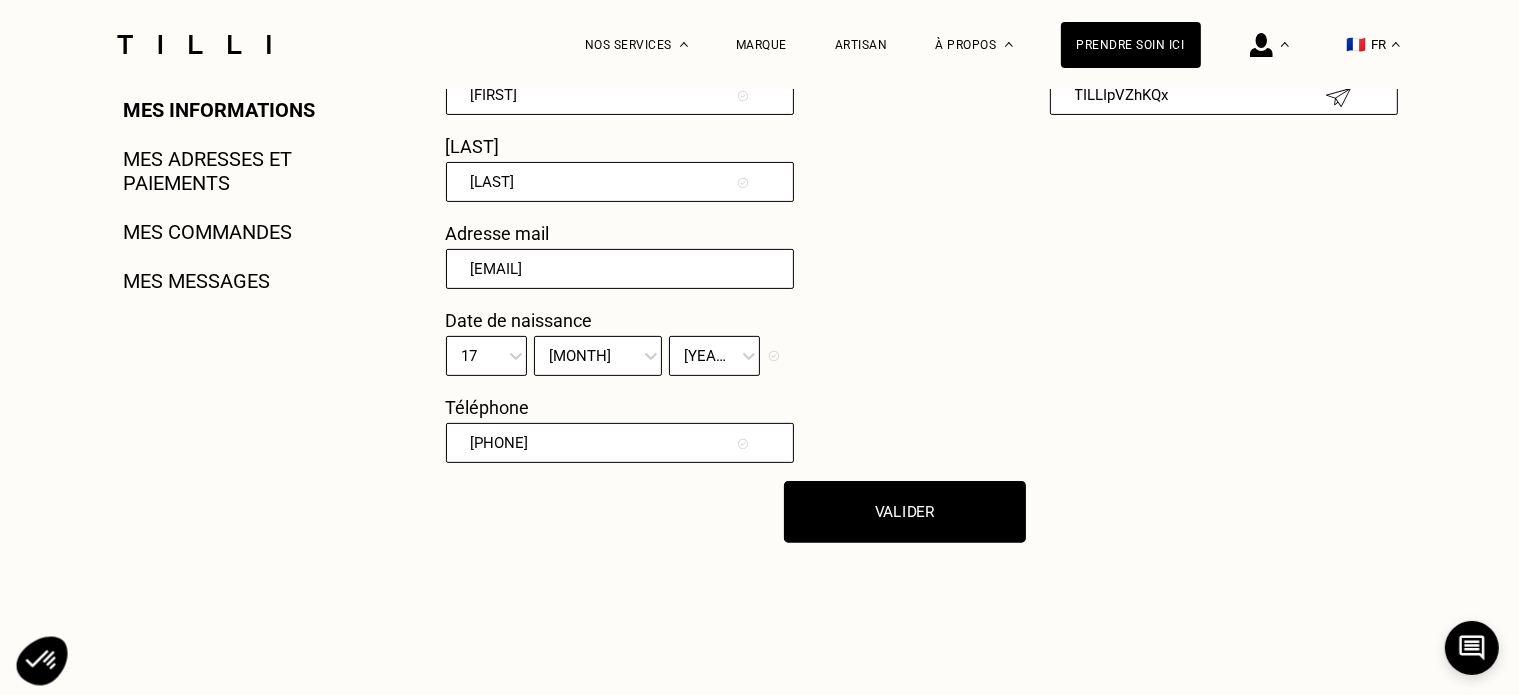 click on "Valider" at bounding box center [905, 512] 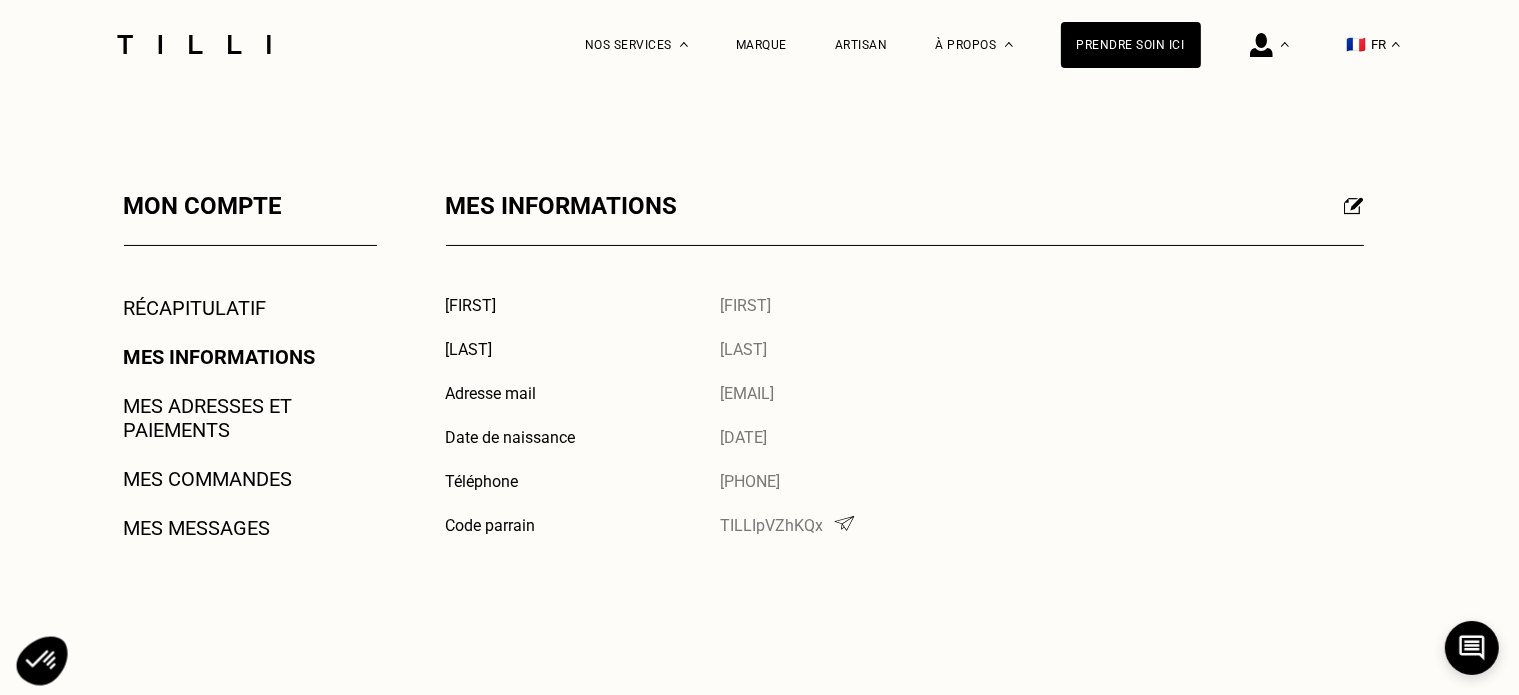 scroll, scrollTop: 246, scrollLeft: 0, axis: vertical 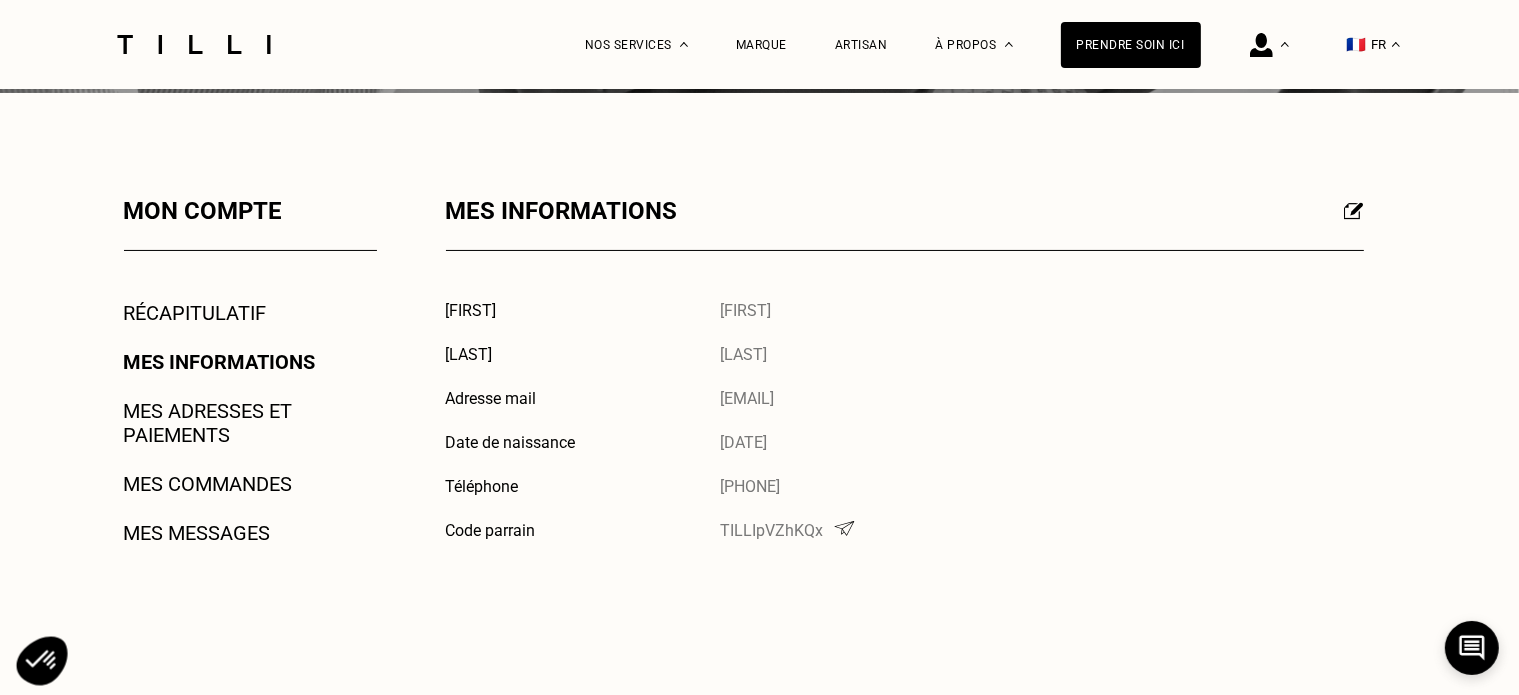 click on "Mes adresses et paiements" at bounding box center [250, 423] 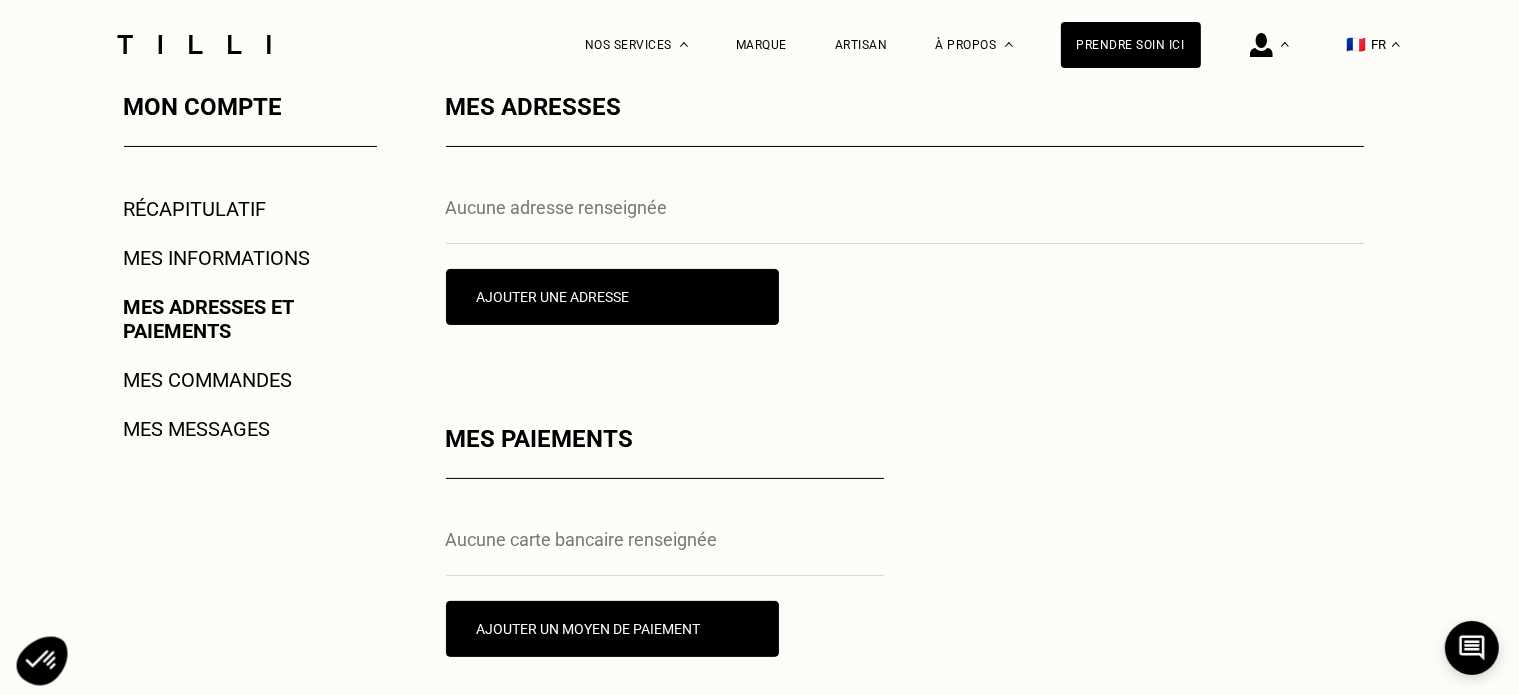 scroll, scrollTop: 352, scrollLeft: 0, axis: vertical 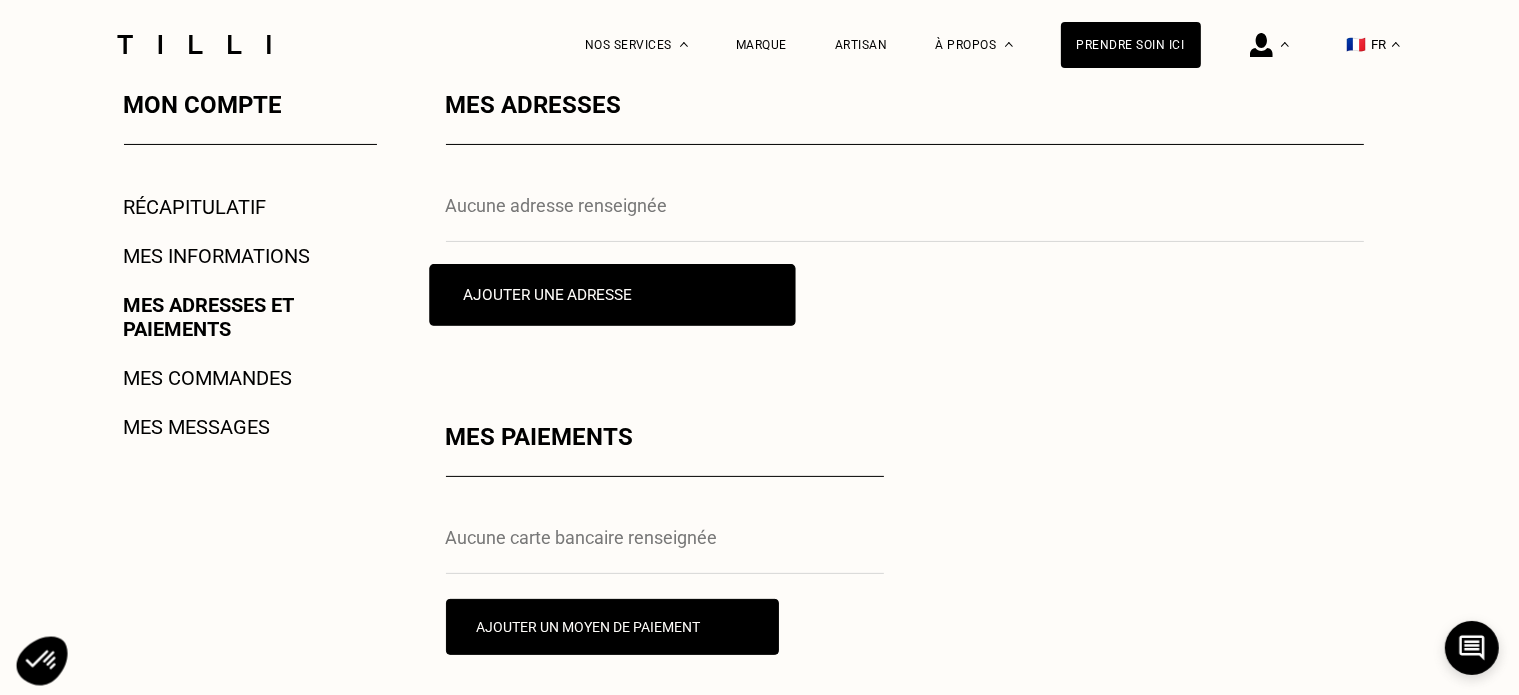 click on "Ajouter une adresse" at bounding box center [612, 295] 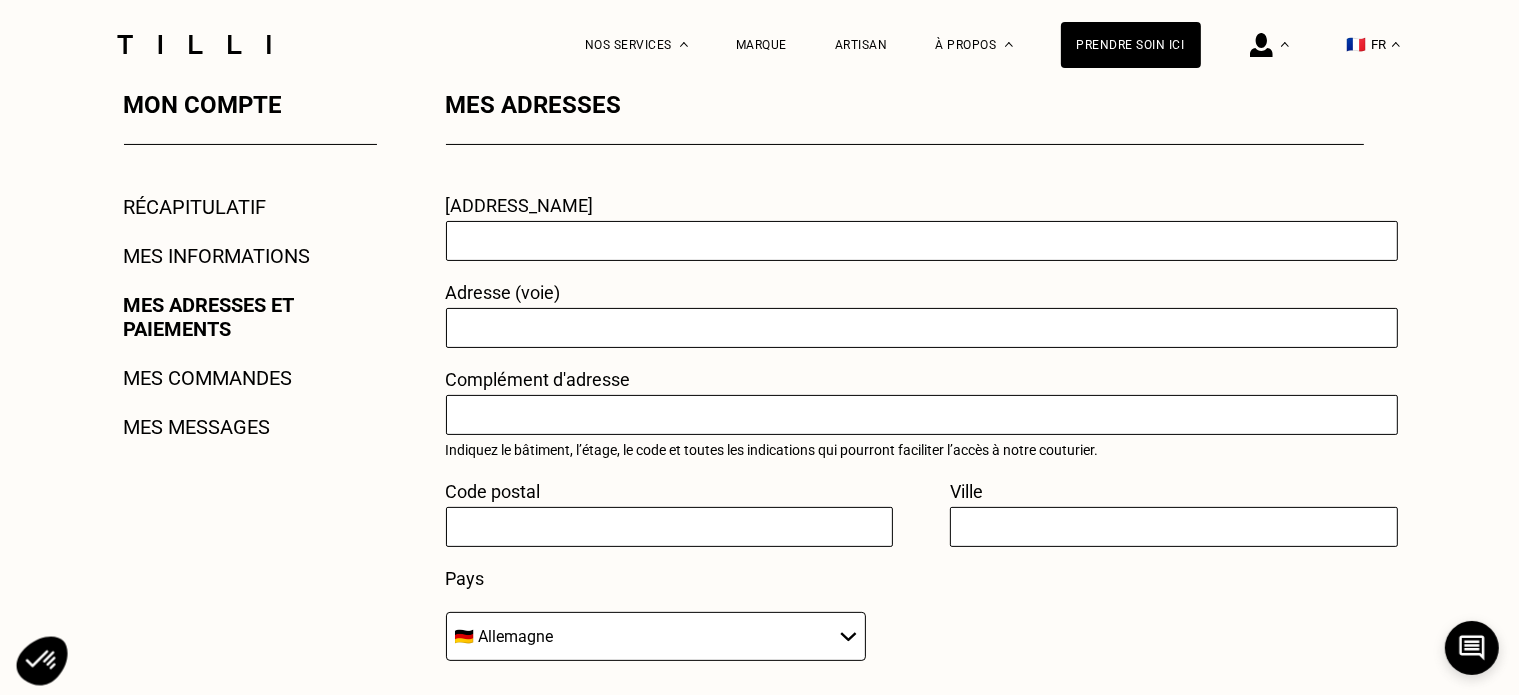 click at bounding box center [922, 241] 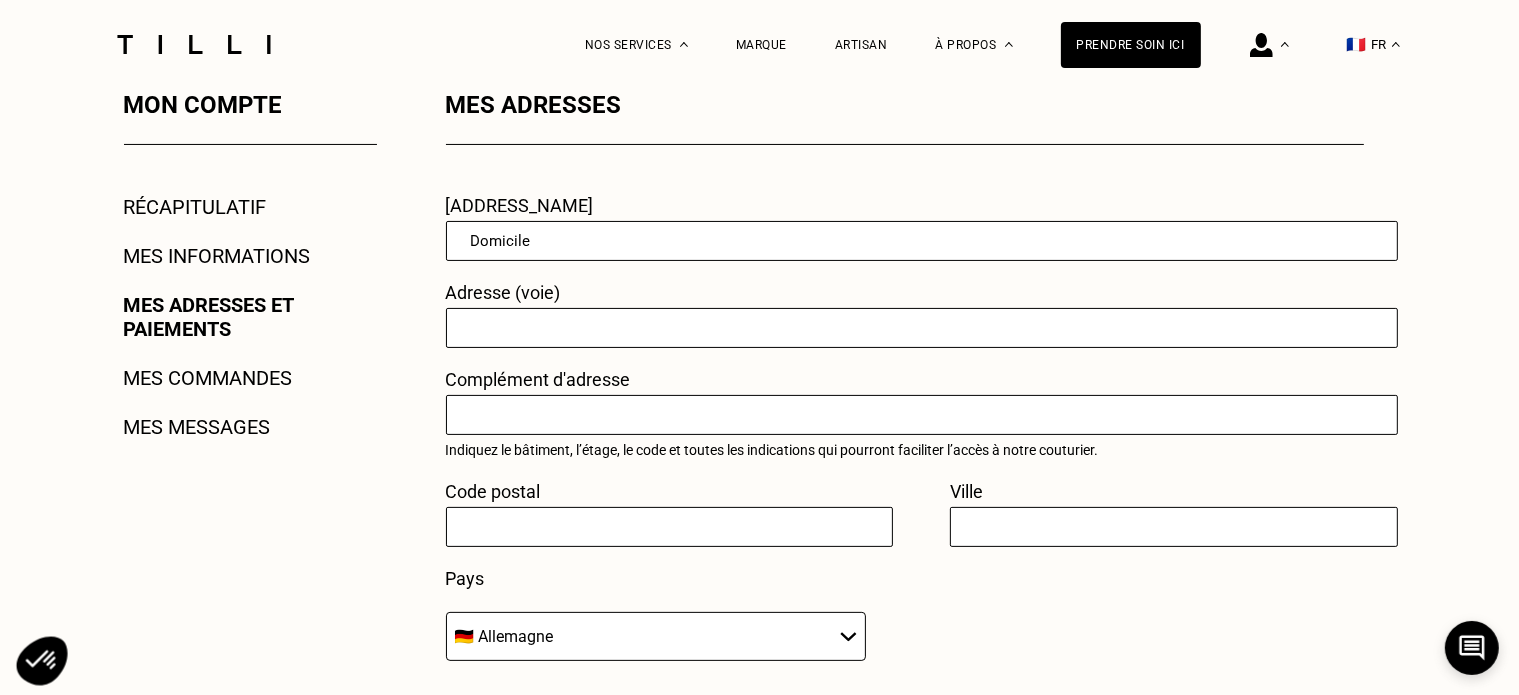 type on "Domicile" 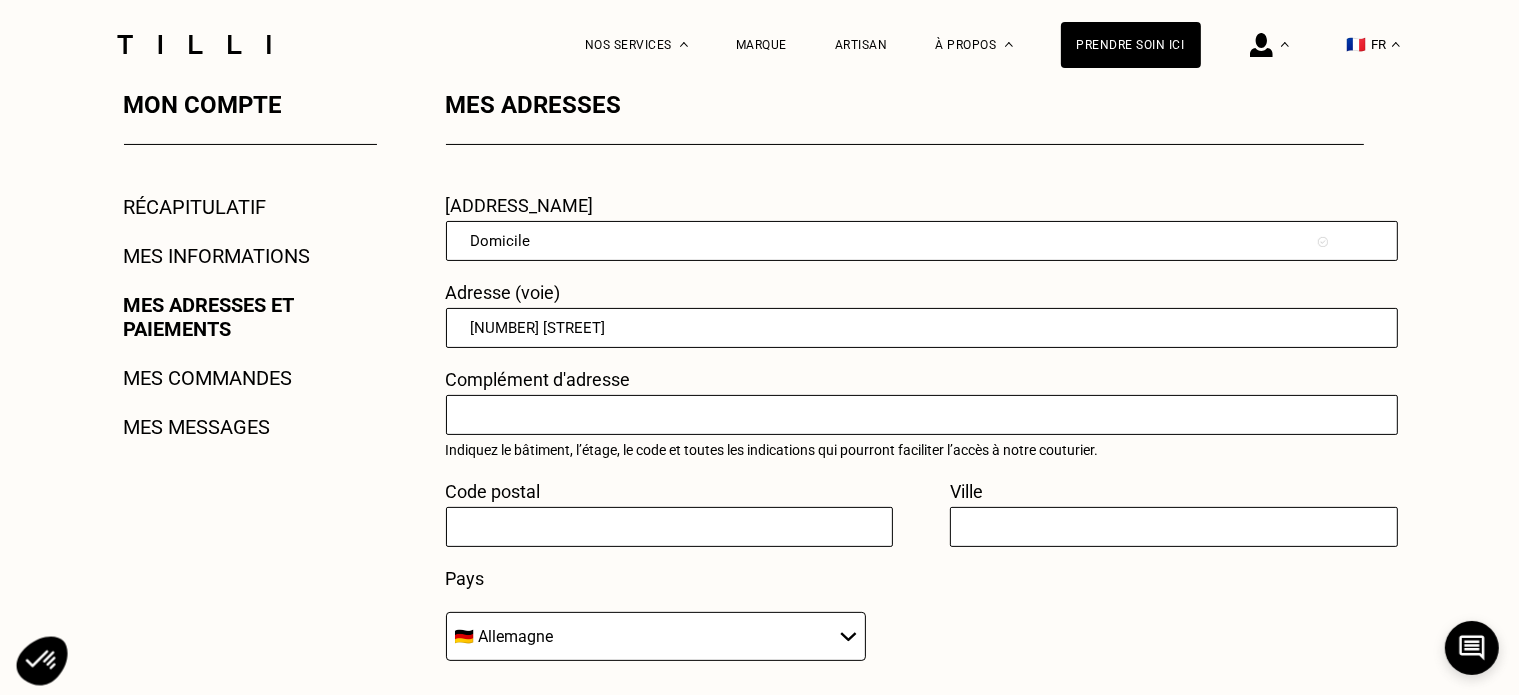 type on "[NUMBER] [STREET]" 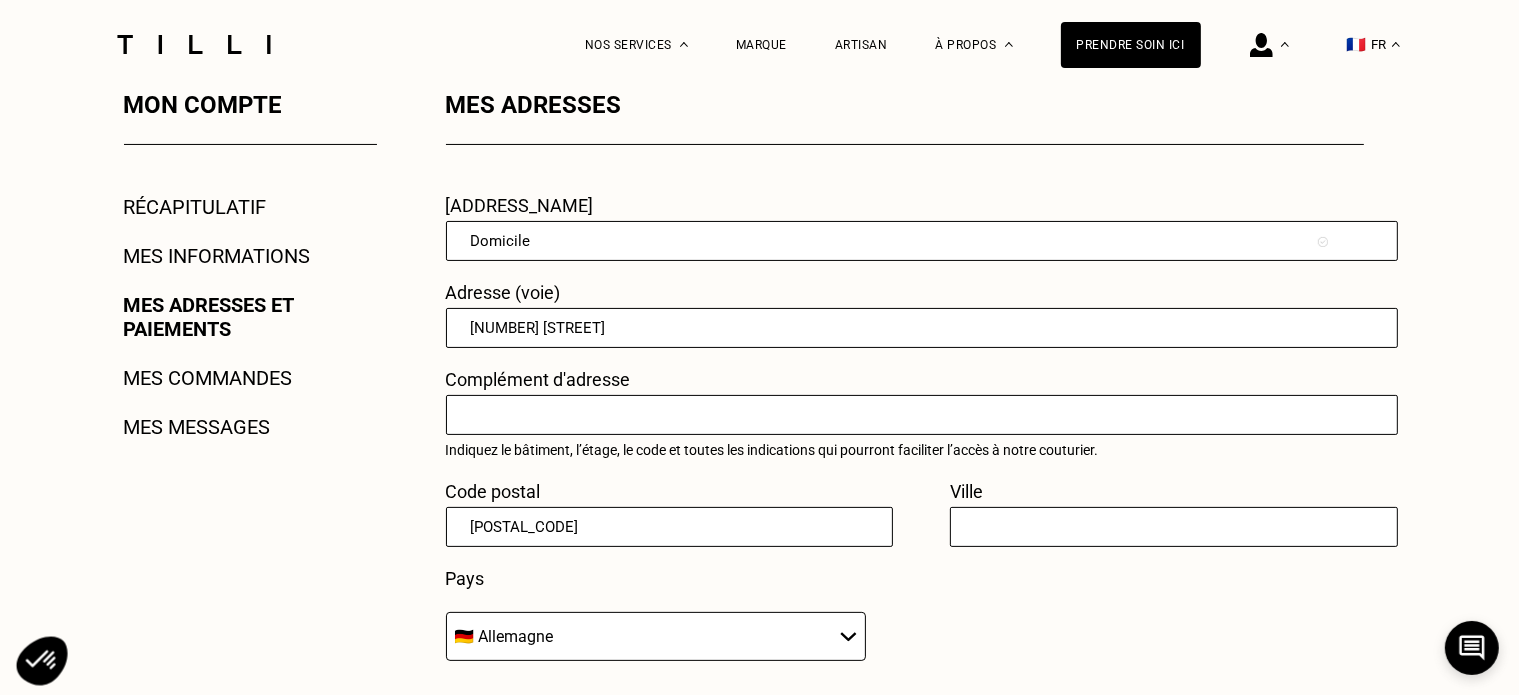 select on "FR" 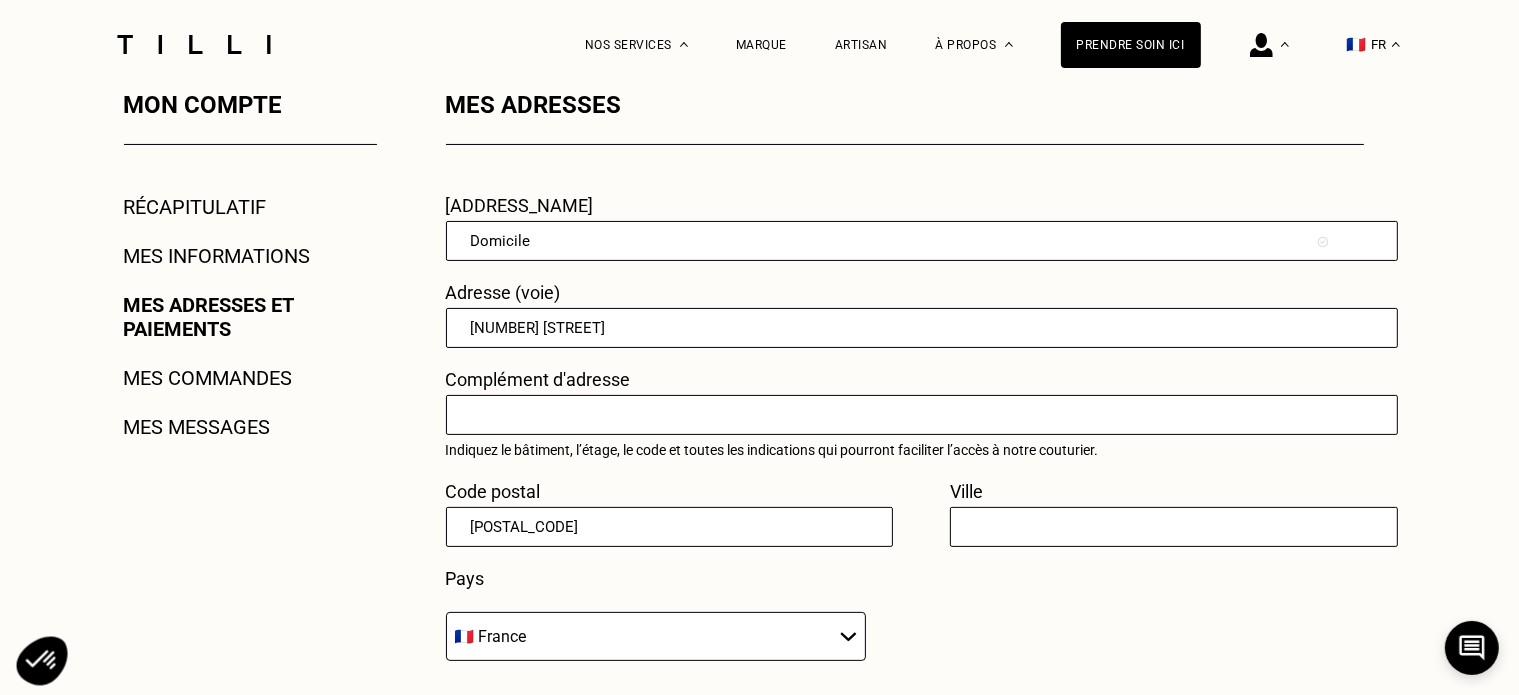 type on "[CITY]" 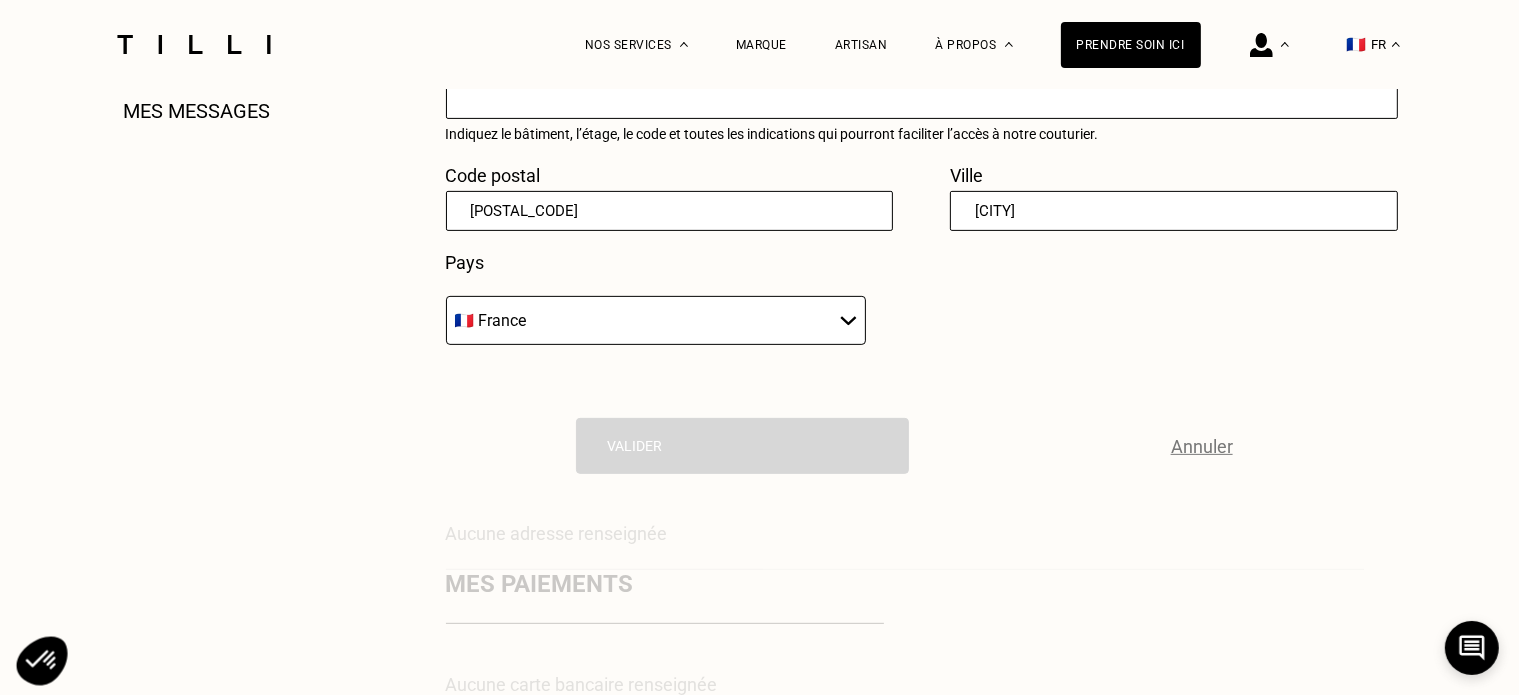scroll, scrollTop: 671, scrollLeft: 0, axis: vertical 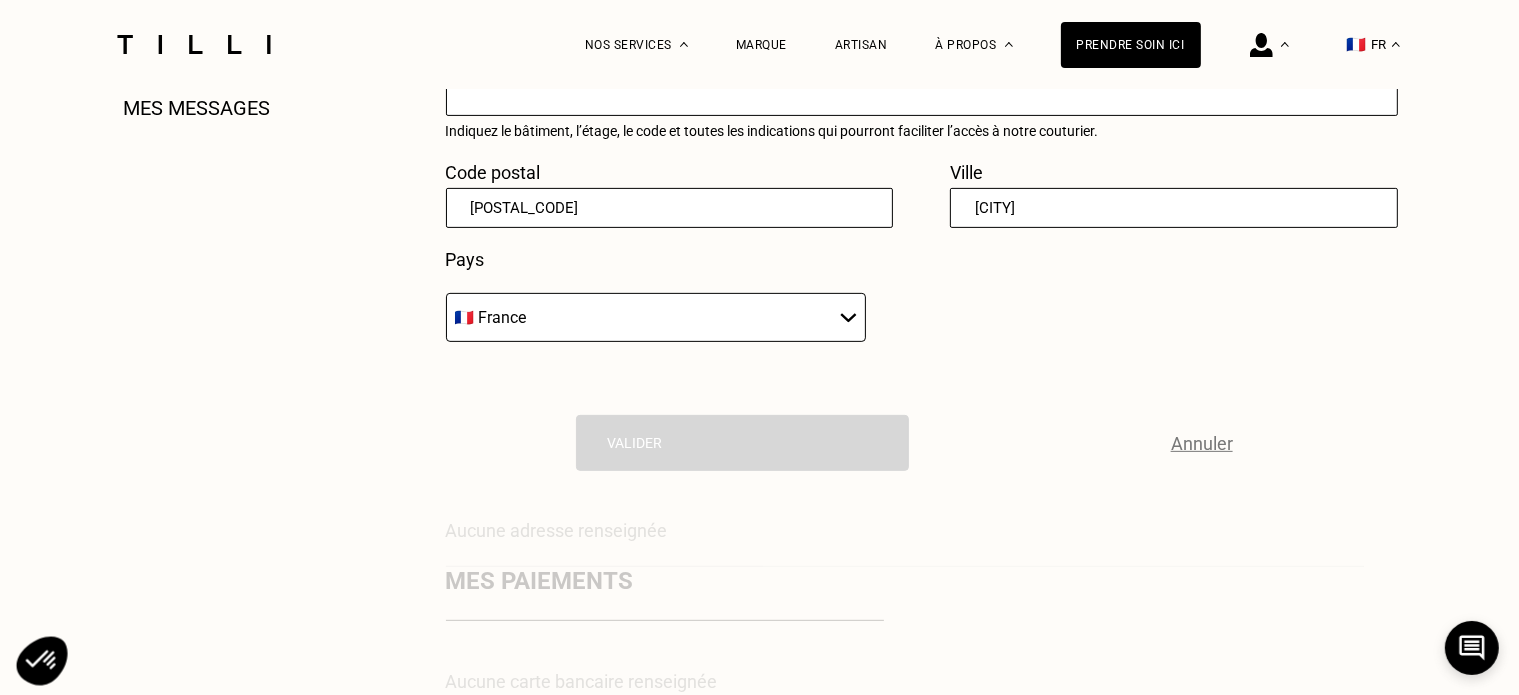 click on "🇩🇪   Allemagne 🇦🇹   Autriche 🇧🇪   Belgique 🇧🇬   Bulgarie 🇨🇾   Chypre 🇭🇷   Croatie 🇩🇰   Danemark 🇪🇸   Espagne 🇪🇪   Estonie 🇫🇮   Finlande 🇫🇷   France 🇬🇷   Grèce 🇭🇺   Hongrie 🇮🇪   Irlande 🇮🇹   Italie 🇱🇻   Lettonie 🇱🇮   Liechtenstein 🇱🇹   Lituanie 🇱🇺   Luxembourg 🇲🇹   Malte 🇳🇴   Norvège 🇳🇱   Pays-Bas 🇵🇱   Pologne 🇵🇹   Portugal 🇨🇿   République tchèque 🇷🇴   Roumanie 🇬🇧   Royaume-Uni 🇸🇰   Slovaquie 🇸🇮   Slovénie 🇸🇪   Suède 🇨🇭   Suisse" at bounding box center [656, 317] 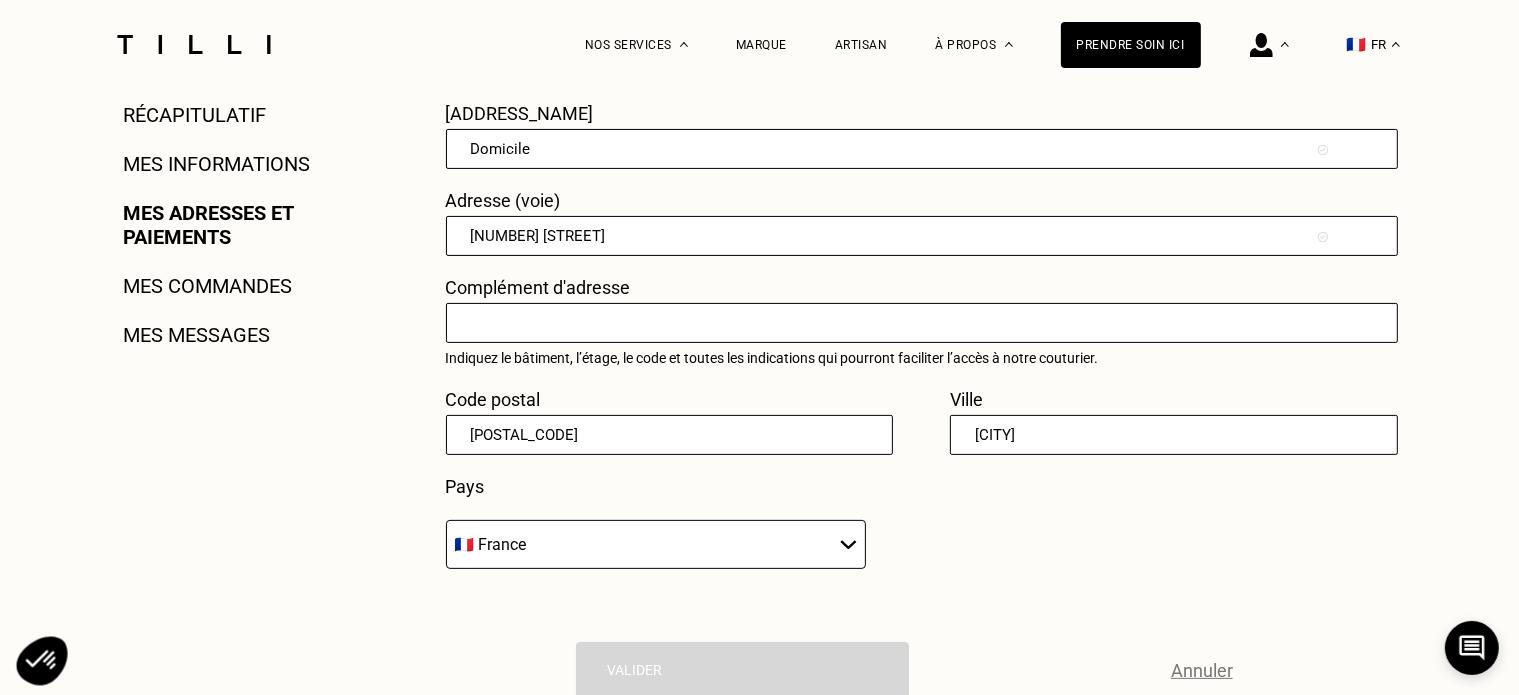 click on "[NUMBER] [STREET]" at bounding box center (922, 236) 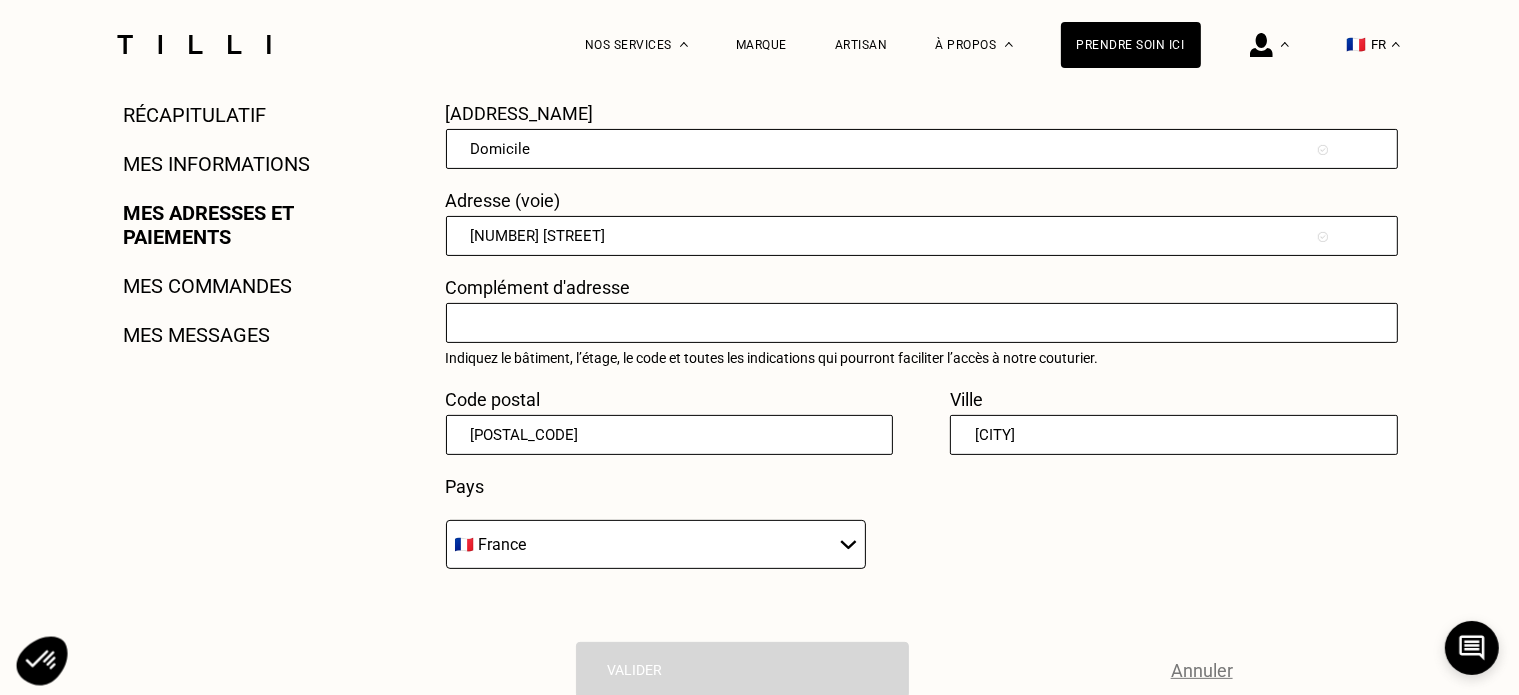 click on "Nom de l'adresse Domicile Adresse (voie) [NUMBER] [STREET] Complément d'adresse Indiquez le bâtiment, l’étage, le code et toutes les indications qui pourront faciliter l’accès à notre couturier. Code postal [POSTAL_CODE] Ville [CITY] Ville pas encore desservie :( Pays 🇩🇪   [COUNTRY] 🇦🇹   [COUNTRY] 🇧🇪   [COUNTRY] 🇧🇬   [COUNTRY] 🇨🇾   [COUNTRY] 🇭🇷   [COUNTRY] 🇩🇰   [COUNTRY] 🇪🇸   [COUNTRY] 🇪🇪   [COUNTRY] 🇫🇮   [COUNTRY] 🇫🇷   [COUNTRY] 🇬🇷   [COUNTRY] 🇭🇺   [COUNTRY] 🇮🇪   [COUNTRY] 🇮🇹   [COUNTRY] 🇱🇻   [COUNTRY] 🇱🇮   [COUNTRY] 🇱🇹   [COUNTRY] 🇱🇺   [COUNTRY] 🇲🇹   [COUNTRY] 🇳🇴   [COUNTRY] 🇳🇱   [COUNTRY] 🇵🇱   [COUNTRY] 🇵🇹   [COUNTRY] 🇨🇿   [COUNTRY] 🇷🇴   [COUNTRY] 🇬🇧   [COUNTRY] 🇸🇰   [COUNTRY] 🇸🇮   [COUNTRY] 🇸🇪   [COUNTRY] 🇨🇭   [COUNTRY] Valider Annuler" at bounding box center [905, 425] 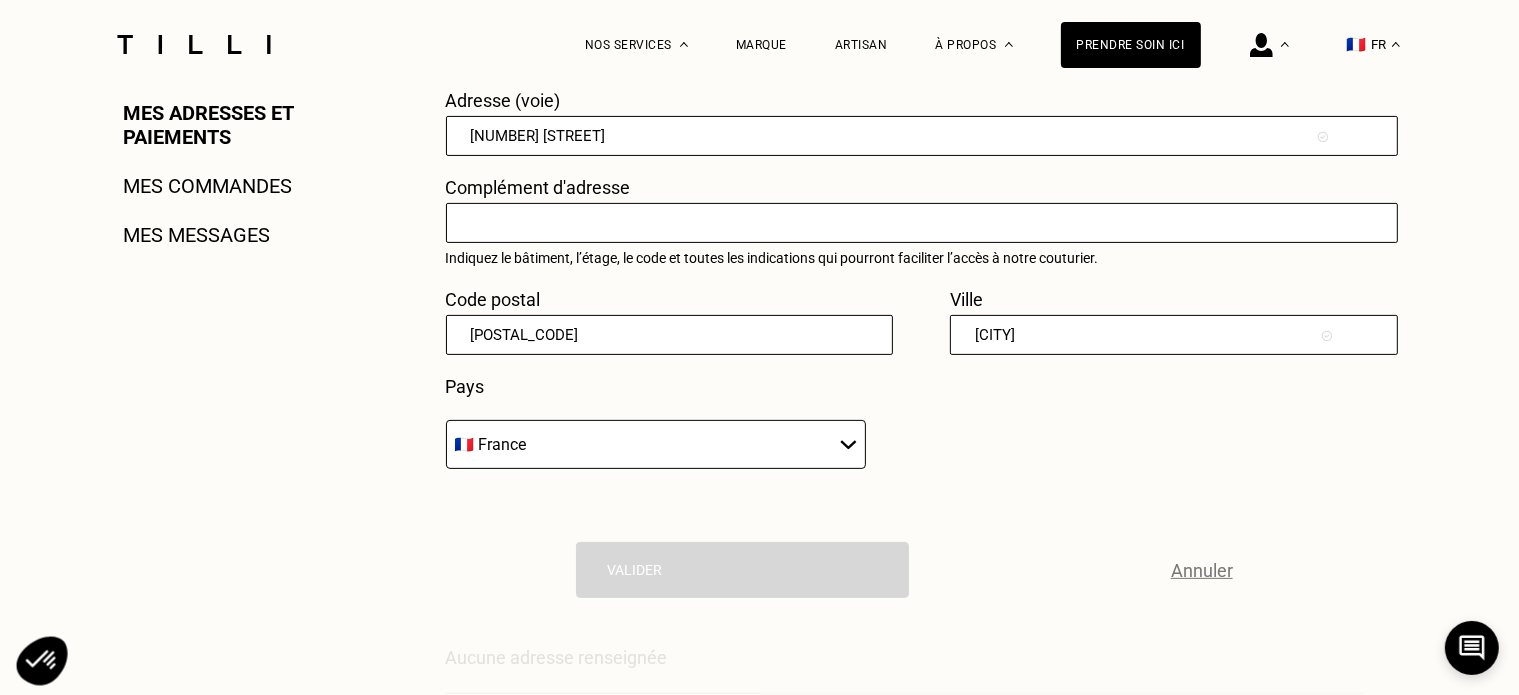 scroll, scrollTop: 544, scrollLeft: 0, axis: vertical 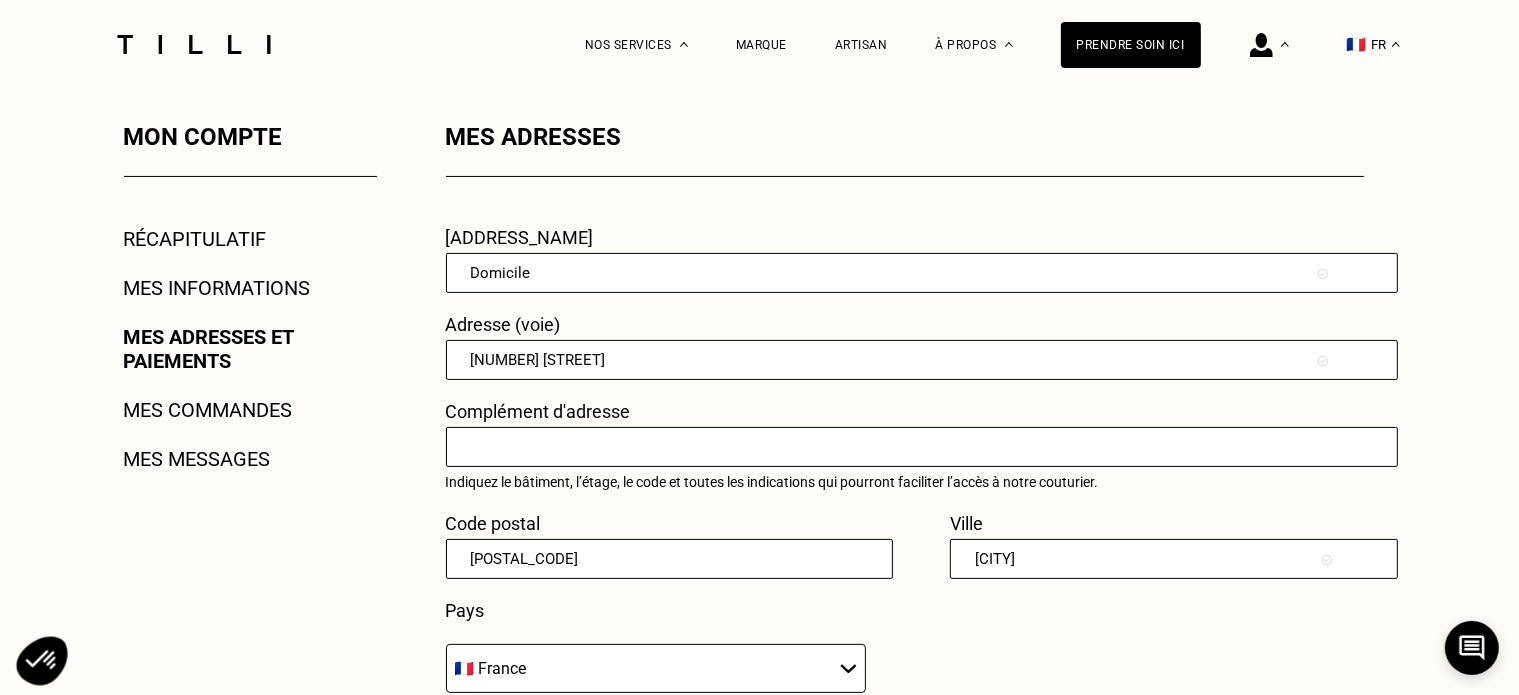 click on "[NUMBER] [STREET]" at bounding box center (922, 360) 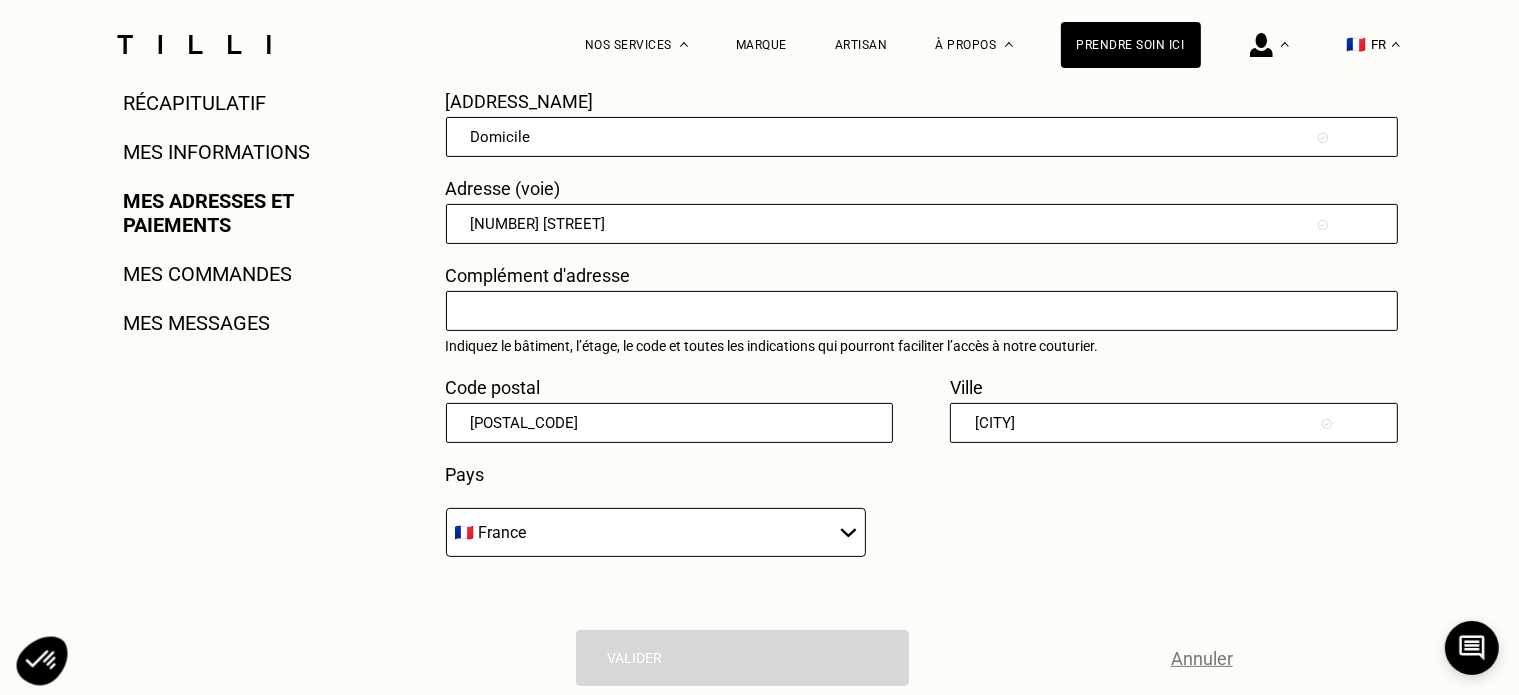 scroll, scrollTop: 463, scrollLeft: 0, axis: vertical 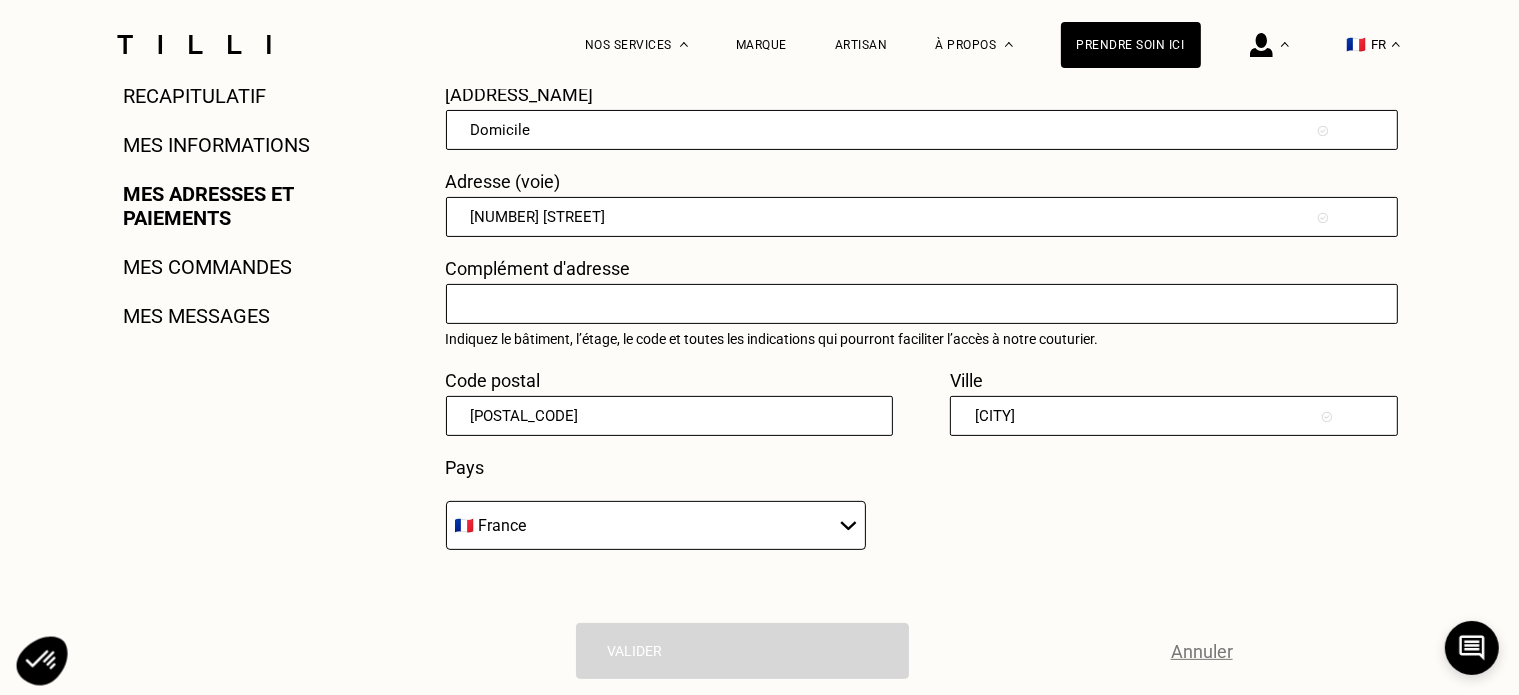 type on "[NUMBER] [STREET]" 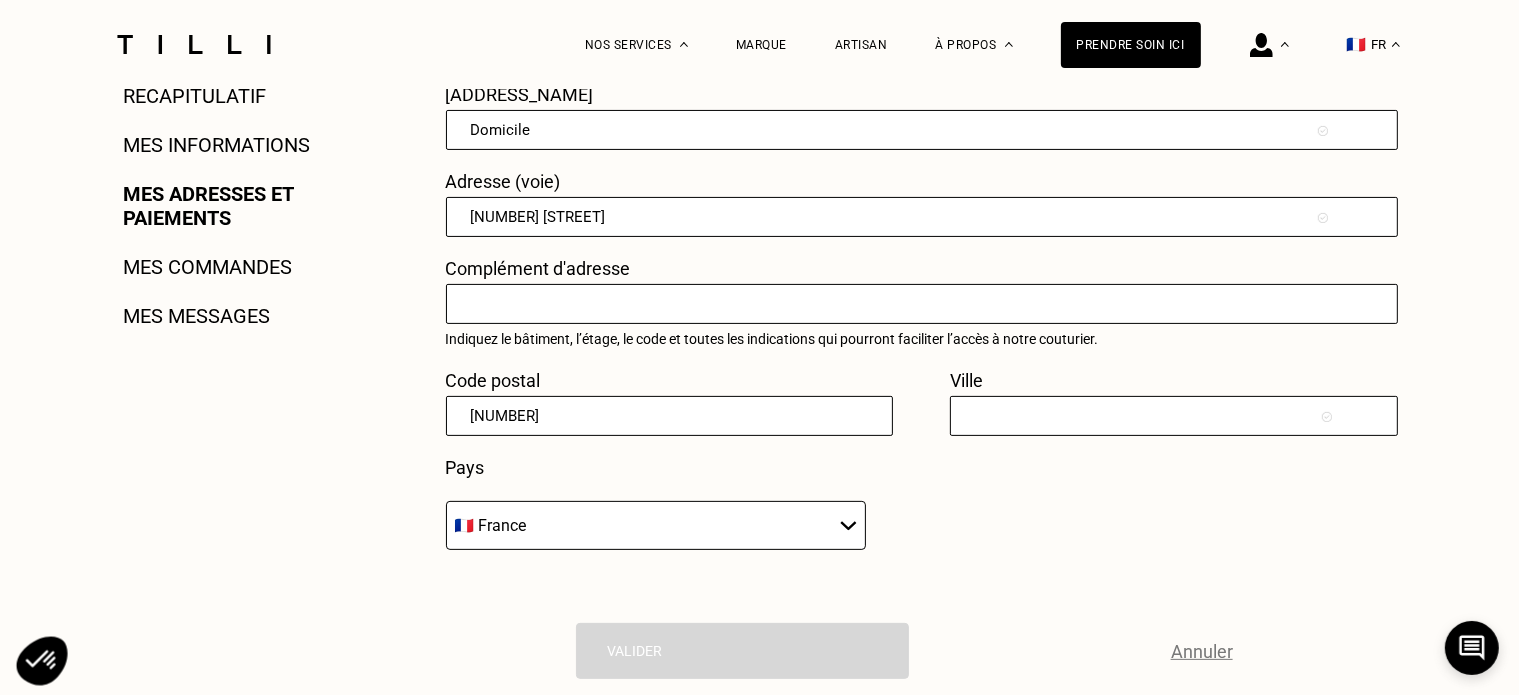 type on "[POSTAL_CODE]" 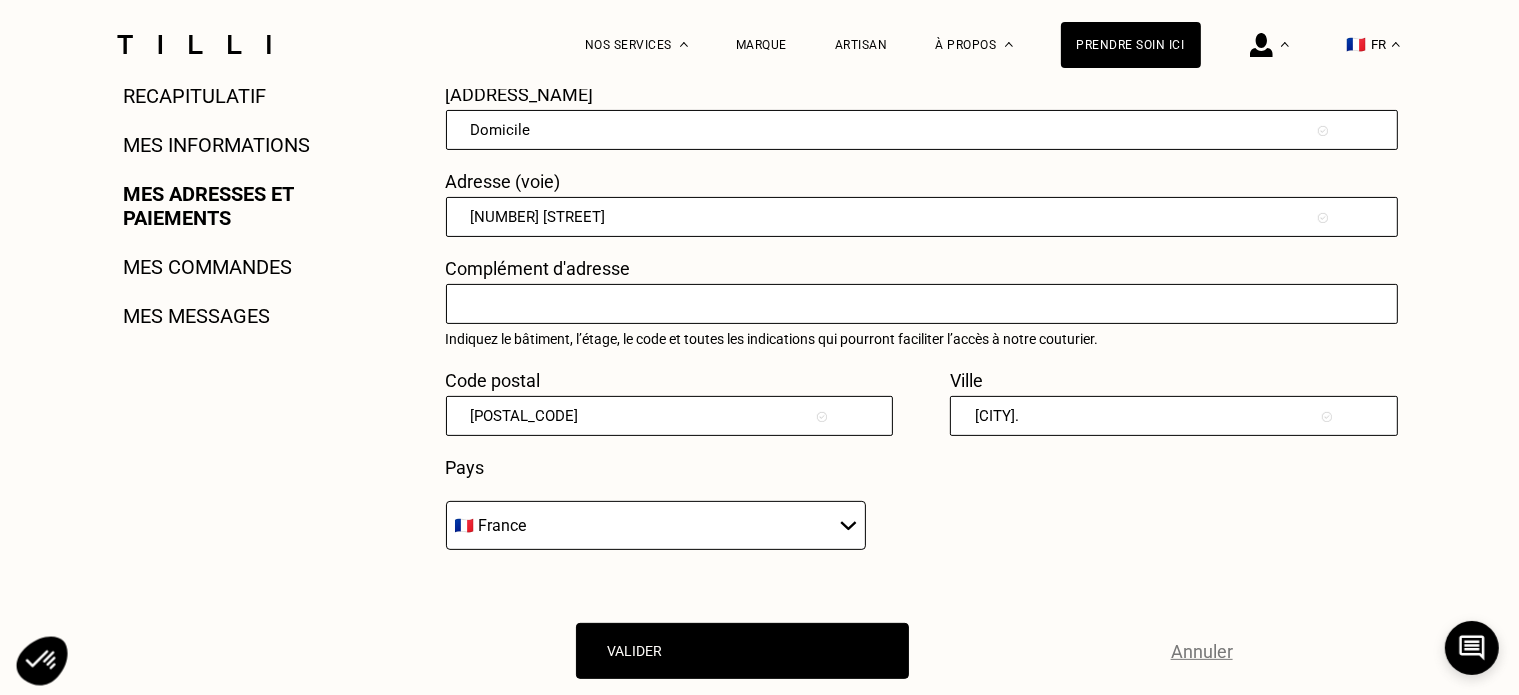 click on "[CITY]." at bounding box center (1173, 416) 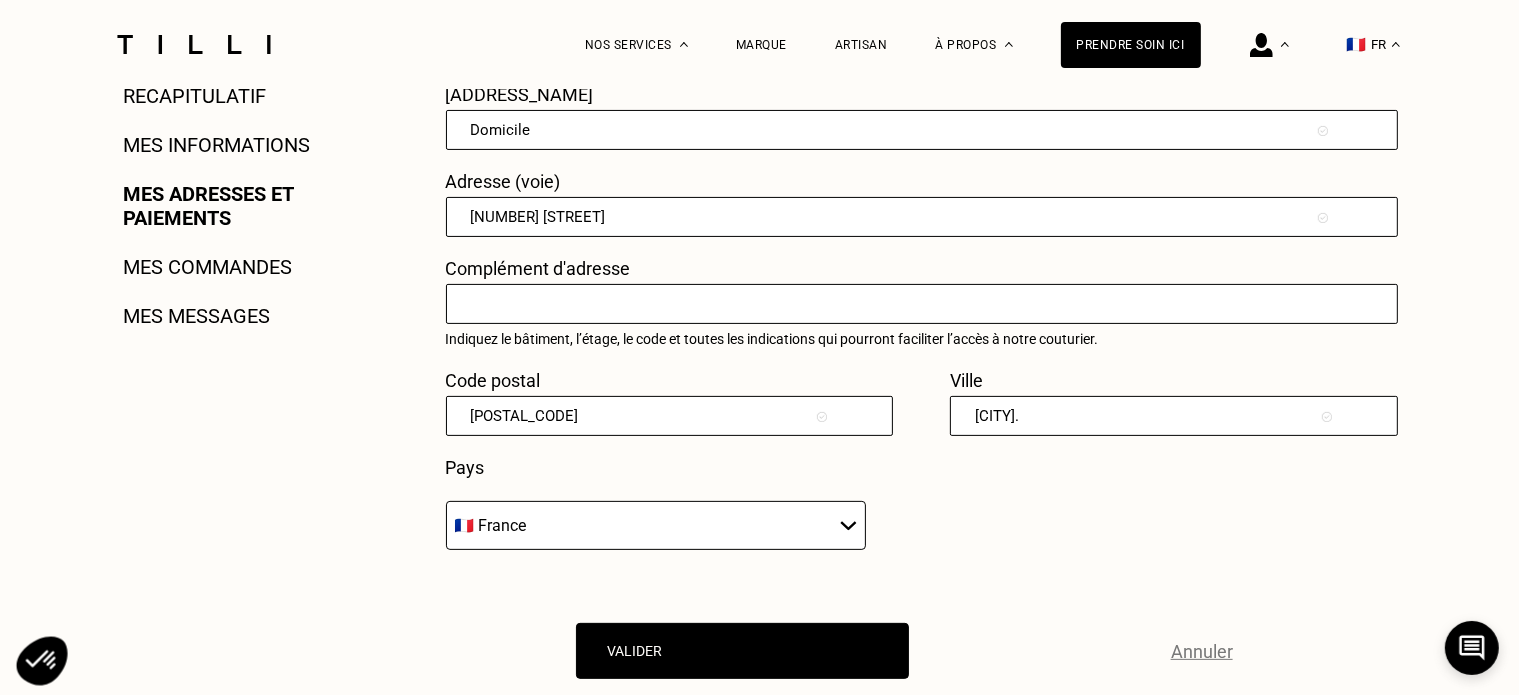 click on "Nom de l'adresse Domicile Adresse (voie) [NUMBER] [STREET] Complément d'adresse Indiquez le bâtiment, l’étage, le code et toutes les indications qui pourront faciliter l’accès à notre couturier. Code postal [POSTAL_CODE] Ville [CITY]. Ville pas encore desservie :( Pays 🇩🇪   [COUNTRY] 🇦🇹   [COUNTRY] 🇧🇪   [COUNTRY] 🇧🇬   [COUNTRY] 🇨🇾   [COUNTRY] 🇭🇷   [COUNTRY] 🇩🇰   [COUNTRY] 🇪🇸   [COUNTRY] 🇪🇪   [COUNTRY] 🇫🇮   [COUNTRY] 🇫🇷   [COUNTRY] 🇬🇷   [COUNTRY] 🇭🇺   [COUNTRY] 🇮🇪   [COUNTRY] 🇮🇹   [COUNTRY] 🇱🇻   [COUNTRY] 🇱🇮   [COUNTRY] 🇱🇹   [COUNTRY] 🇱🇺   [COUNTRY] 🇲🇹   [COUNTRY] 🇳🇴   [COUNTRY] 🇳🇱   [COUNTRY] 🇵🇱   [COUNTRY] 🇵🇹   [COUNTRY] 🇨🇿   [COUNTRY] 🇷🇴   [COUNTRY] 🇬🇧   [COUNTRY] 🇸🇰   [COUNTRY] 🇸🇮   [COUNTRY] 🇸🇪   [COUNTRY] 🇨🇭   [COUNTRY]" at bounding box center (905, 327) 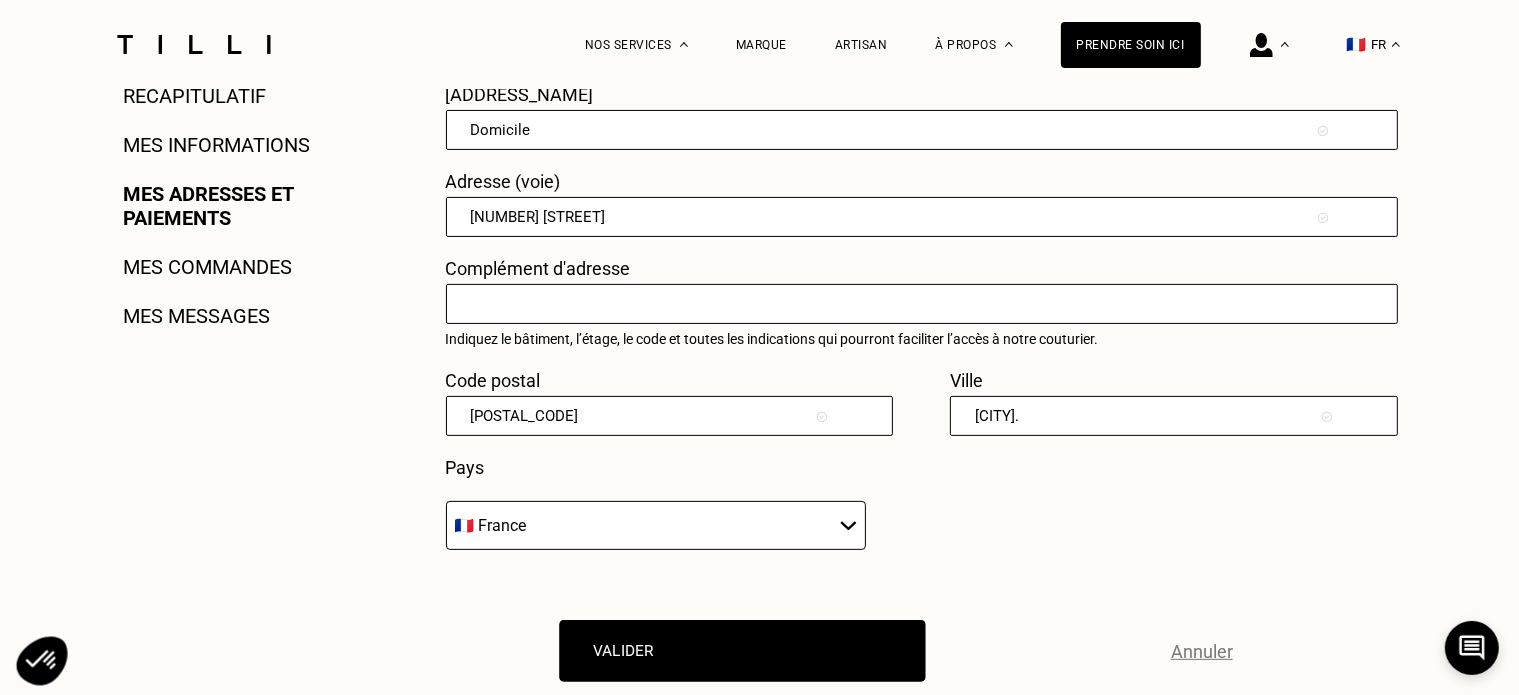 click on "Valider" at bounding box center [743, 651] 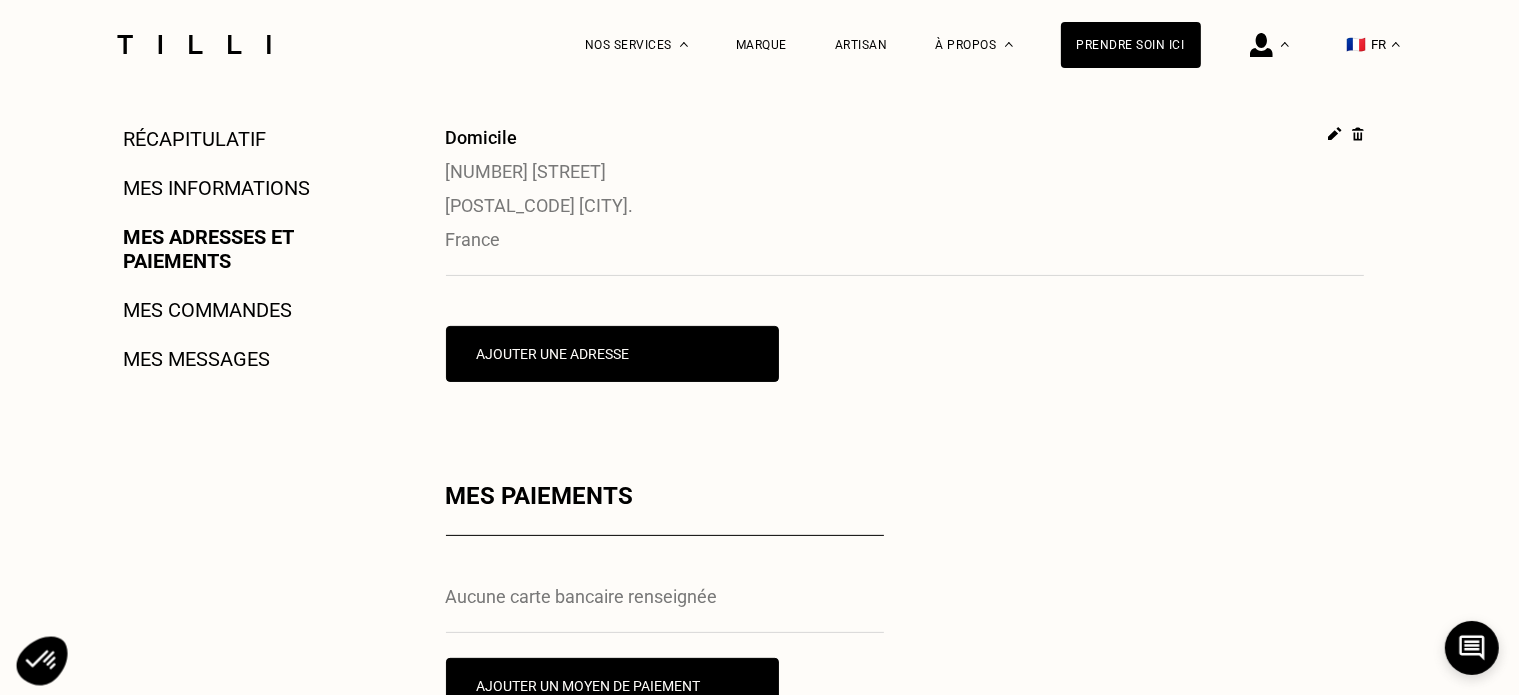 scroll, scrollTop: 368, scrollLeft: 0, axis: vertical 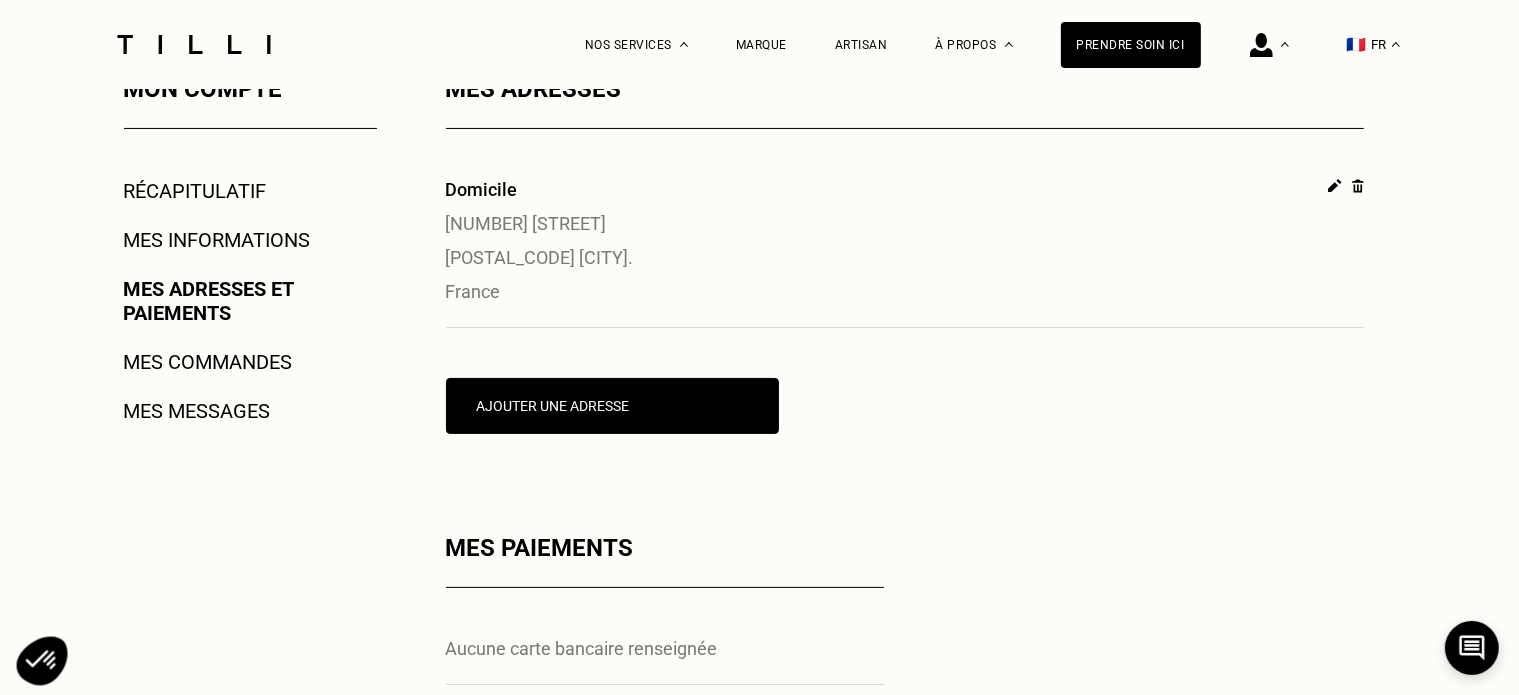 click on "Mes messages" at bounding box center (197, 411) 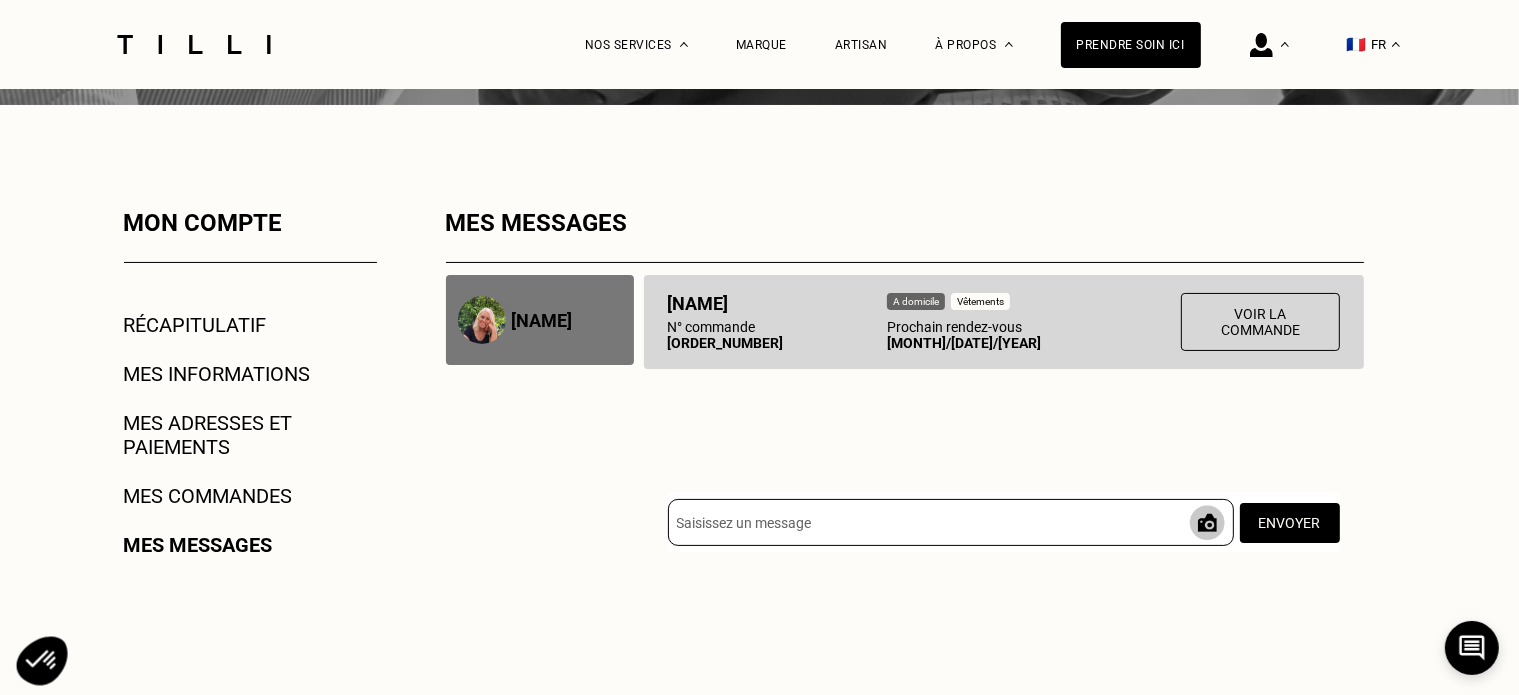 scroll, scrollTop: 240, scrollLeft: 0, axis: vertical 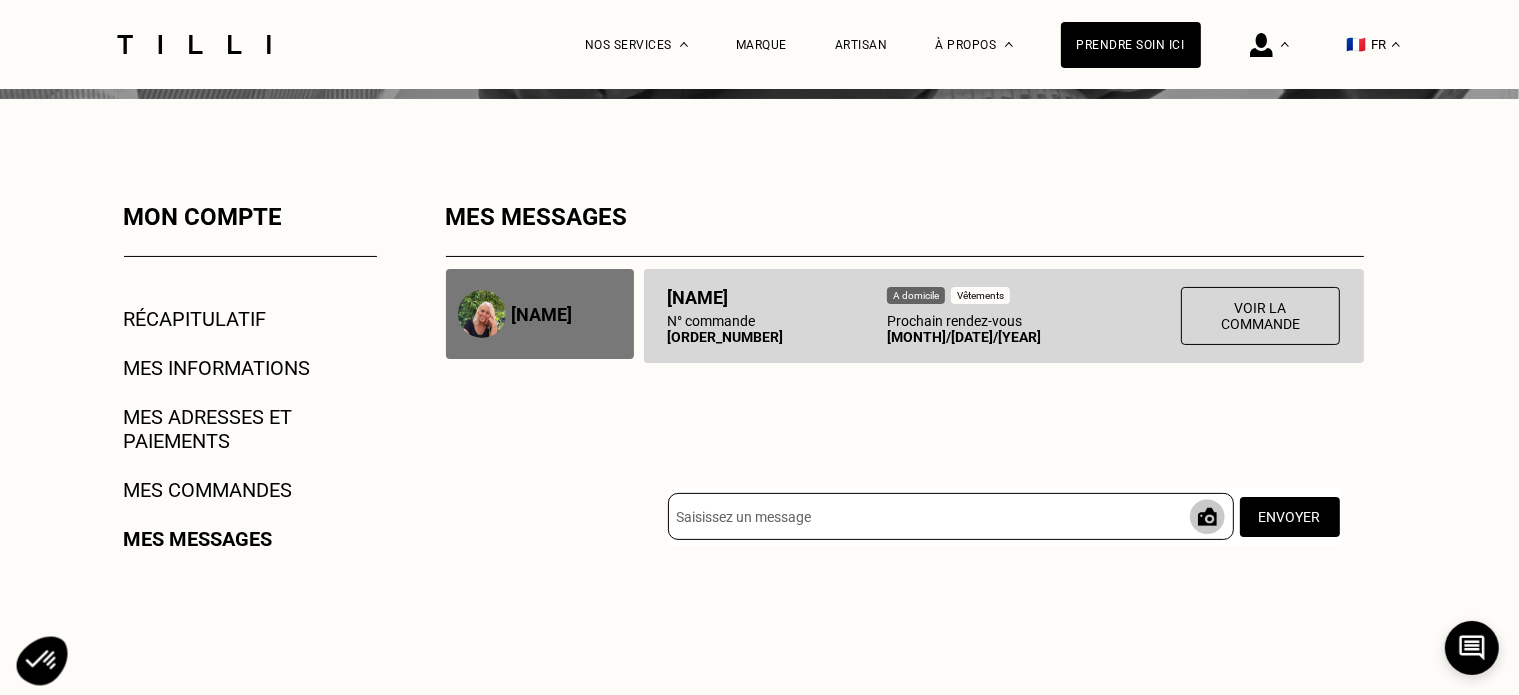 click at bounding box center [482, 314] 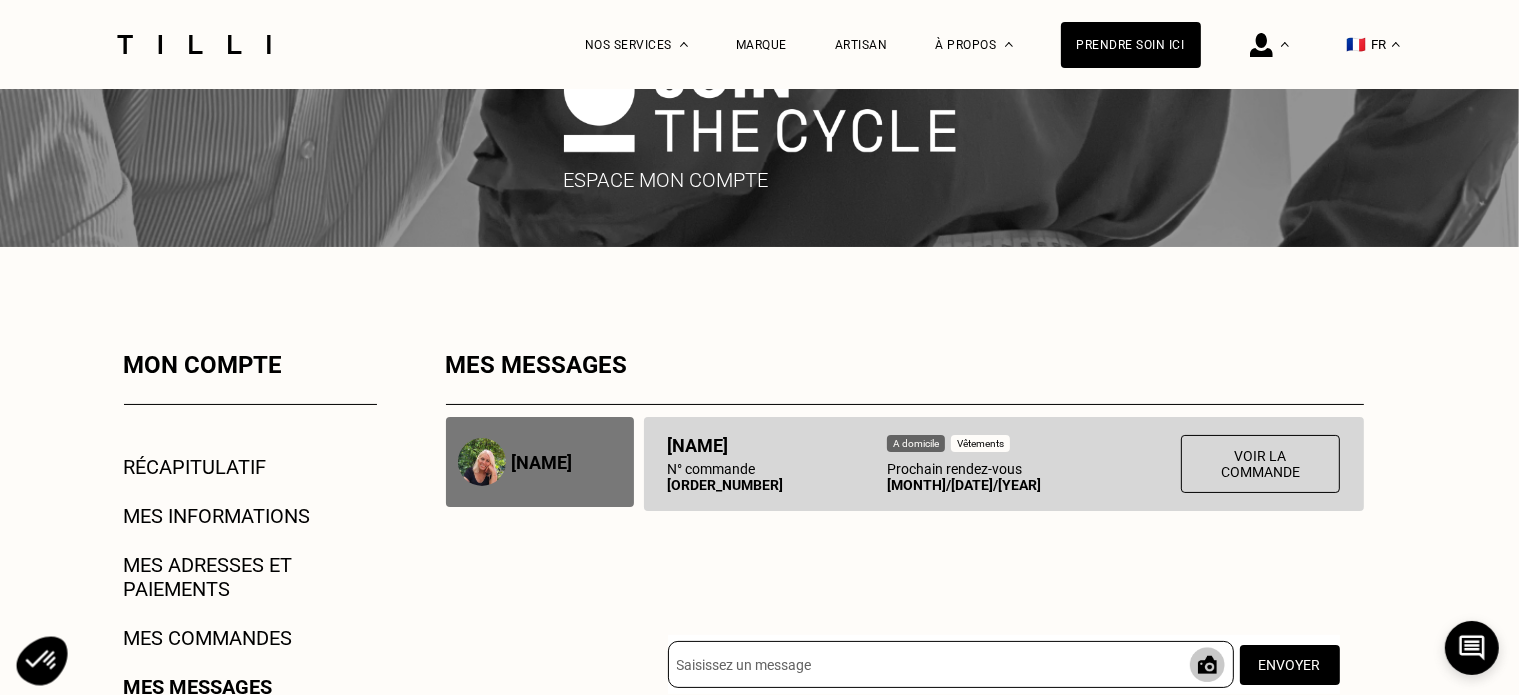 scroll, scrollTop: 94, scrollLeft: 0, axis: vertical 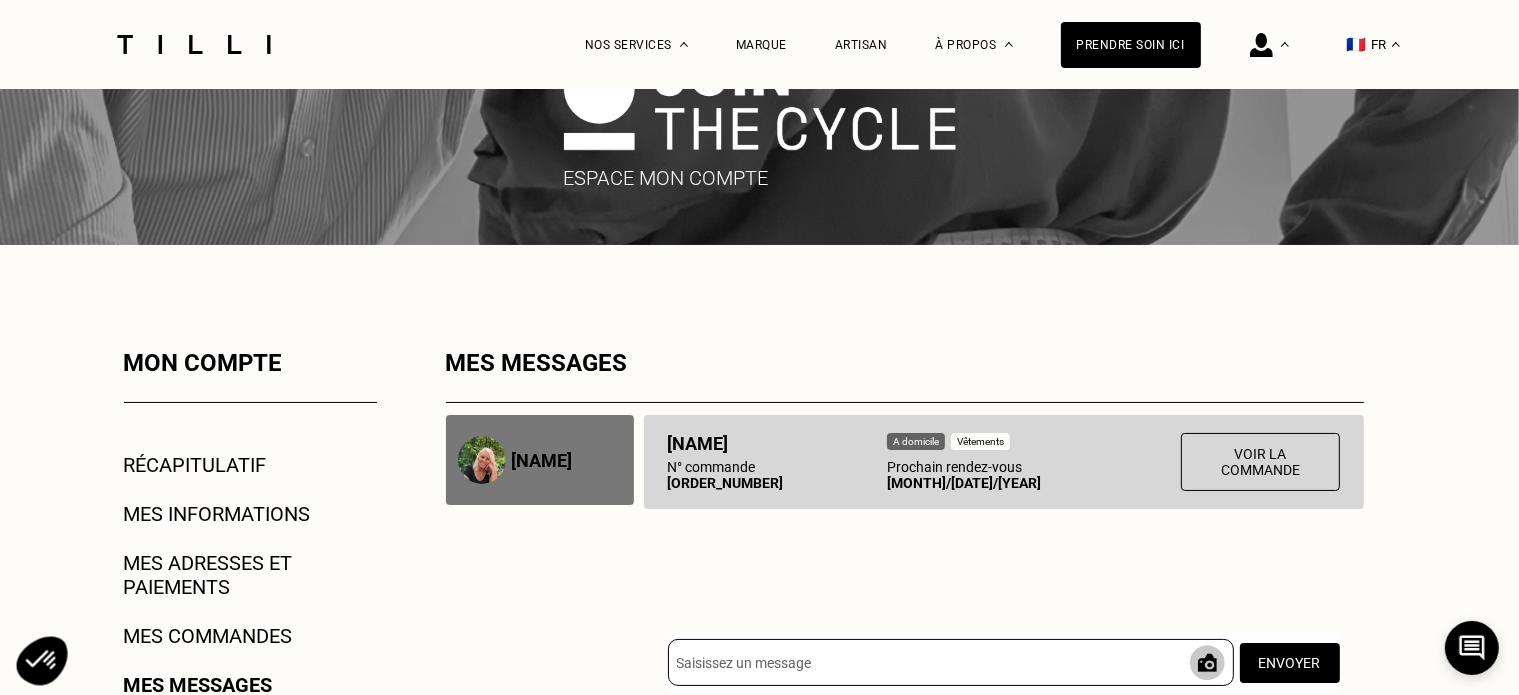 click on "[NAME]" at bounding box center (542, 460) 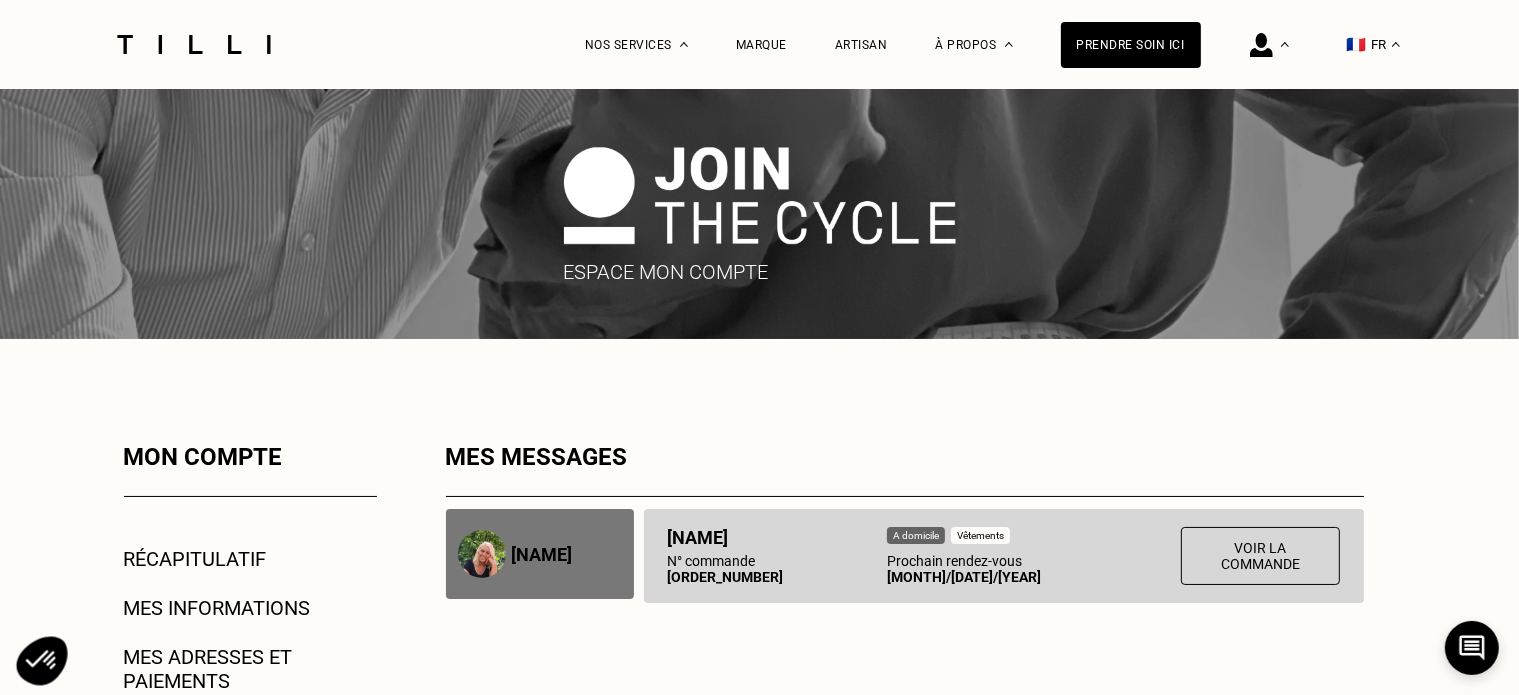 click on "N° commande   [ORDER_NUMBER]" at bounding box center (758, 569) 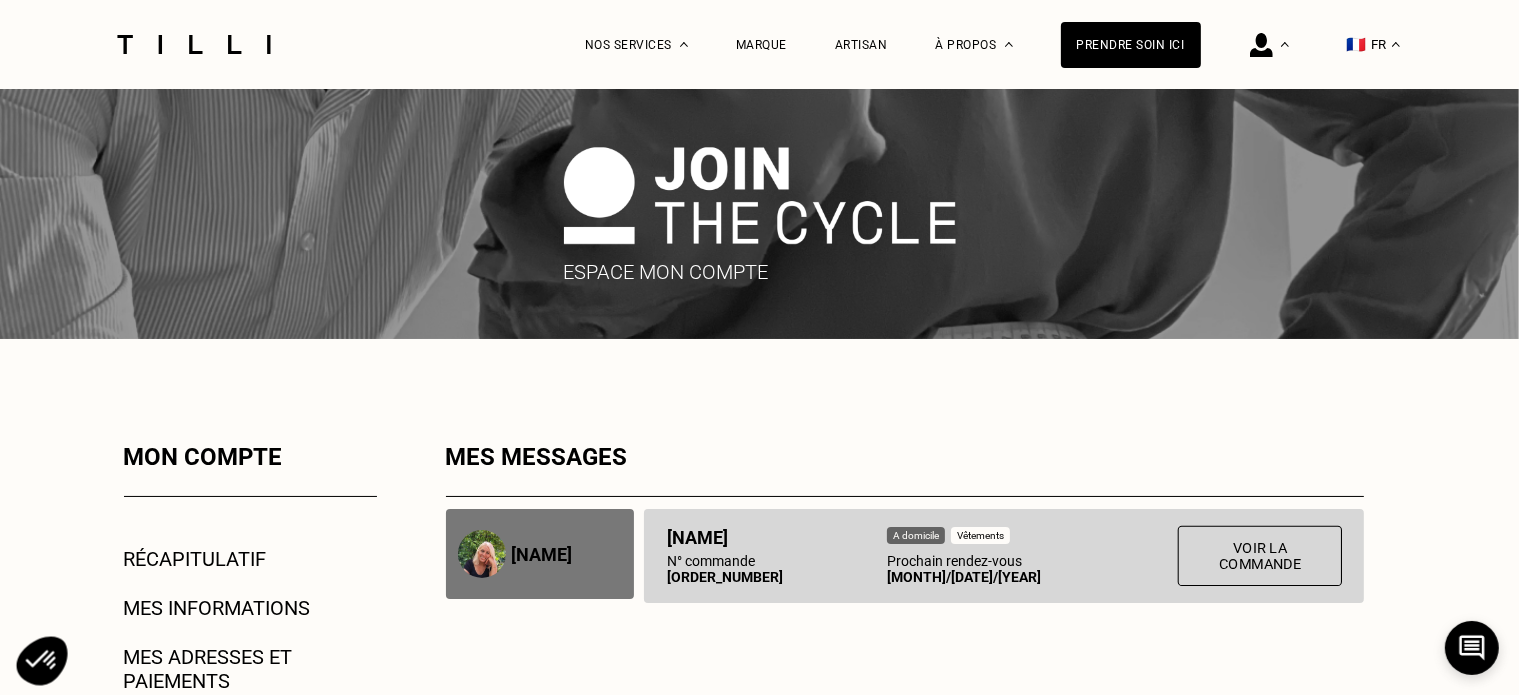 click on "Voir la commande" at bounding box center (1260, 556) 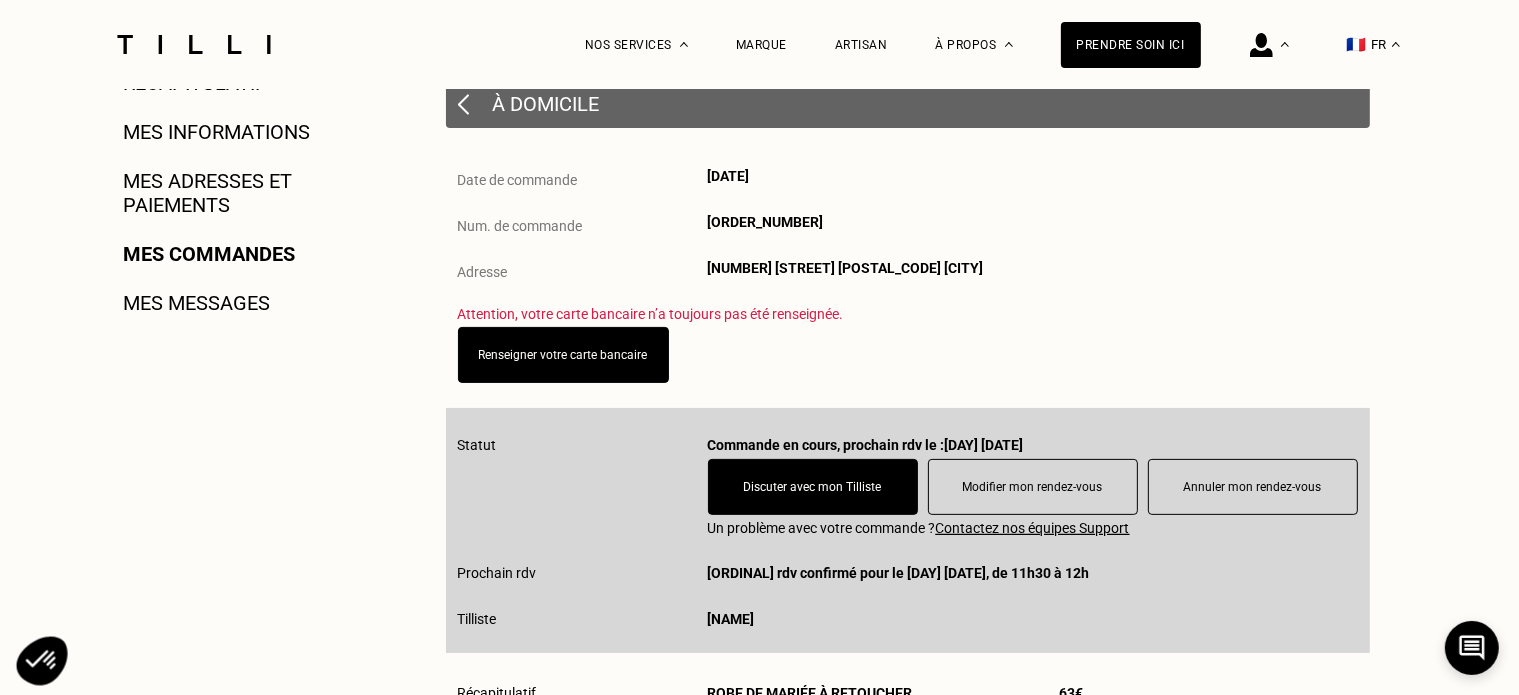 scroll, scrollTop: 478, scrollLeft: 0, axis: vertical 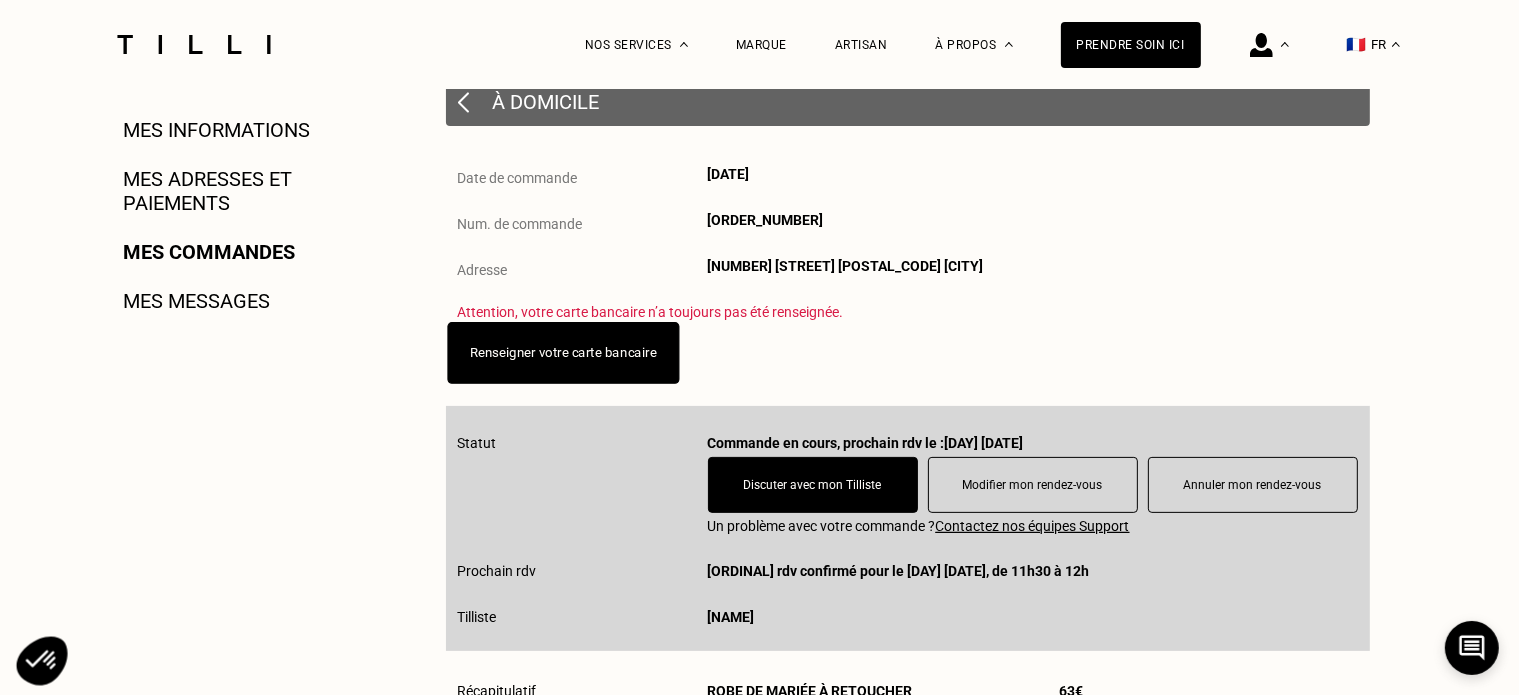 click on "Renseigner votre carte bancaire" at bounding box center [563, 353] 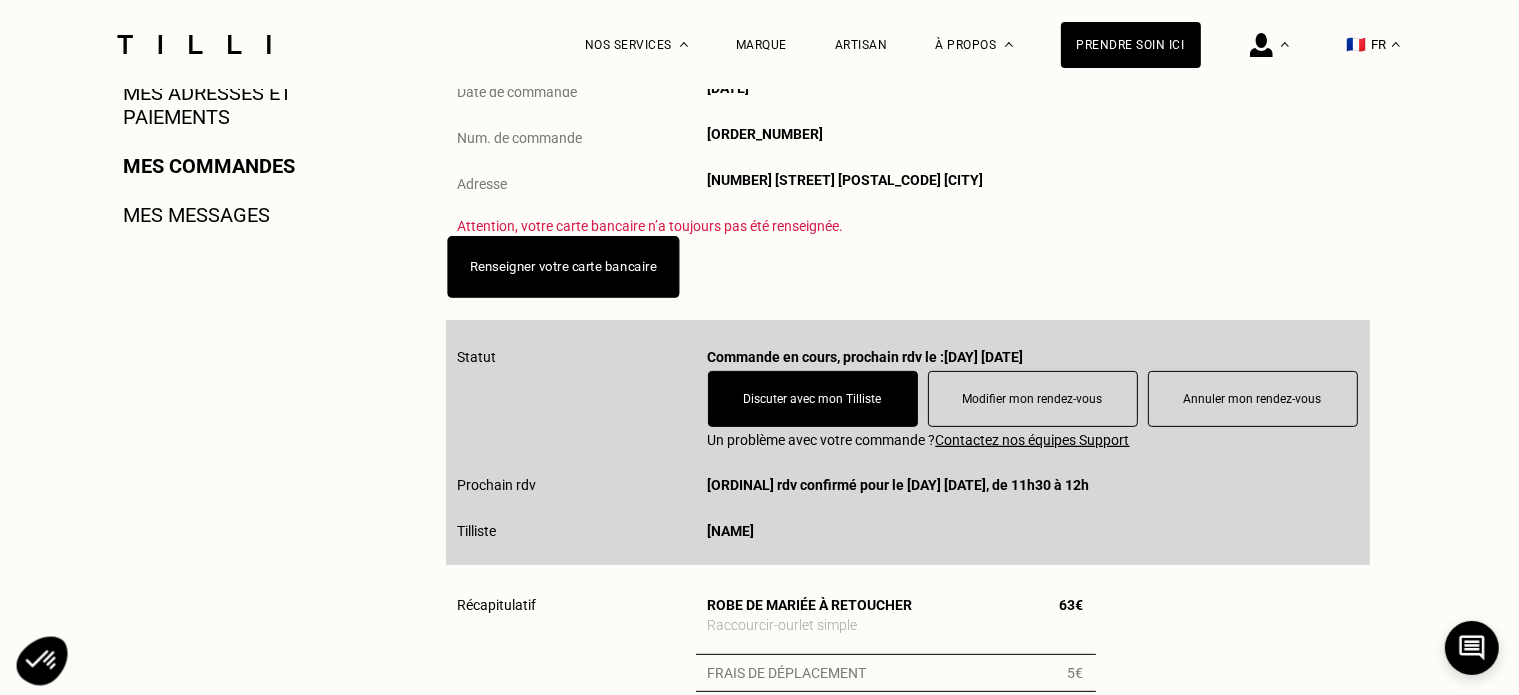 scroll, scrollTop: 566, scrollLeft: 0, axis: vertical 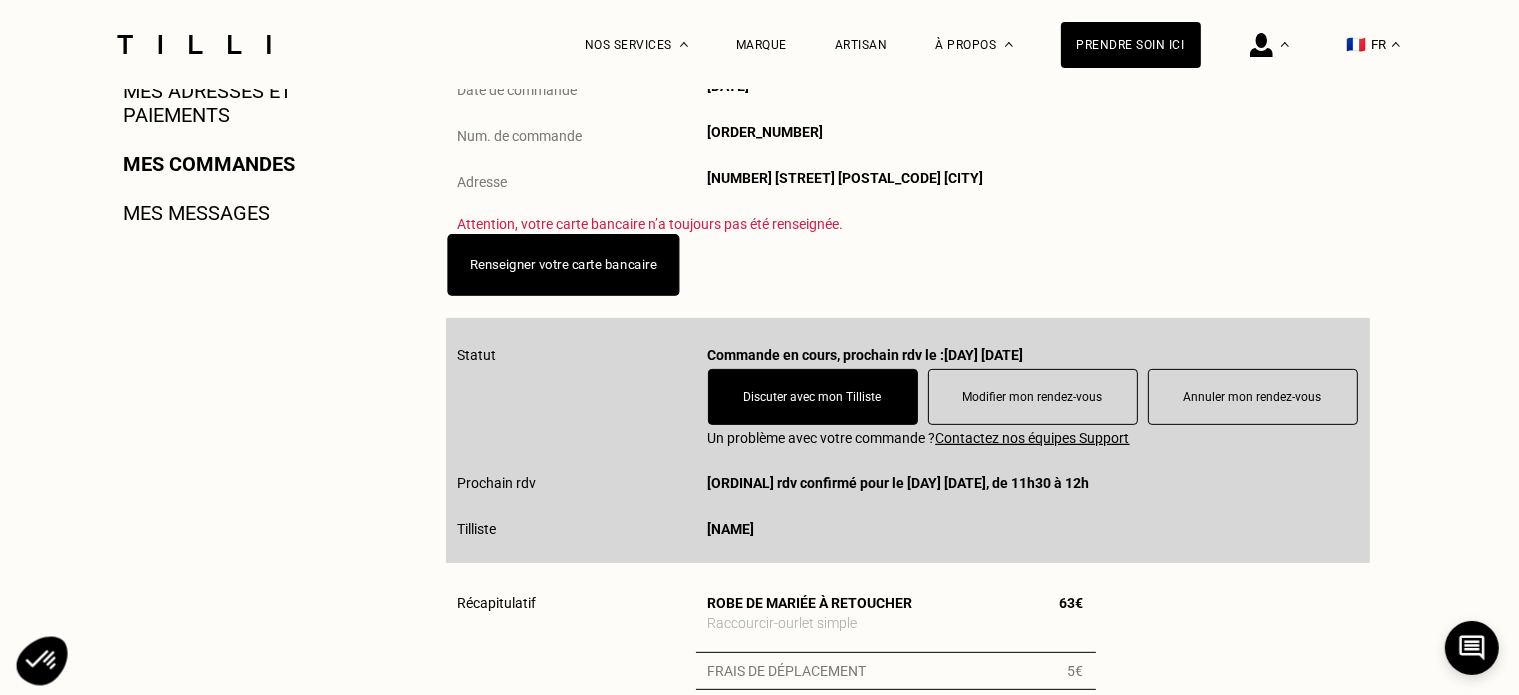 click on "Renseigner votre carte bancaire" at bounding box center (563, 264) 